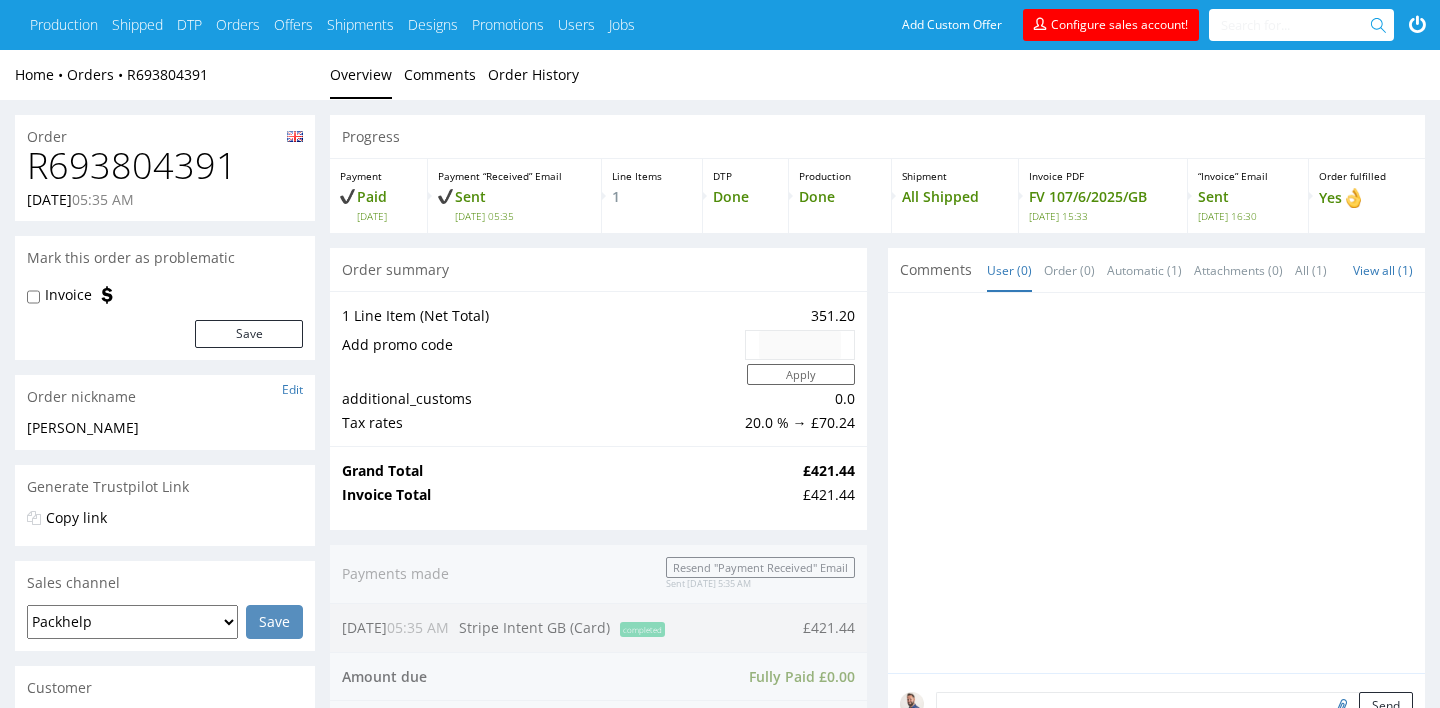scroll, scrollTop: 0, scrollLeft: 0, axis: both 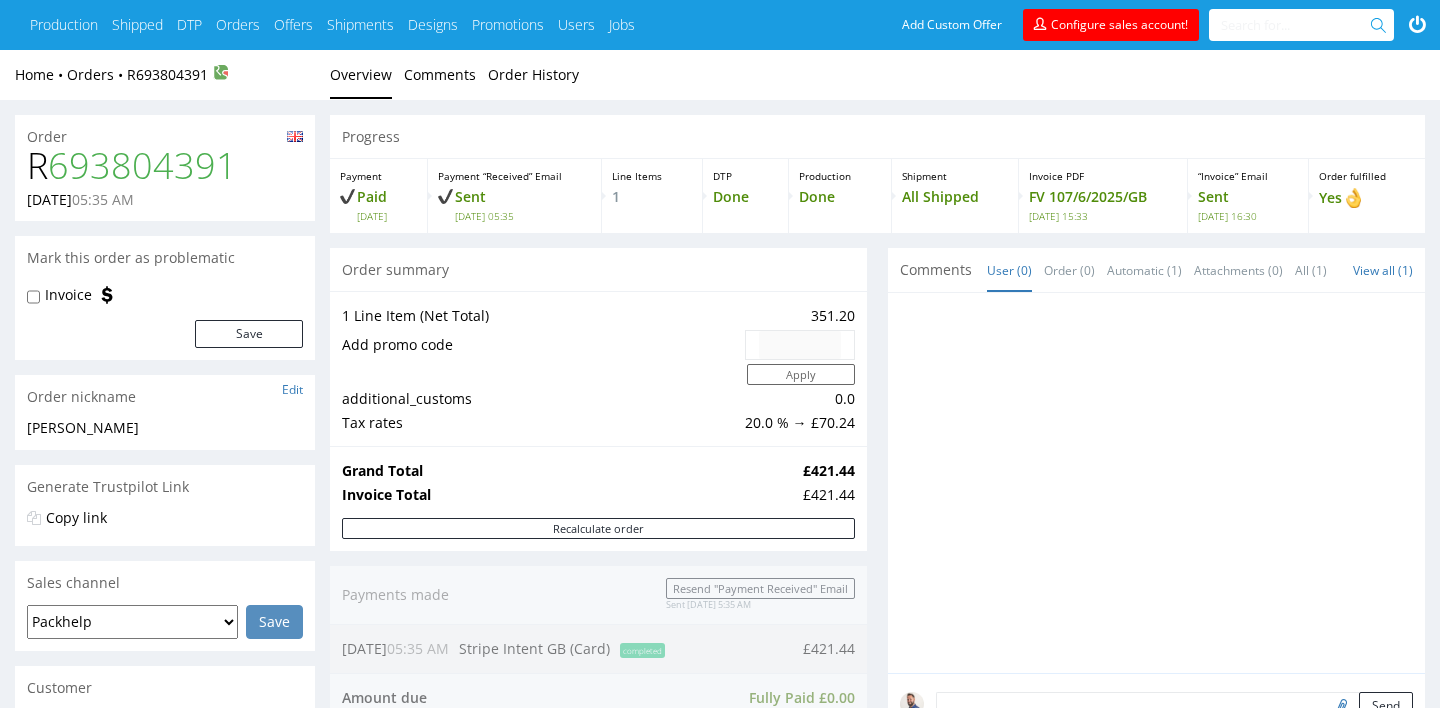 click on "Production Done" at bounding box center [840, 196] 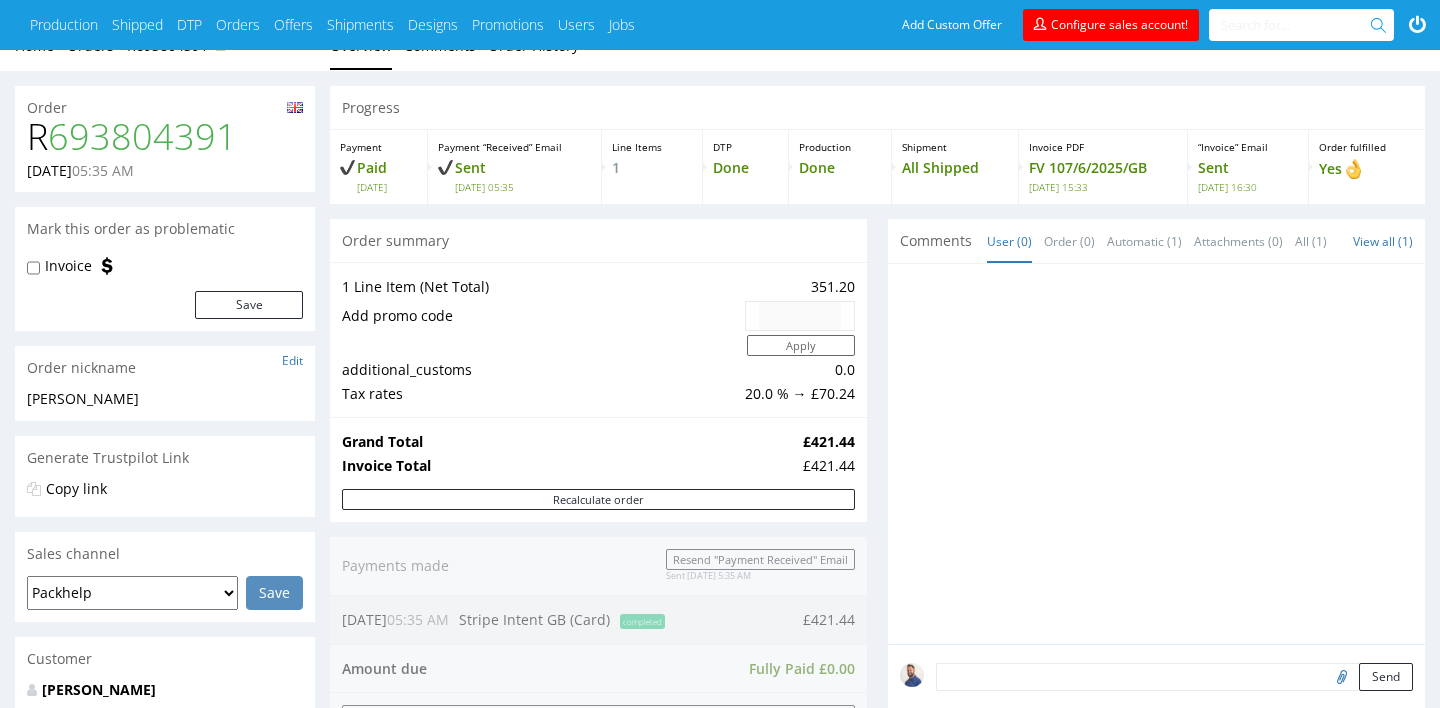 scroll, scrollTop: 0, scrollLeft: 0, axis: both 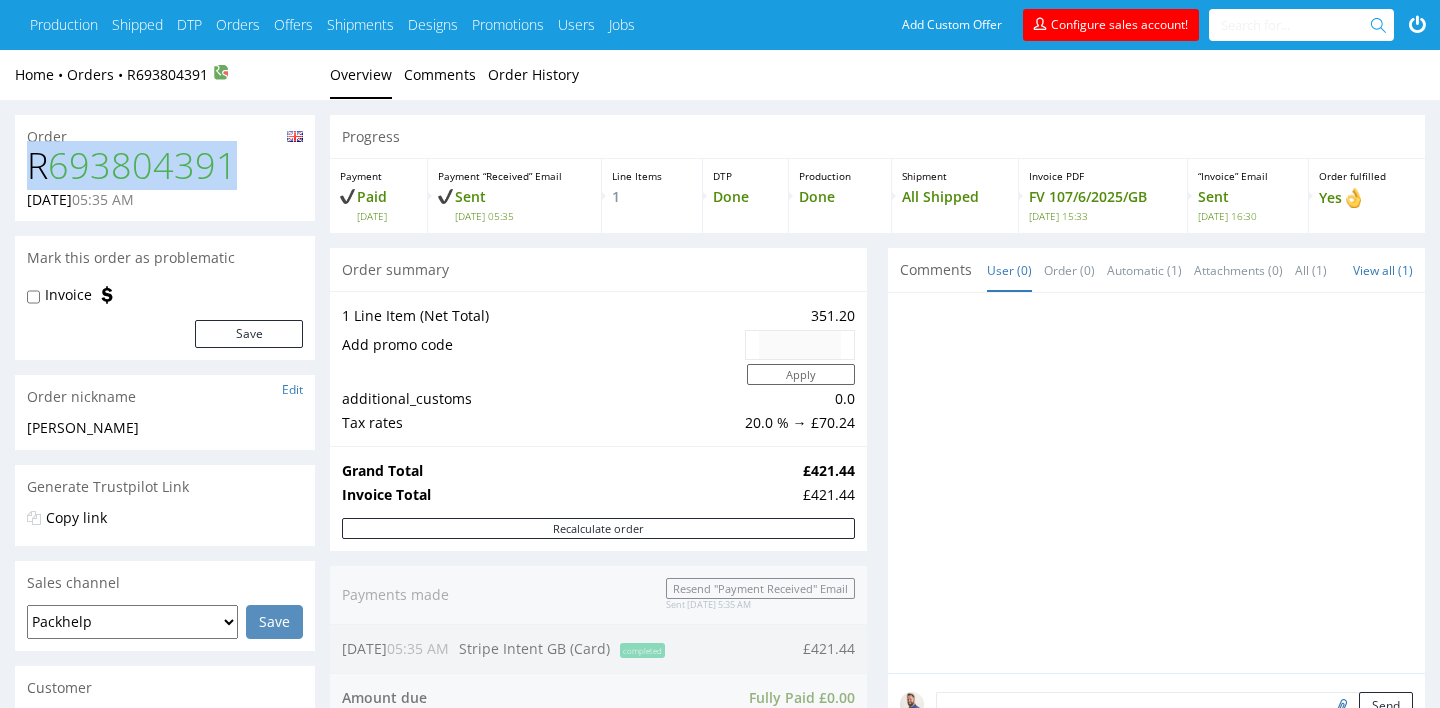 drag, startPoint x: 267, startPoint y: 162, endPoint x: 29, endPoint y: 171, distance: 238.1701 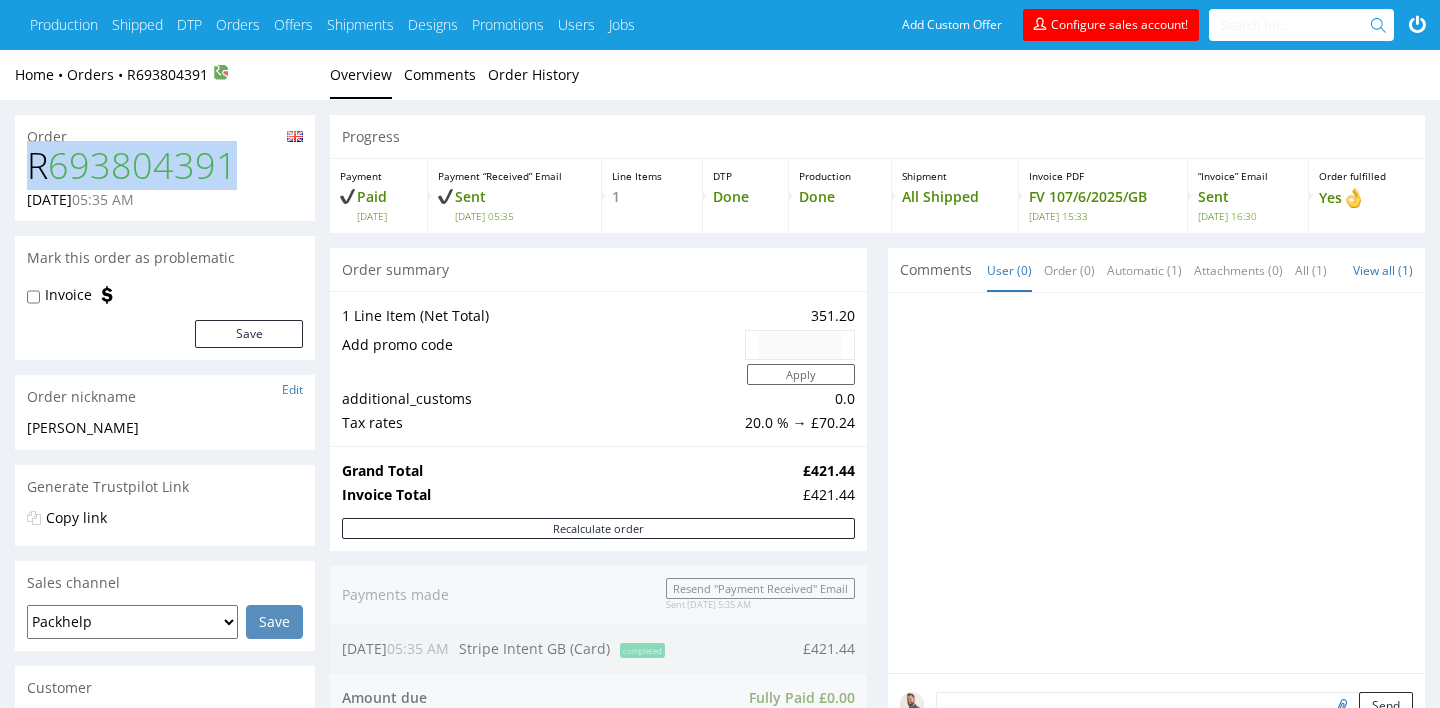 click on "R 693804391" at bounding box center (165, 166) 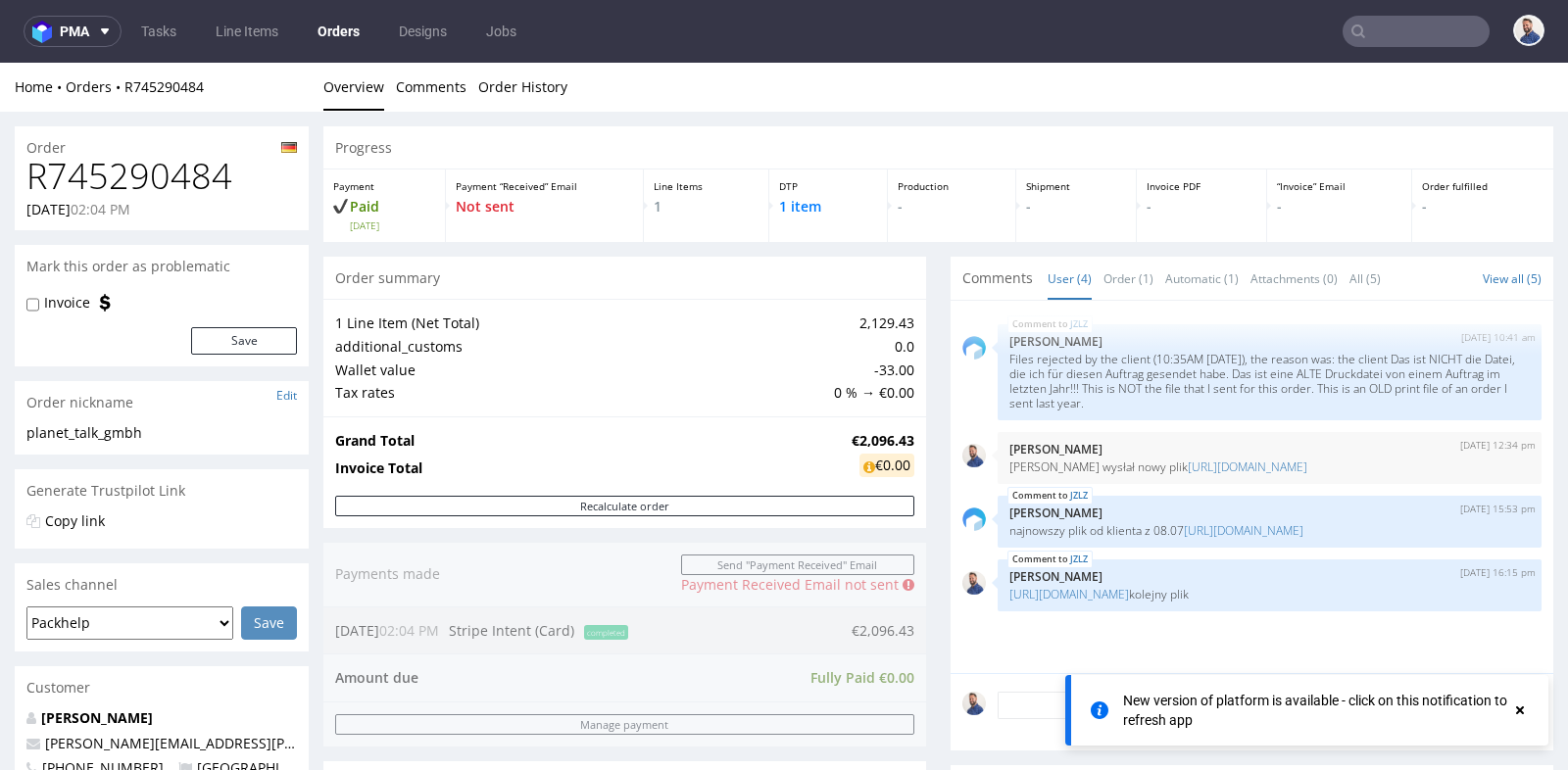 scroll, scrollTop: 652, scrollLeft: 0, axis: vertical 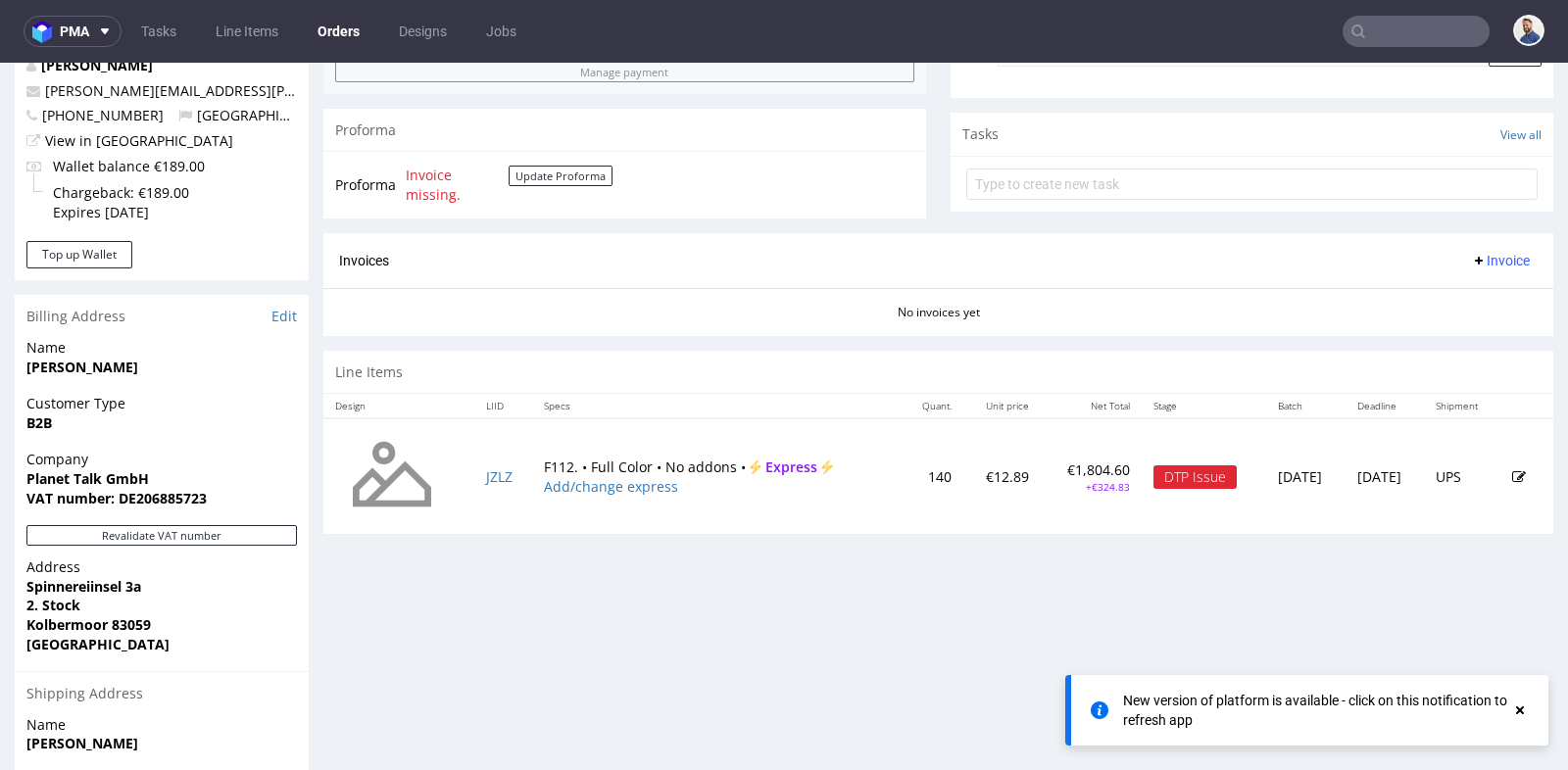 click at bounding box center (1416, 31) 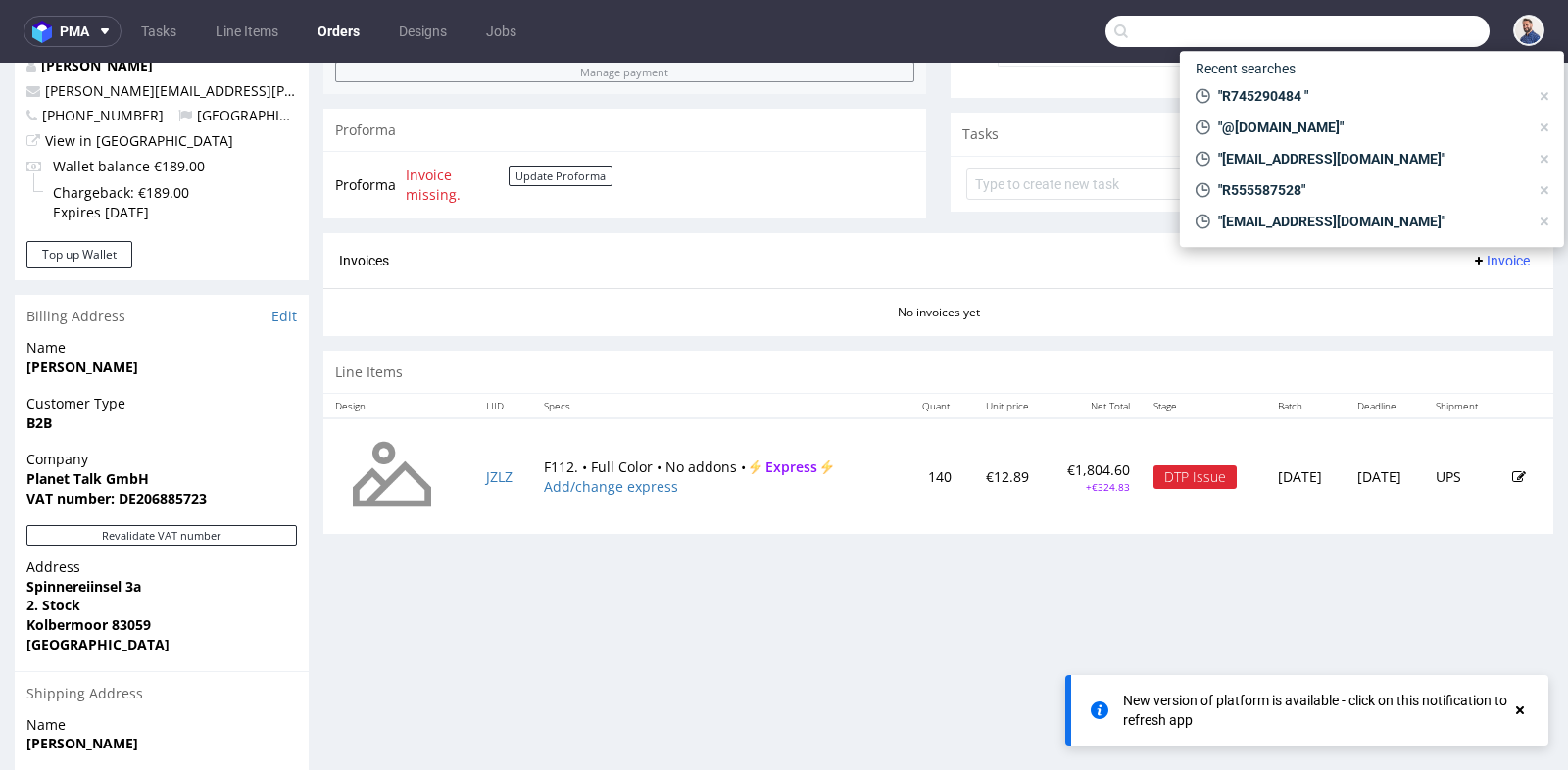paste on "ayko@sparklys.ch" 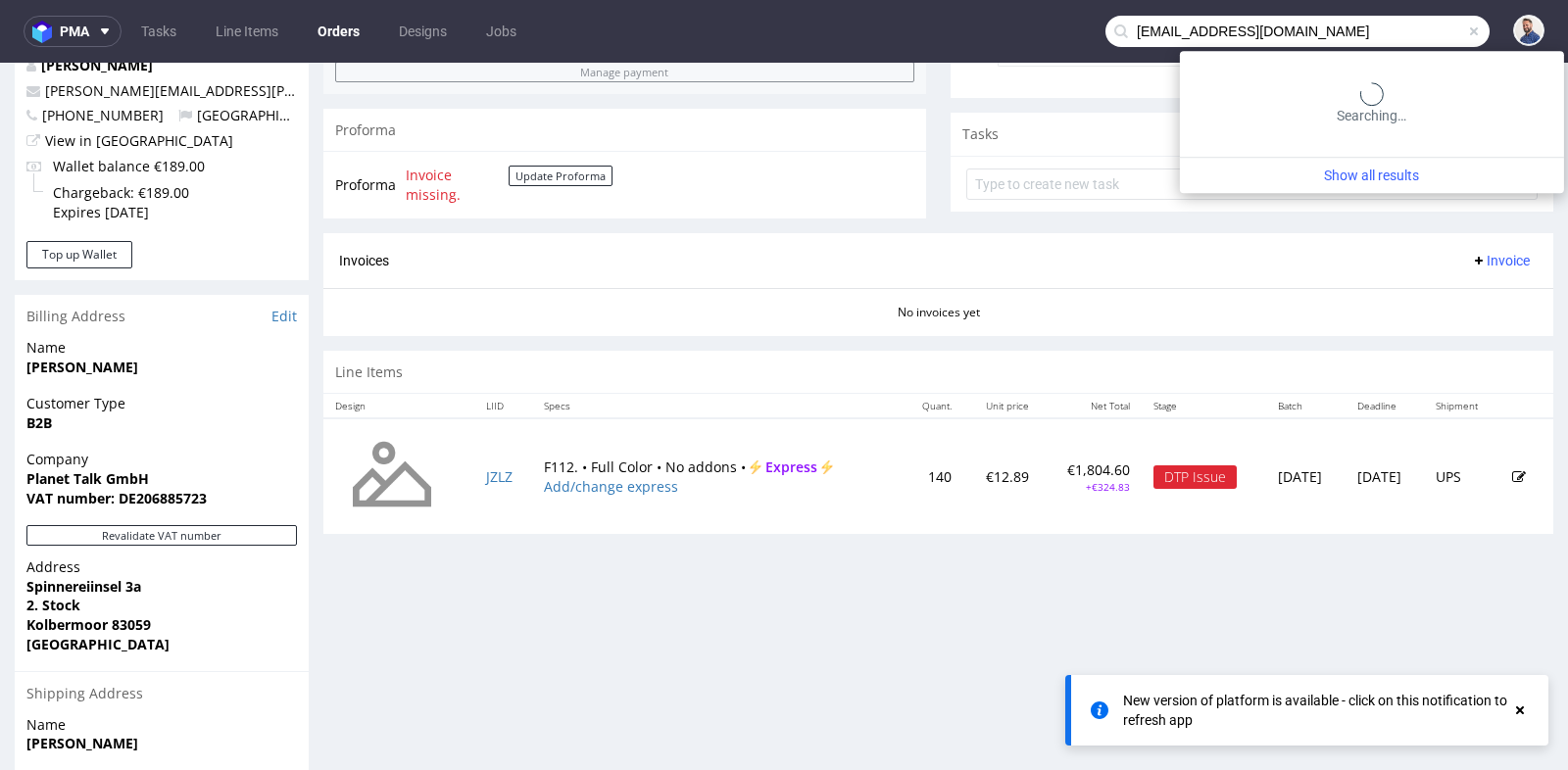 type on "ayko@sparklys.ch" 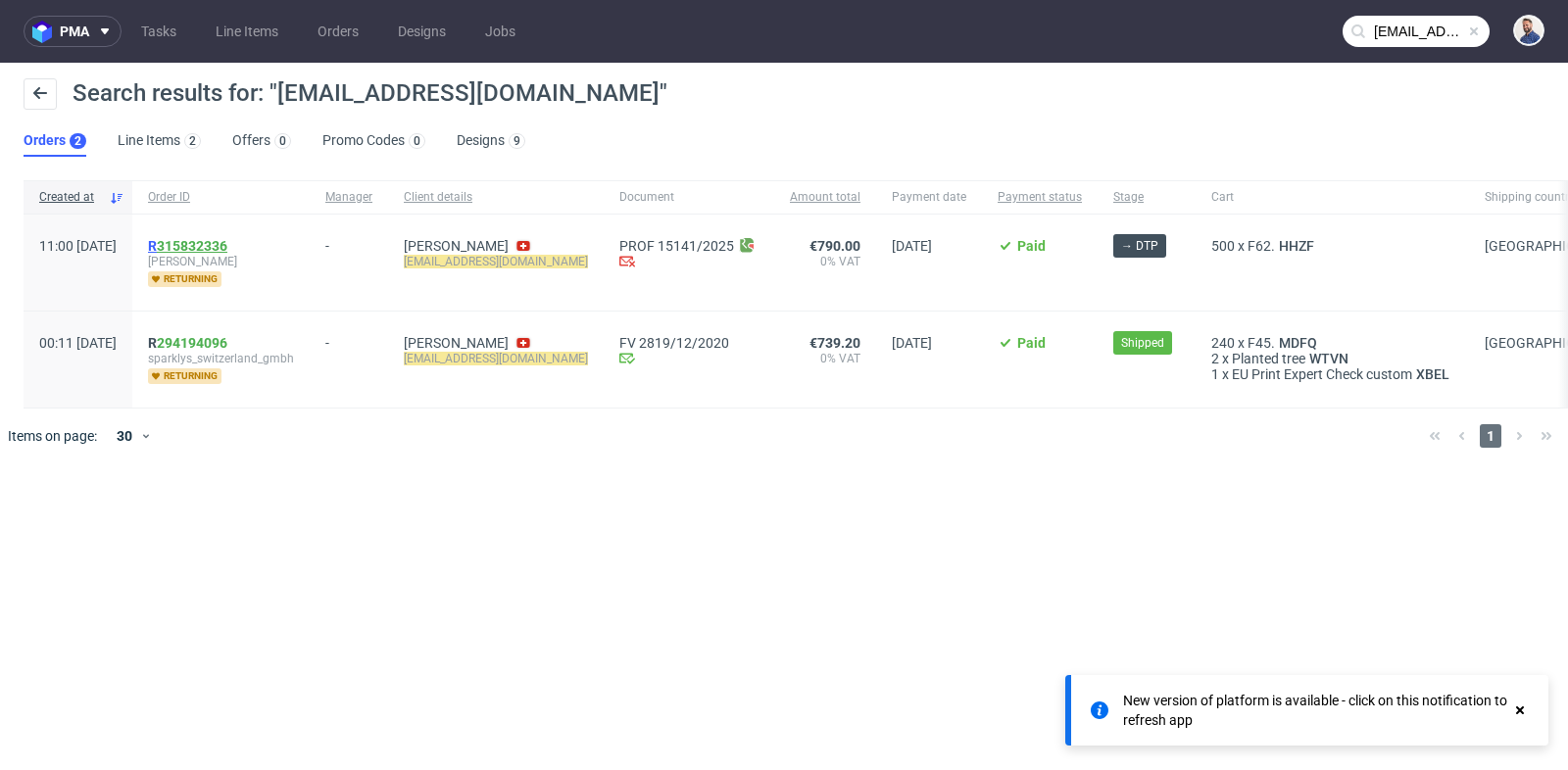 click on "315832336" at bounding box center [192, 246] 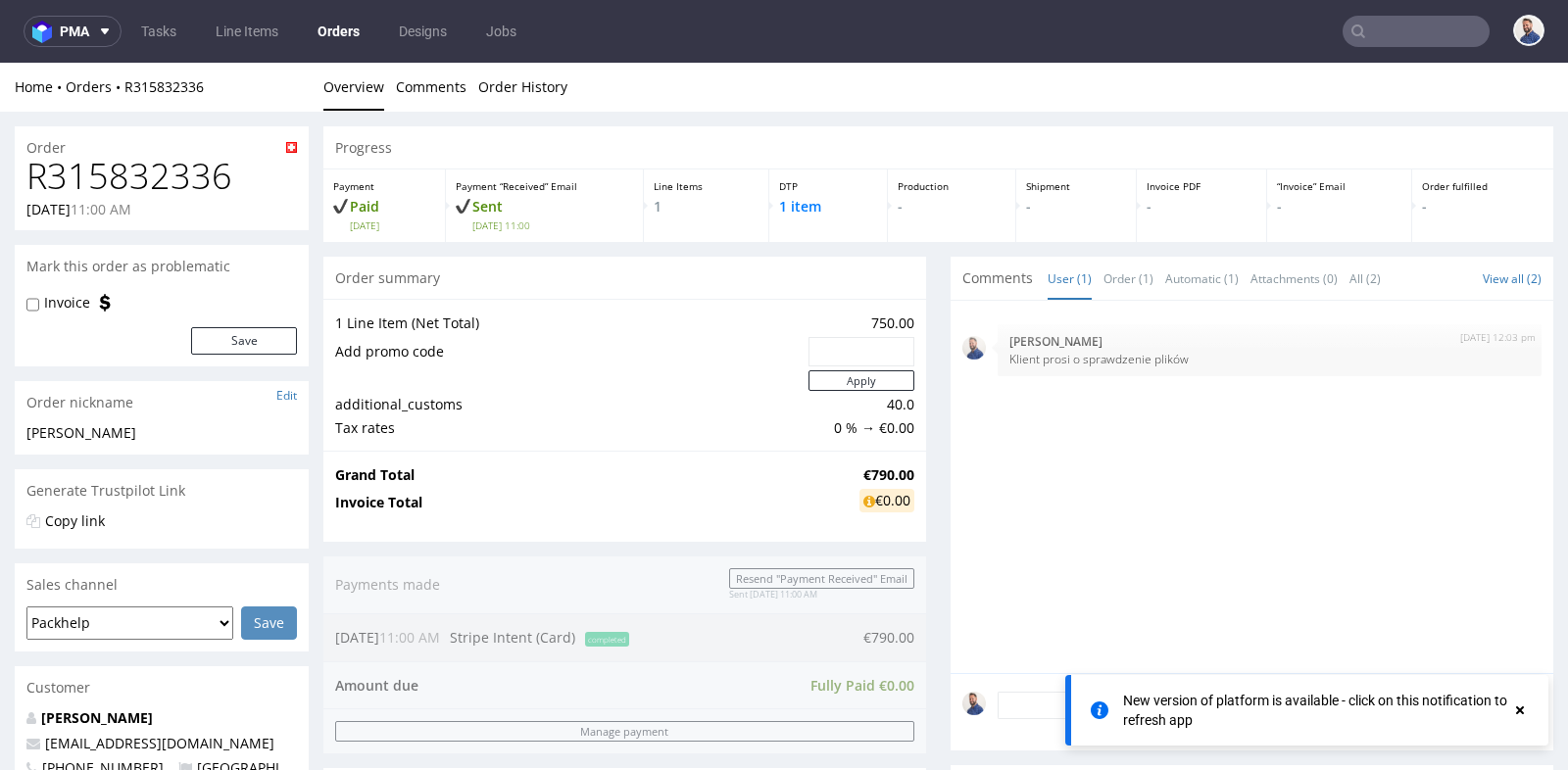 scroll, scrollTop: 0, scrollLeft: 0, axis: both 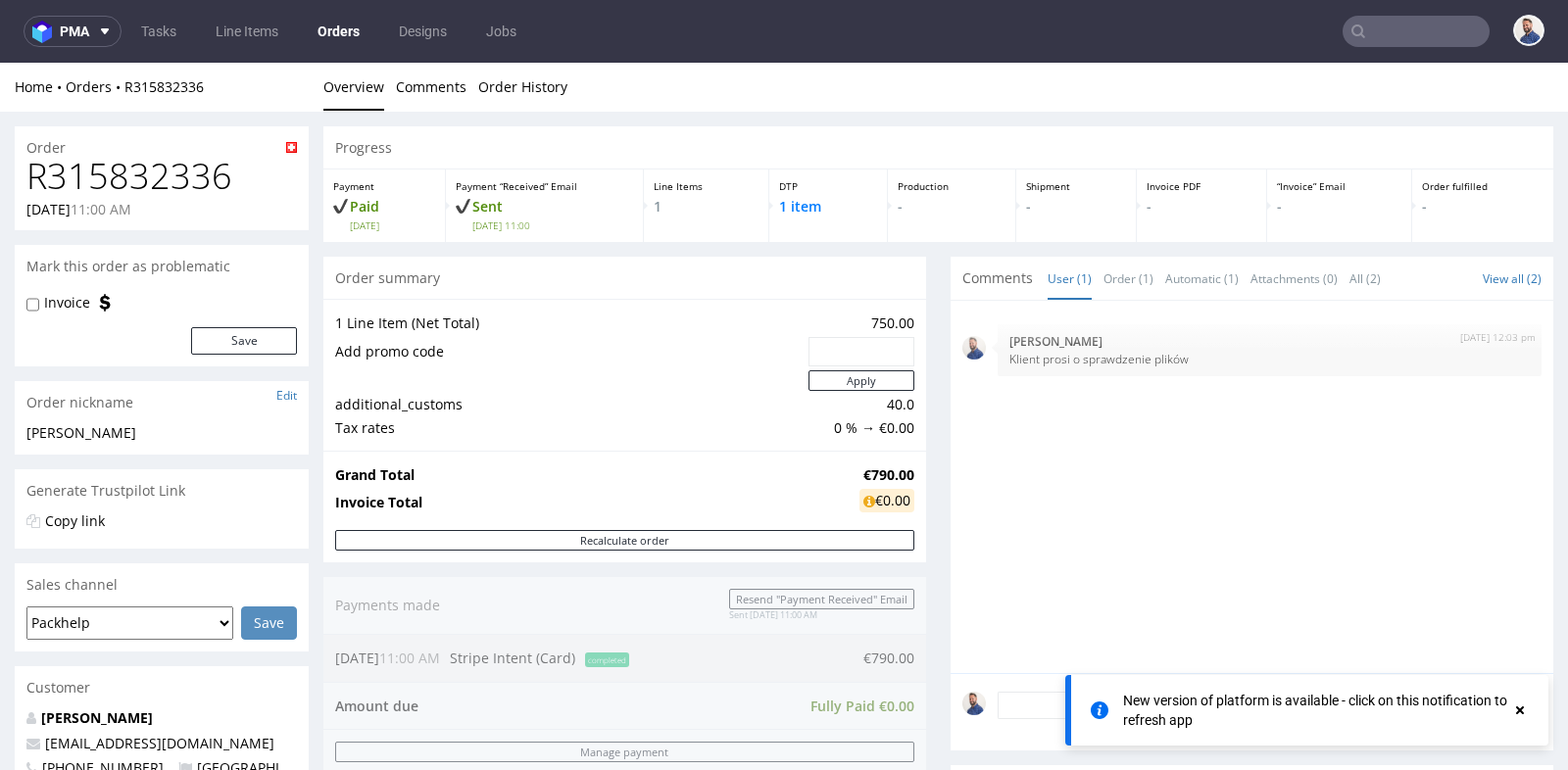 click on "Progress Payment Paid Wed 16 Jul Payment “Received” Email Sent Wed 16 Jul 11:00 Line Items 1 DTP 1 item Production - Shipment - Invoice PDF - “Invoice” Email - Order fulfilled - Order summary 1 Line Item (Net Total) 750.00 Add promo code Apply additional_customs 40.0 Tax rates 0 % → €0.00 Grand Total €790.00 Invoice Total  €0.00 Recalculate order Payments made Resend "Payment Received" Email Sent 16.07.2025 11:00 AM 16.07.25  11:00 AM Stripe Intent (Card)   completed €790.00 Amount due Fully Paid €0.00 Manage payment Proforma Proforma PROF 15141/2025 Update Proforma Comments User (1) Order (1) Automatic (1) Attachments (0) All (2) View all (2)   HHZF 16th Jul 25 | 11:01 am Rob . Supplier changed to: EGDK. Production Manager set to: ewa.prus@packhelp.com 16th Jul 25 | 12:03 pm Michał Rachański Klient prosi o sprawdzenie plików 16th Jul 25 | 12:03 pm Michał Rachański Klient prosi o sprawdzenie plików 16th Jul 25 | 12:03 pm Michał Rachański Klient prosi o sprawdzenie plików   HHZF" at bounding box center (938, 653) 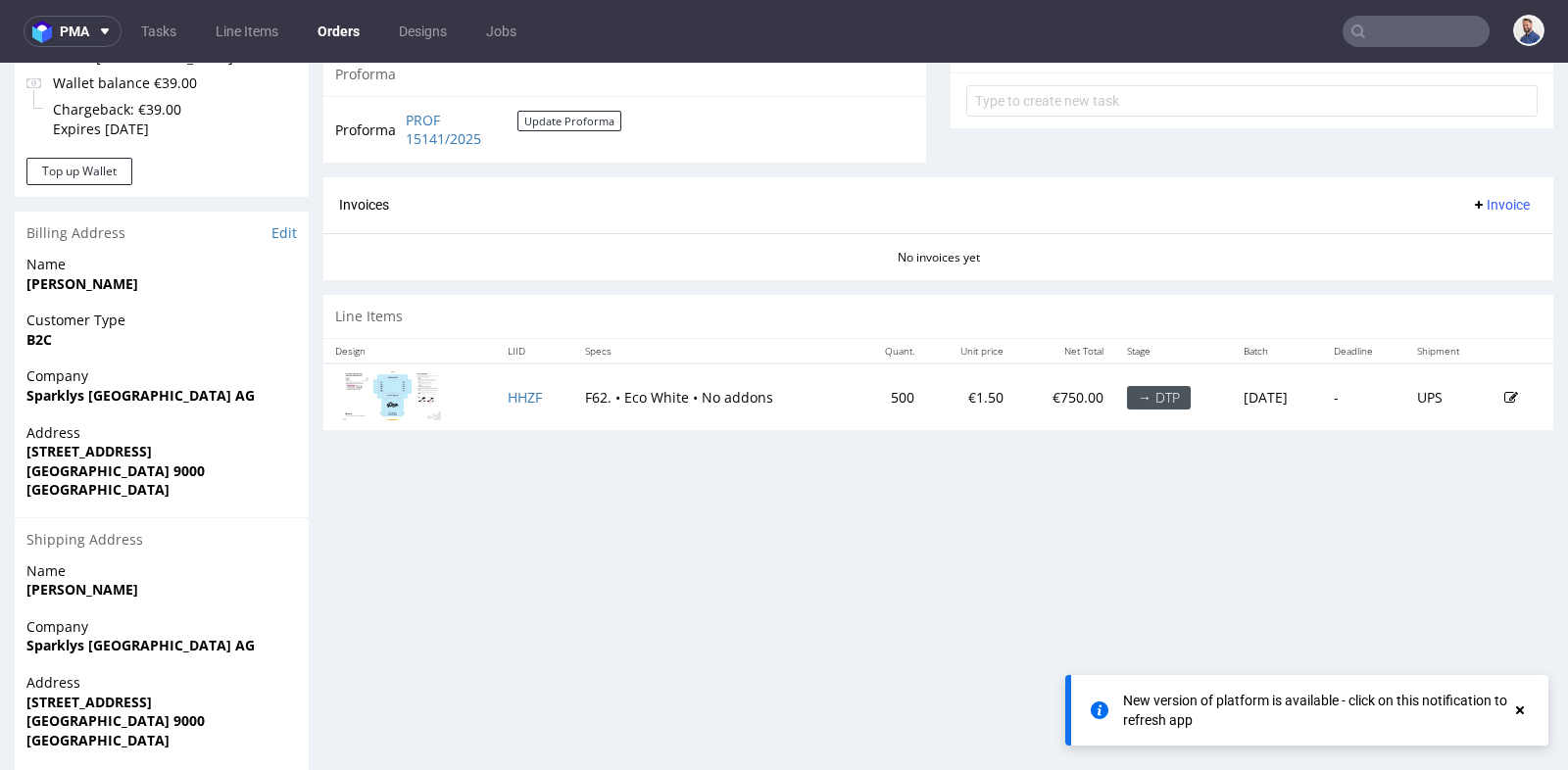 scroll, scrollTop: 740, scrollLeft: 0, axis: vertical 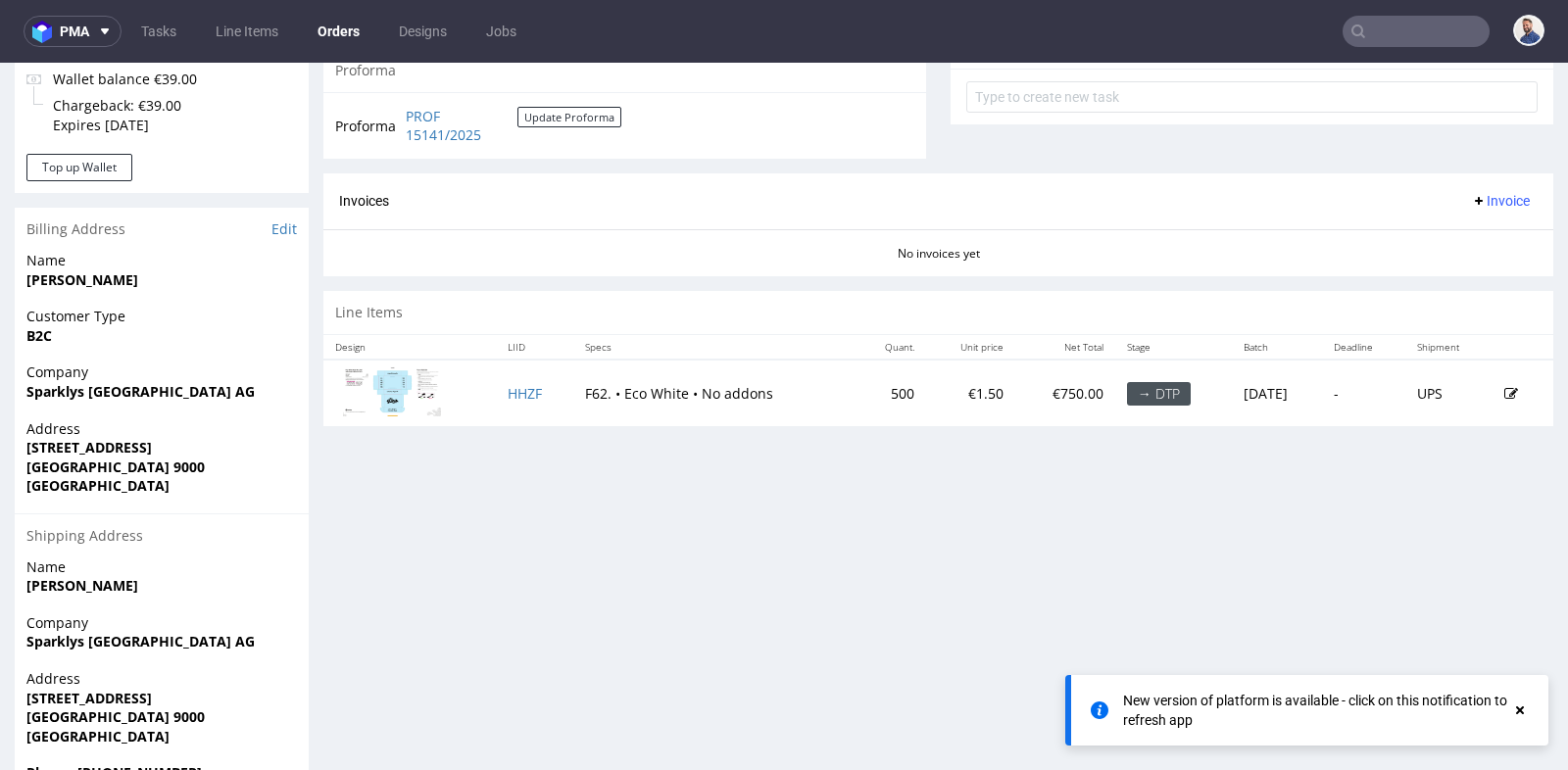 click at bounding box center [392, 391] 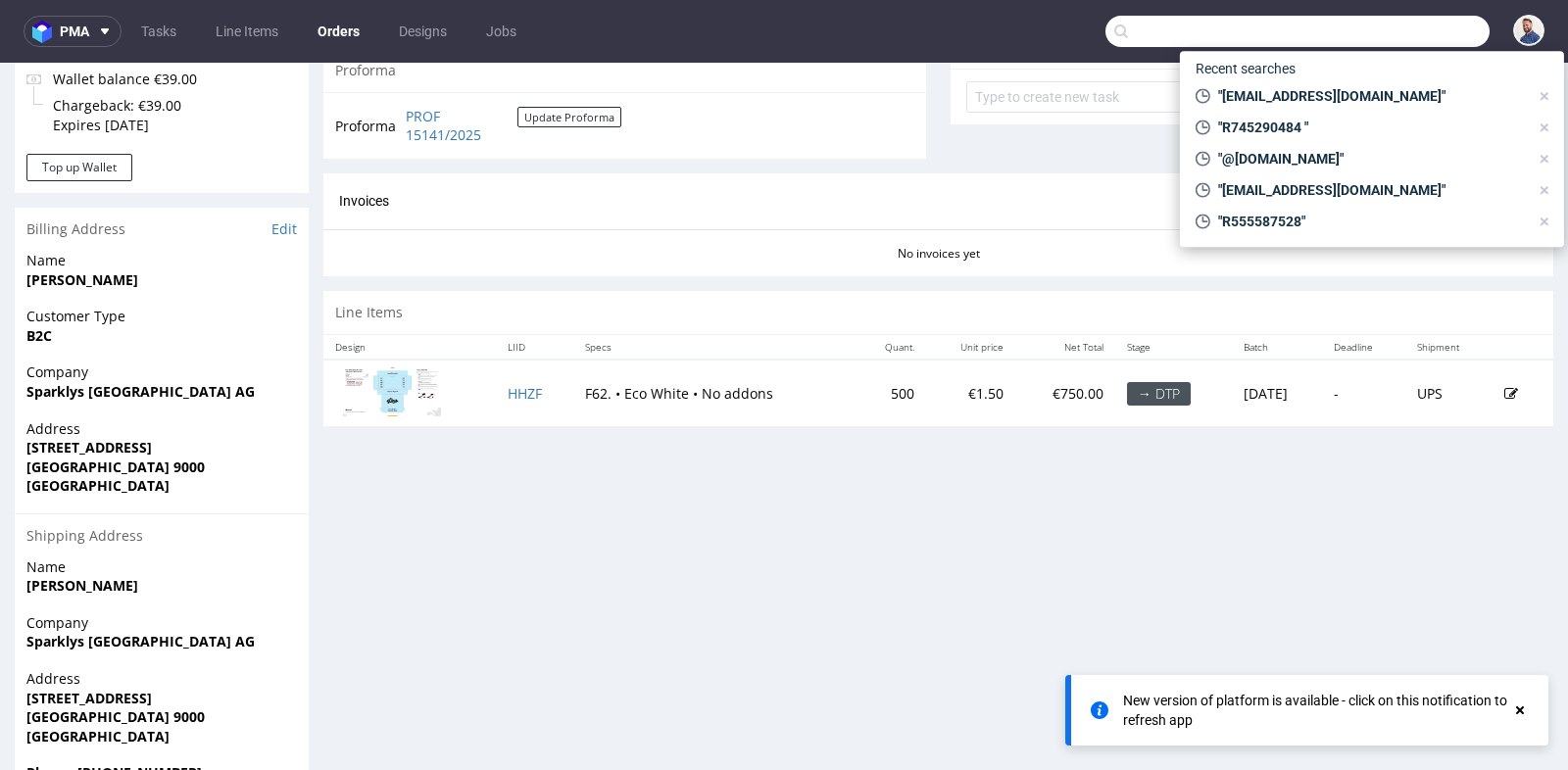click at bounding box center (1298, 31) 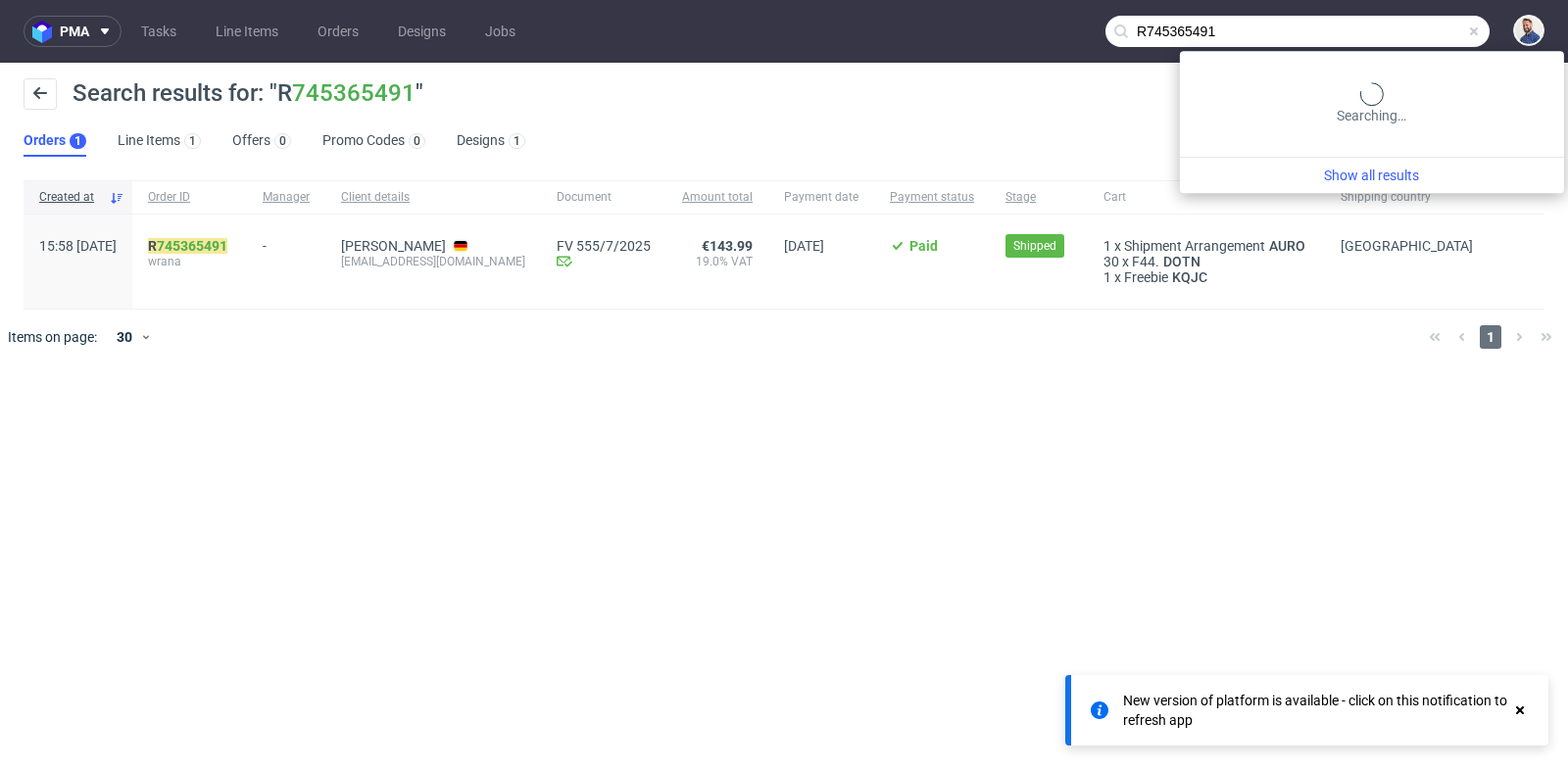 click on "R745365491" at bounding box center [1298, 31] 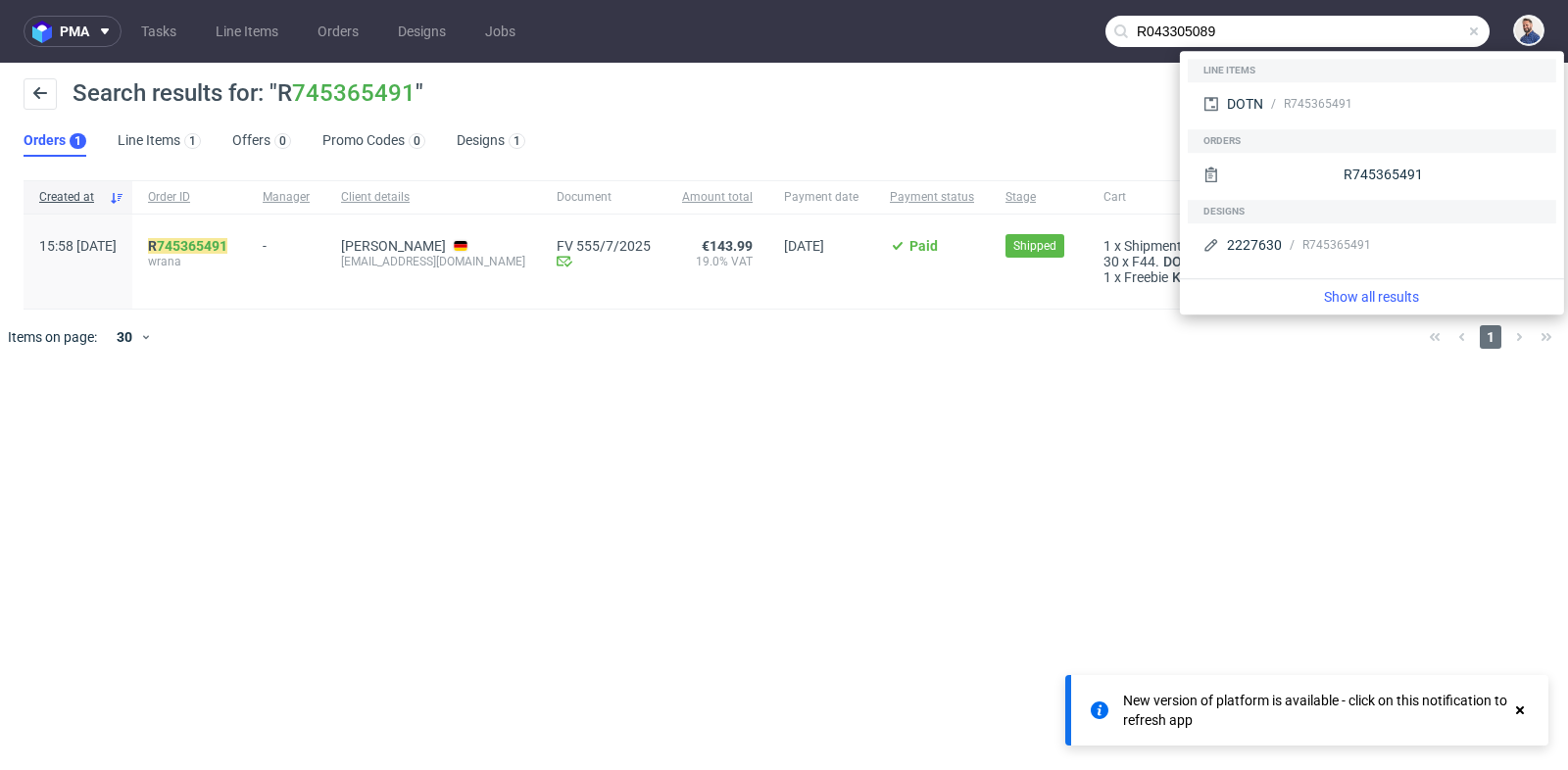 type on "R043305089" 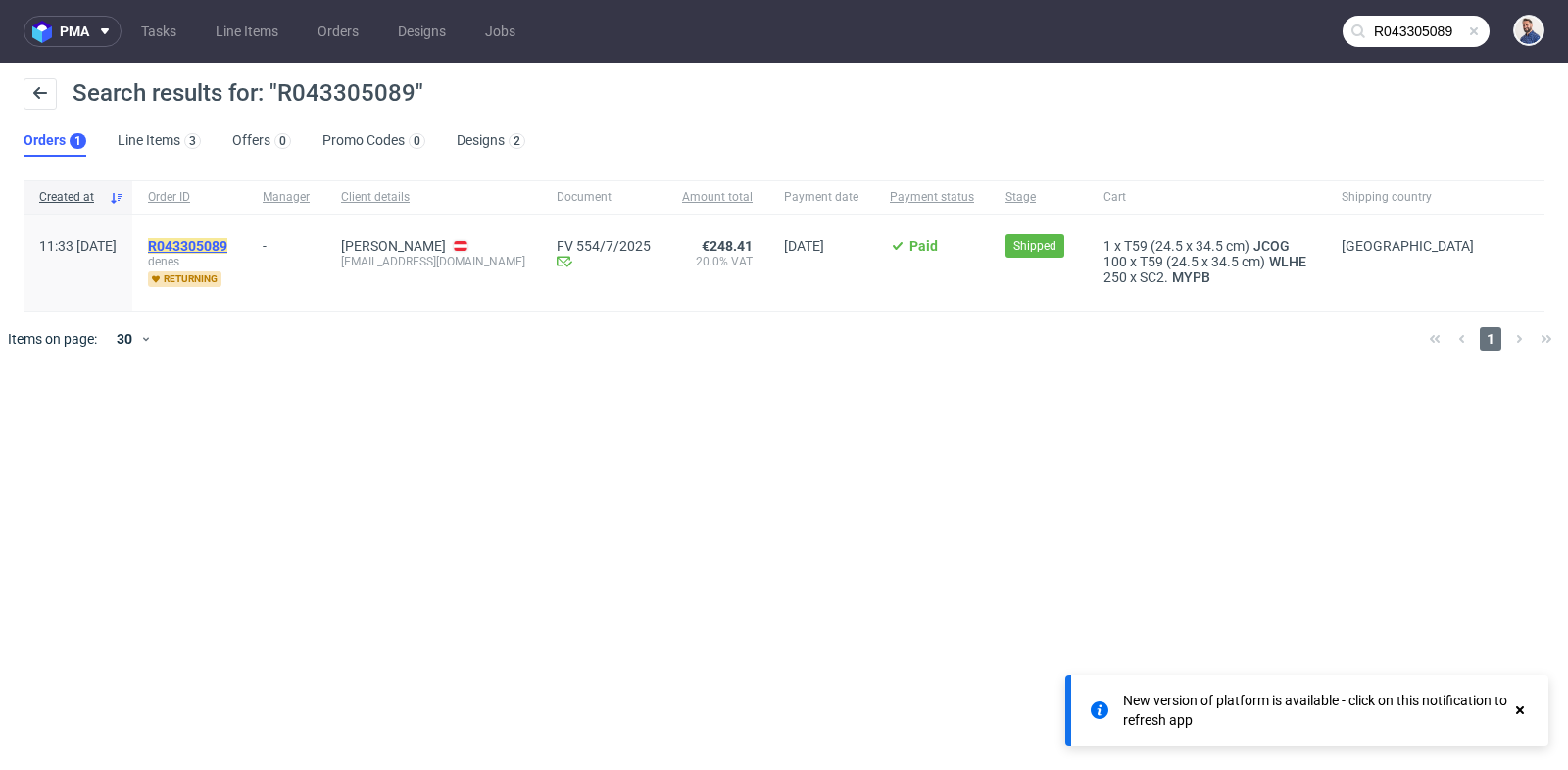 click on "R043305089" 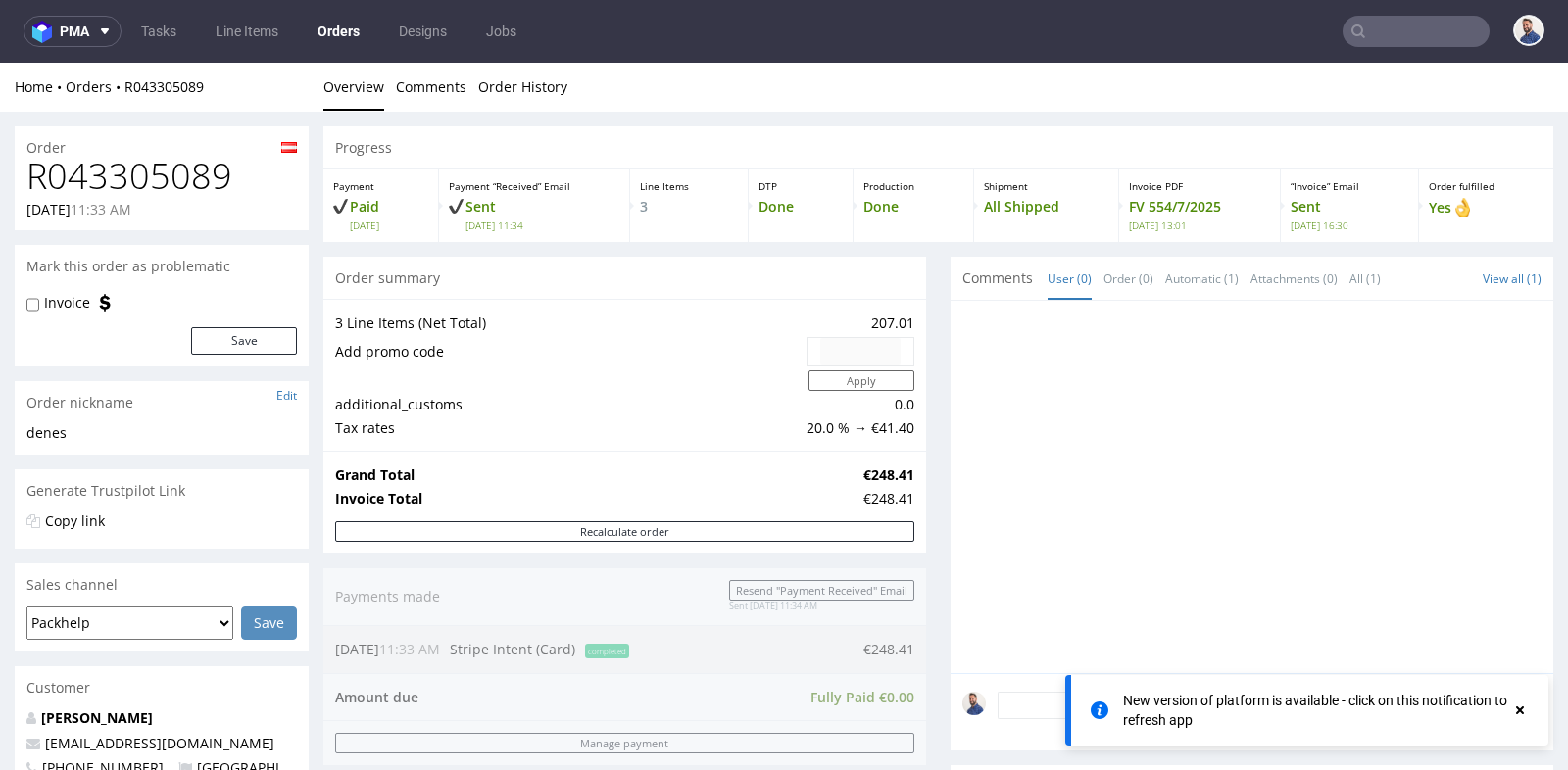 scroll, scrollTop: 0, scrollLeft: 0, axis: both 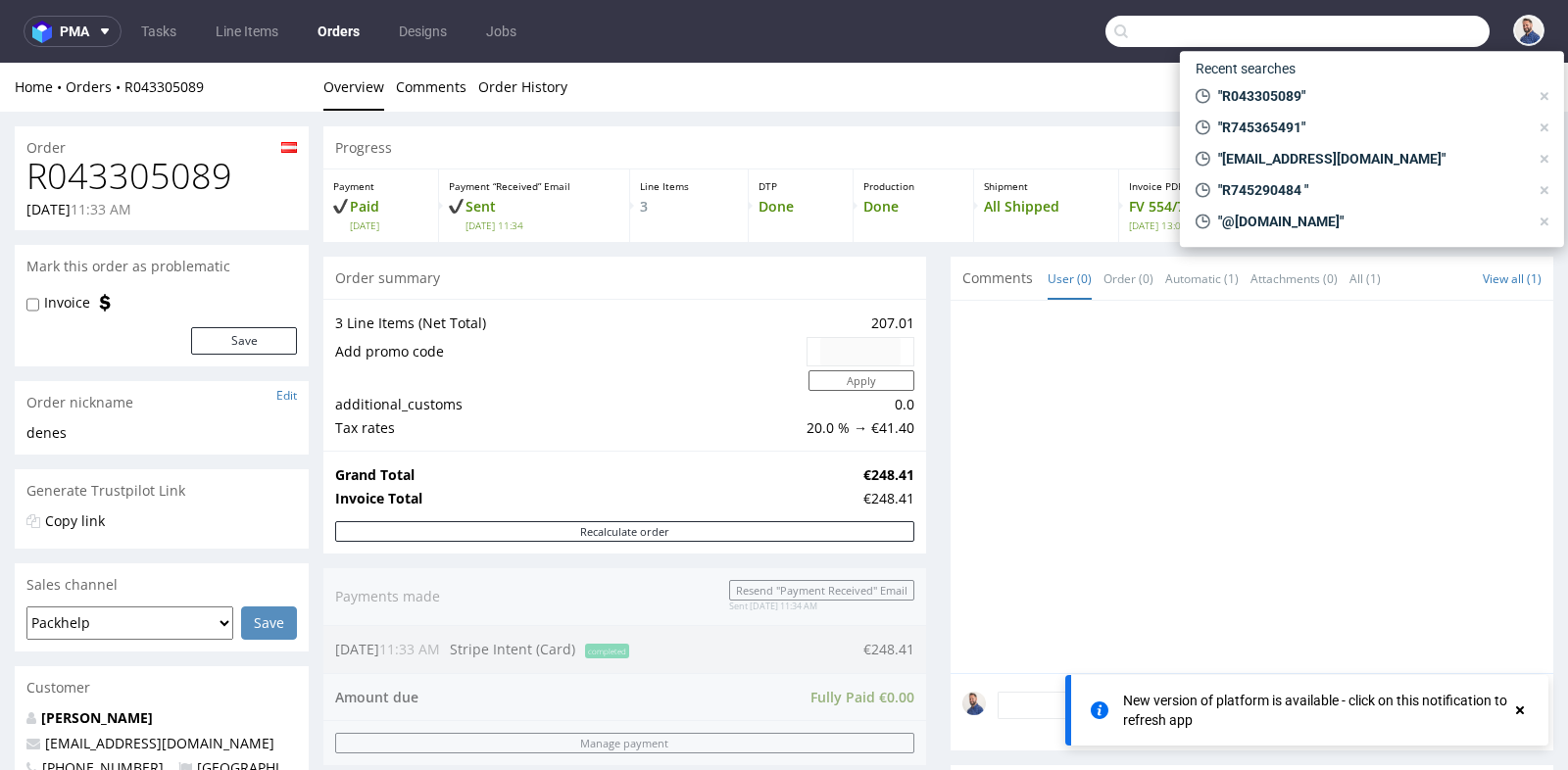 paste on "R745290484" 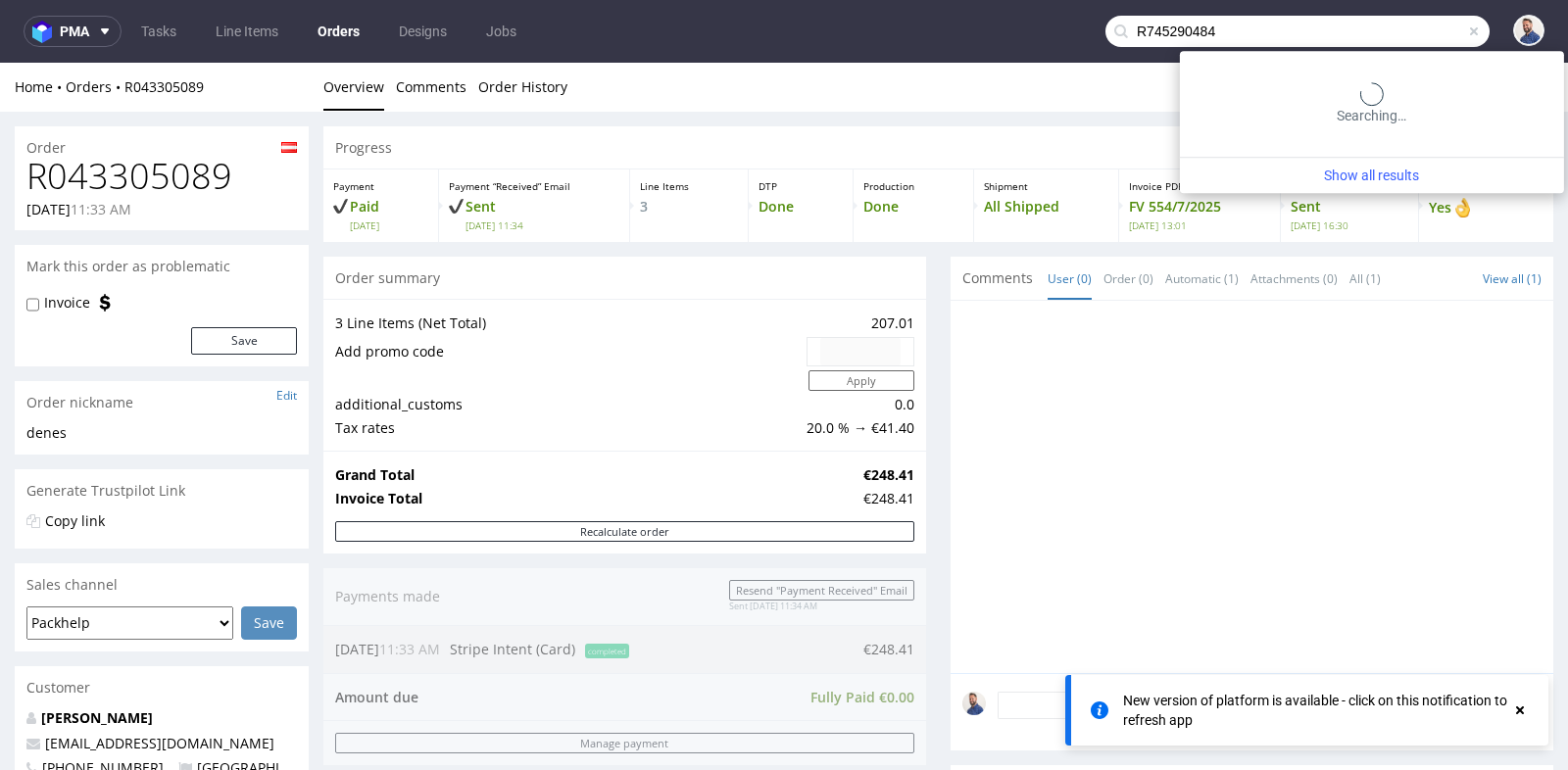type on "R745290484" 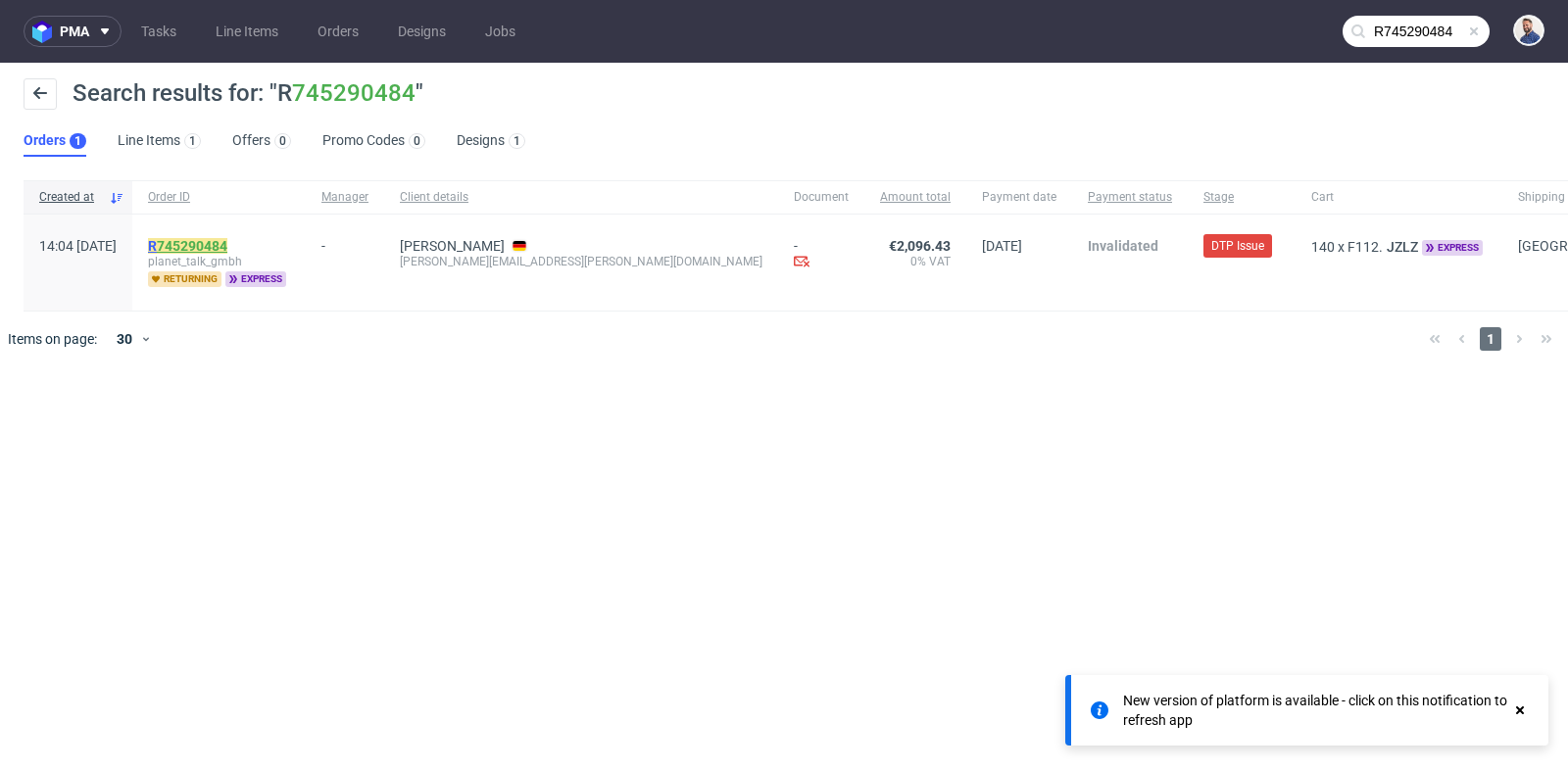 click on "745290484" at bounding box center (192, 246) 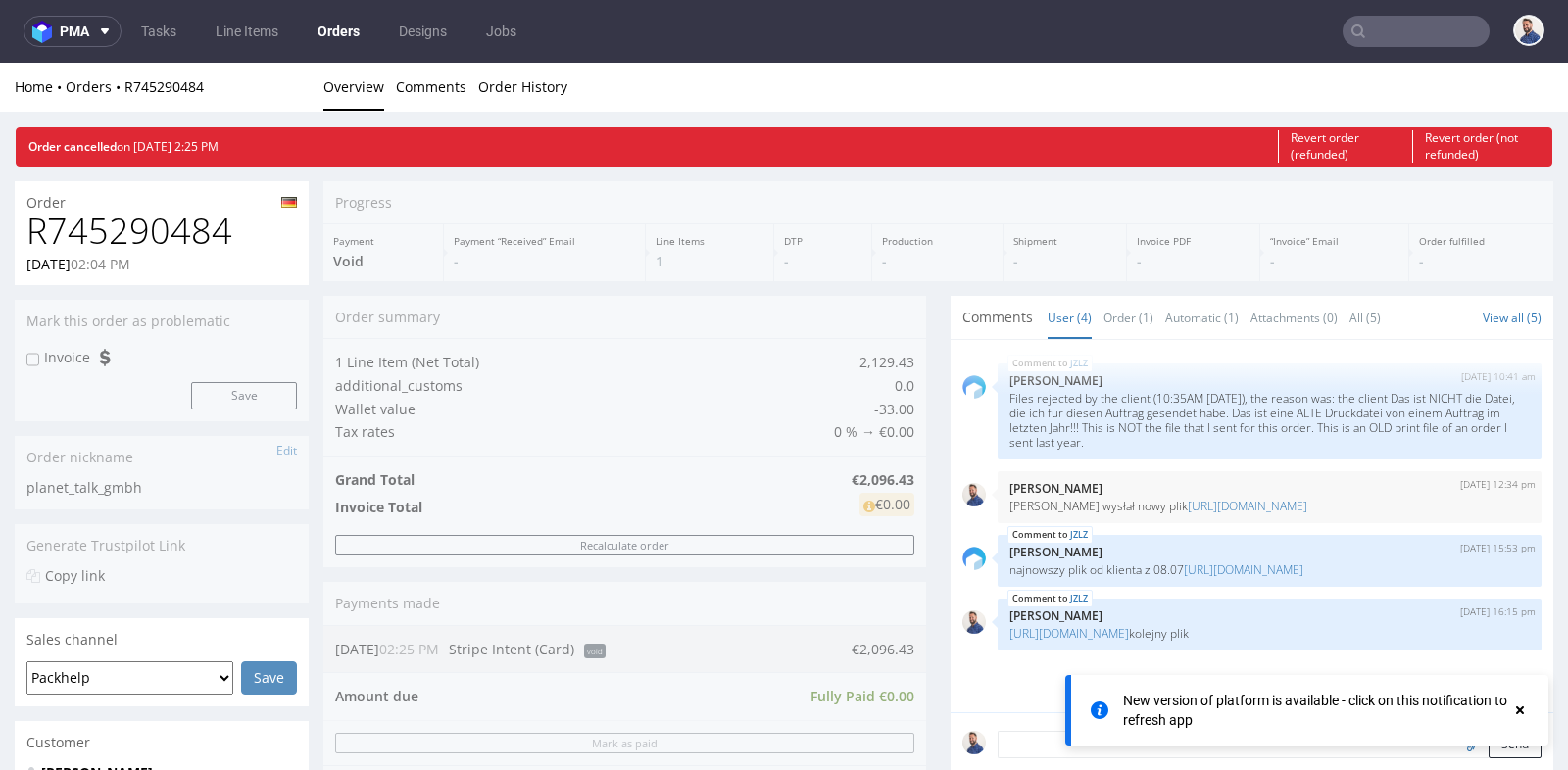 scroll, scrollTop: 0, scrollLeft: 0, axis: both 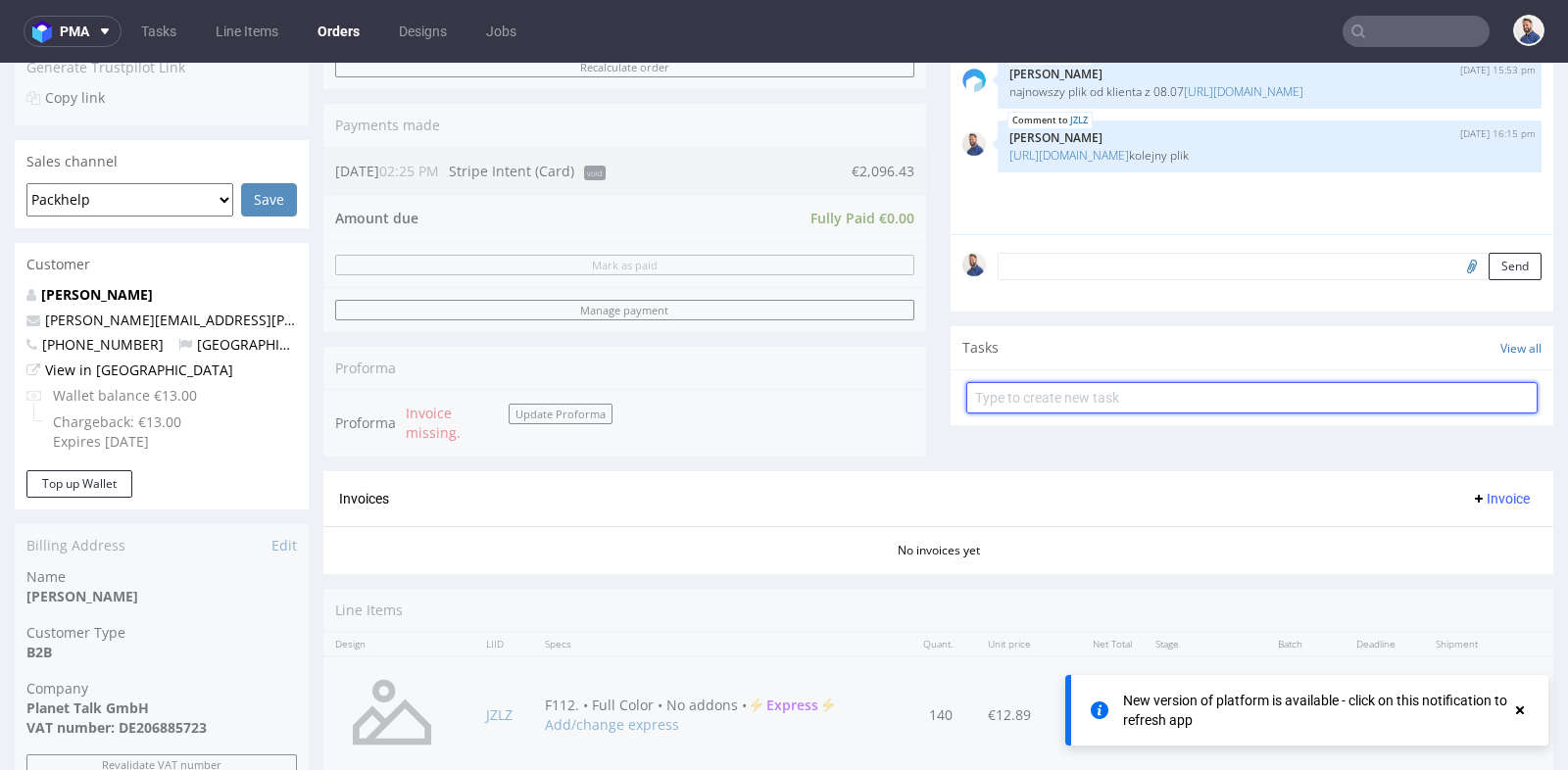 click at bounding box center [1251, 398] 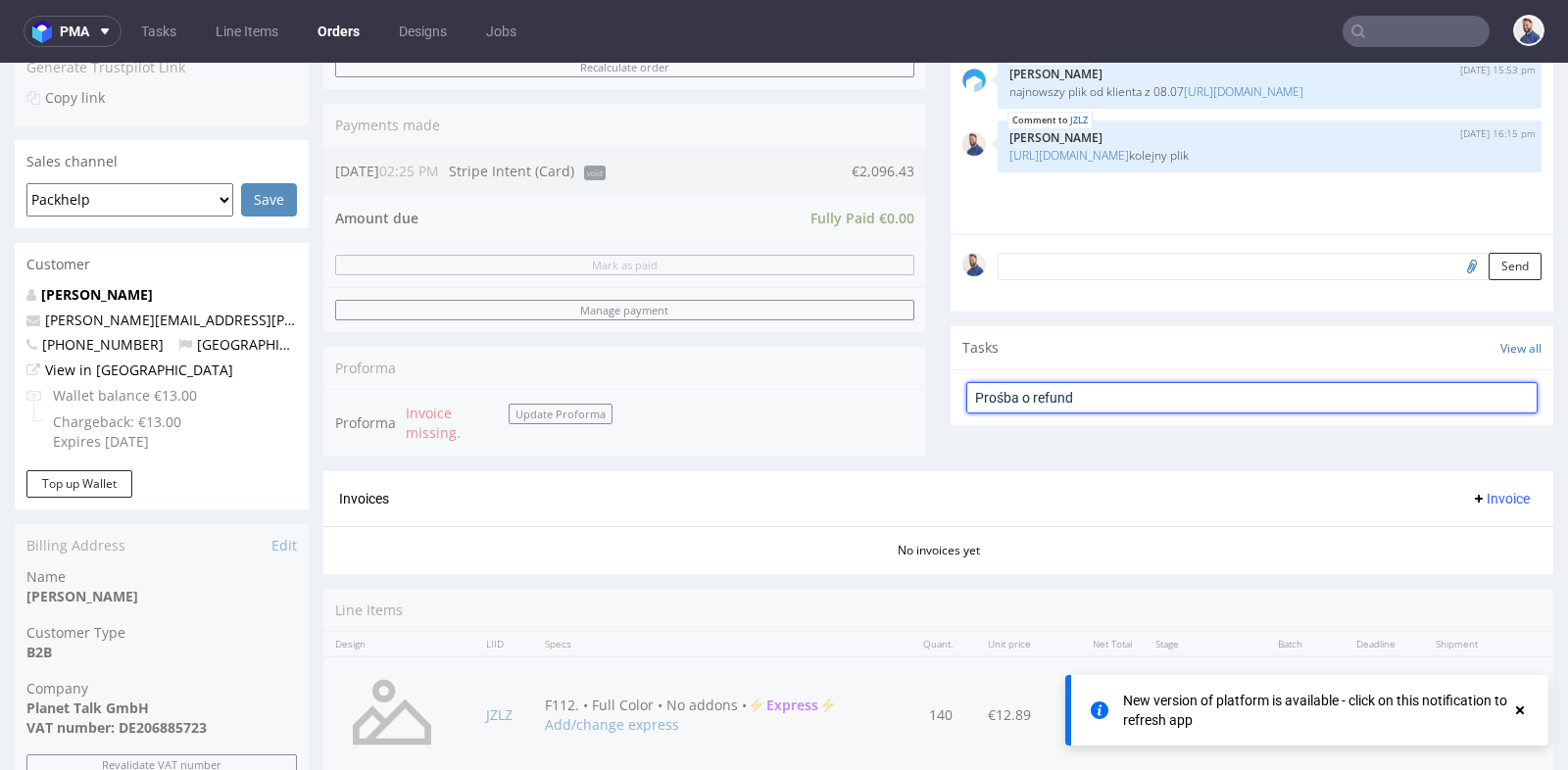 type on "Prośba o refund" 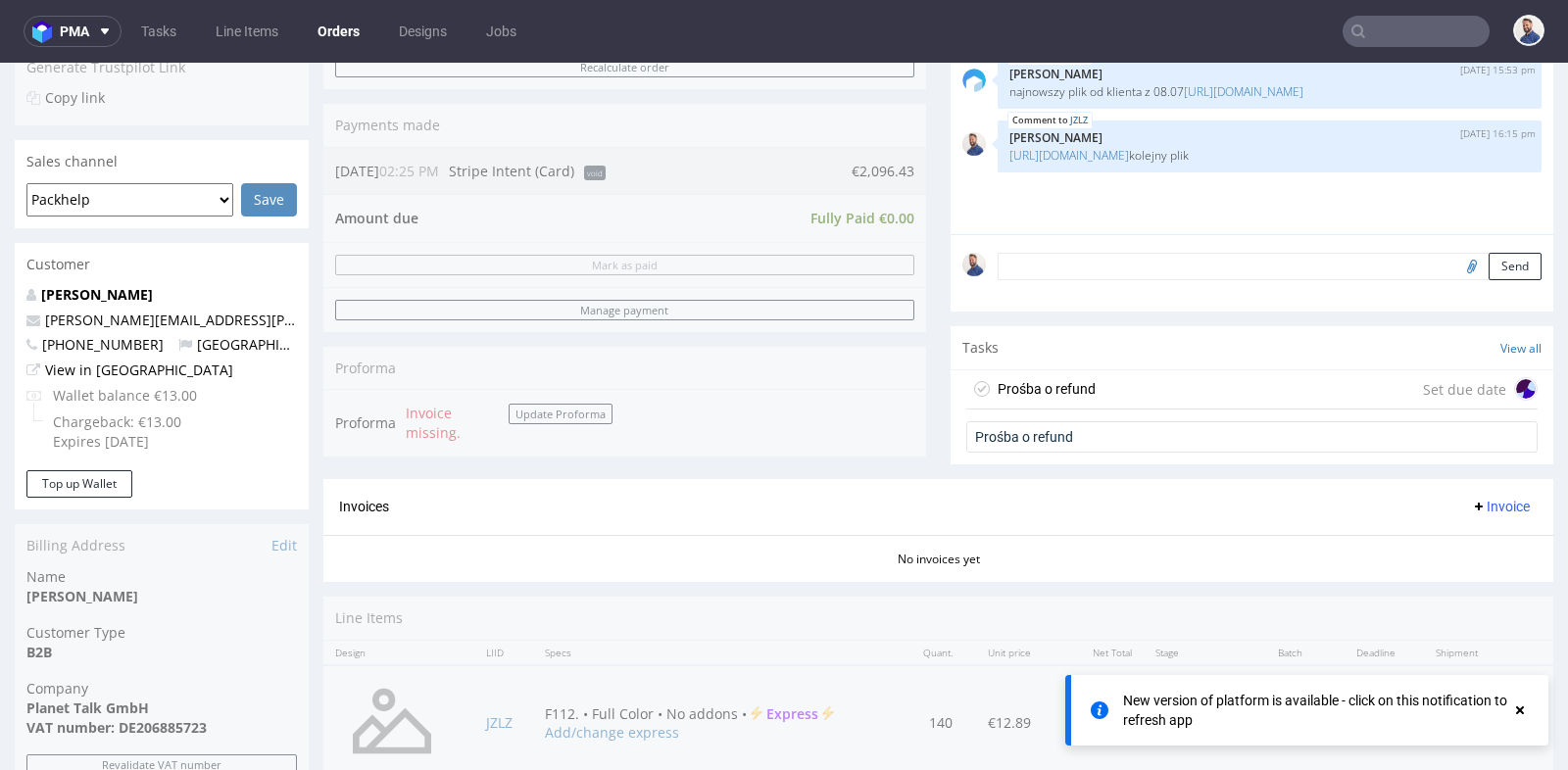 click on "Prośba o refund Set due date" at bounding box center [1251, 390] 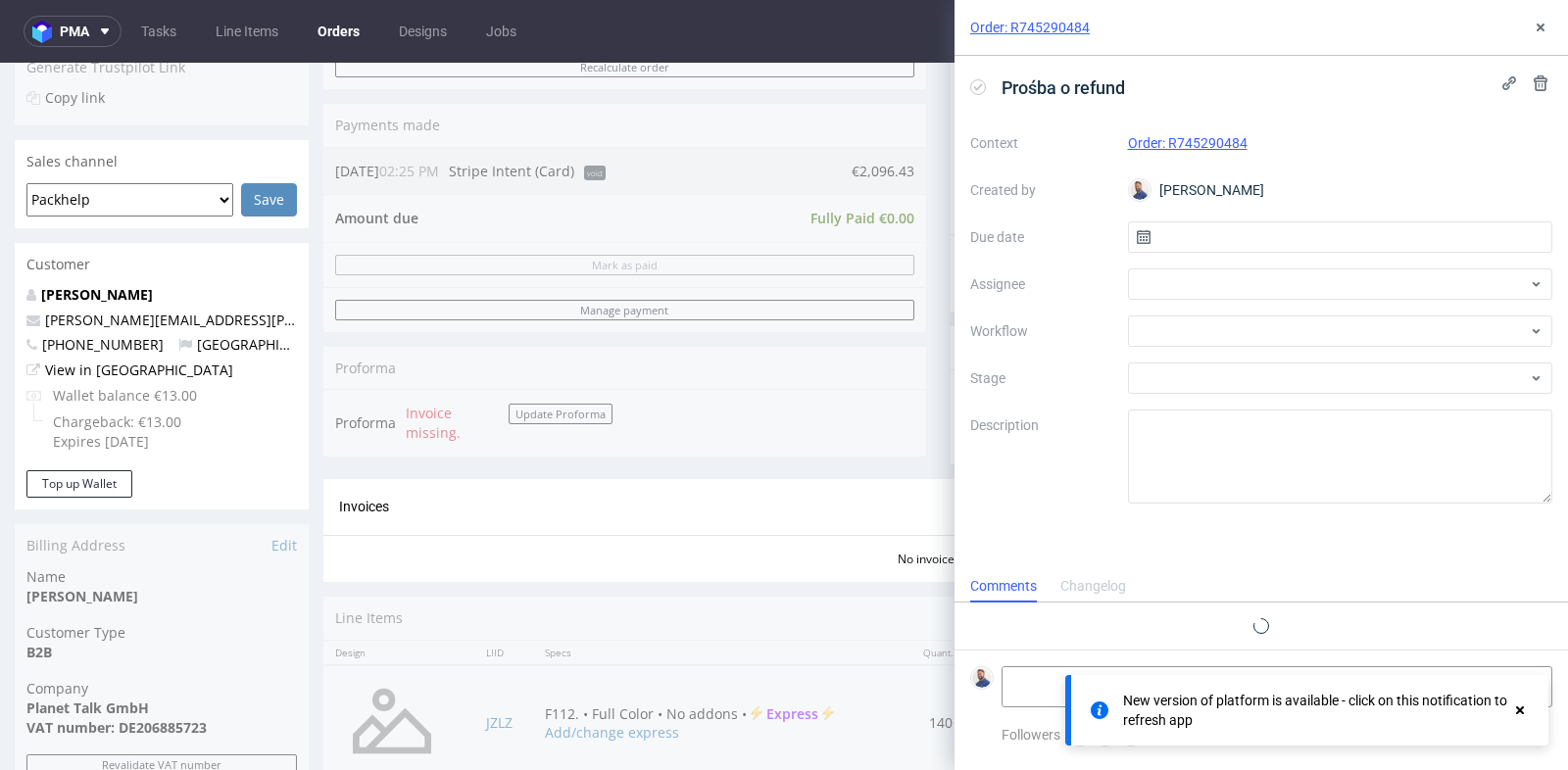 scroll, scrollTop: 15, scrollLeft: 0, axis: vertical 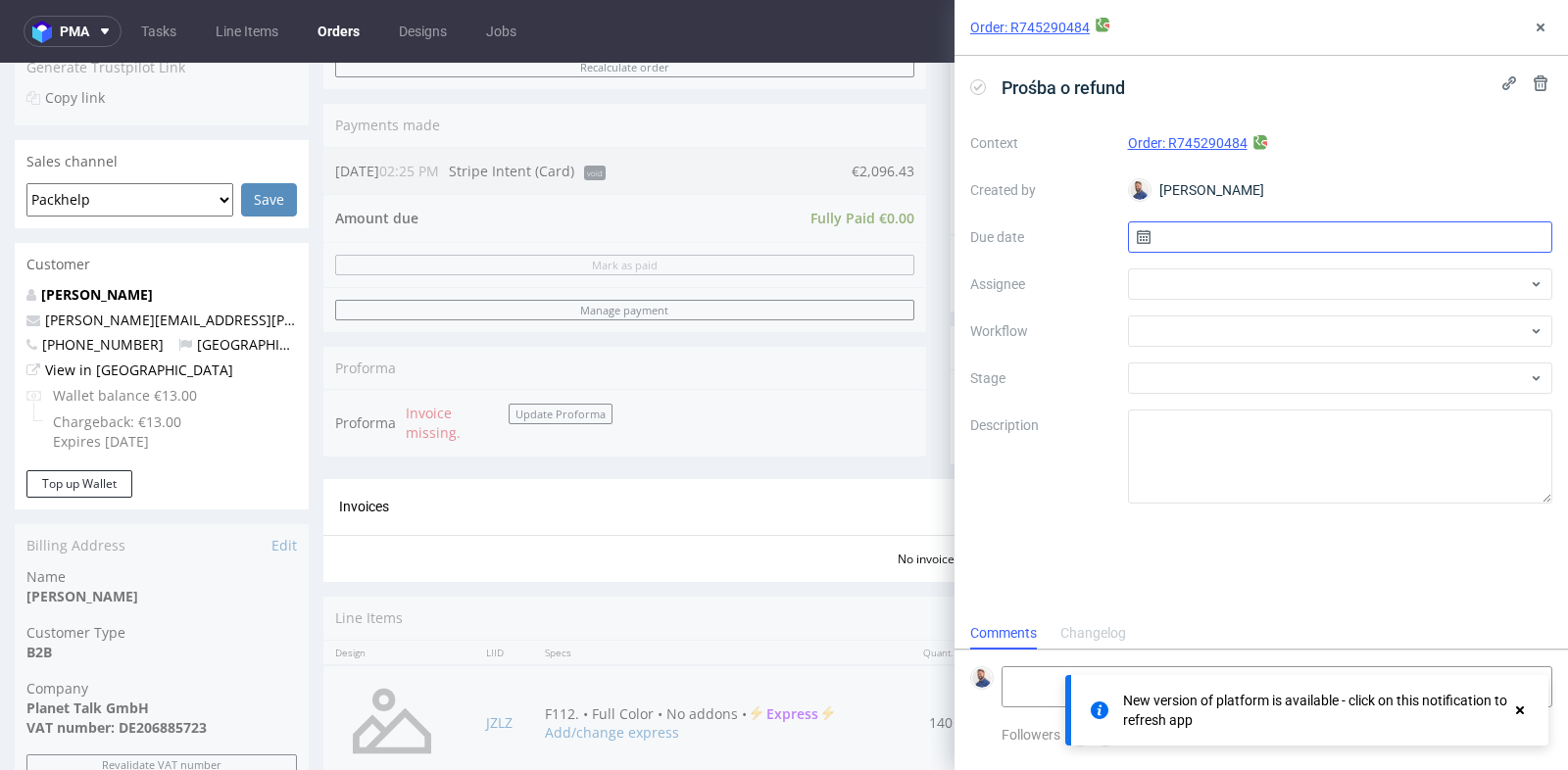 click at bounding box center (1341, 237) 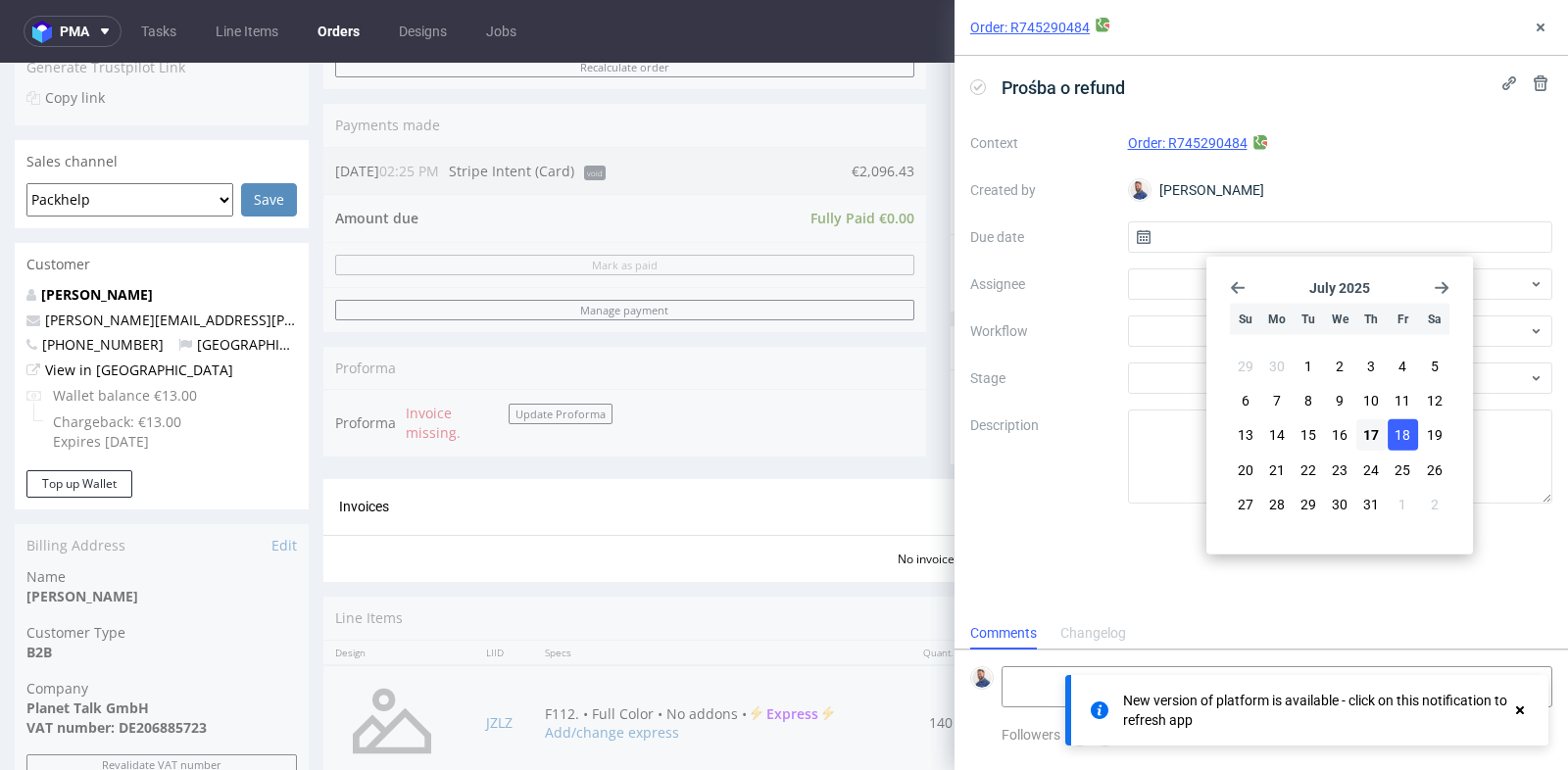 click on "18" at bounding box center (1402, 435) 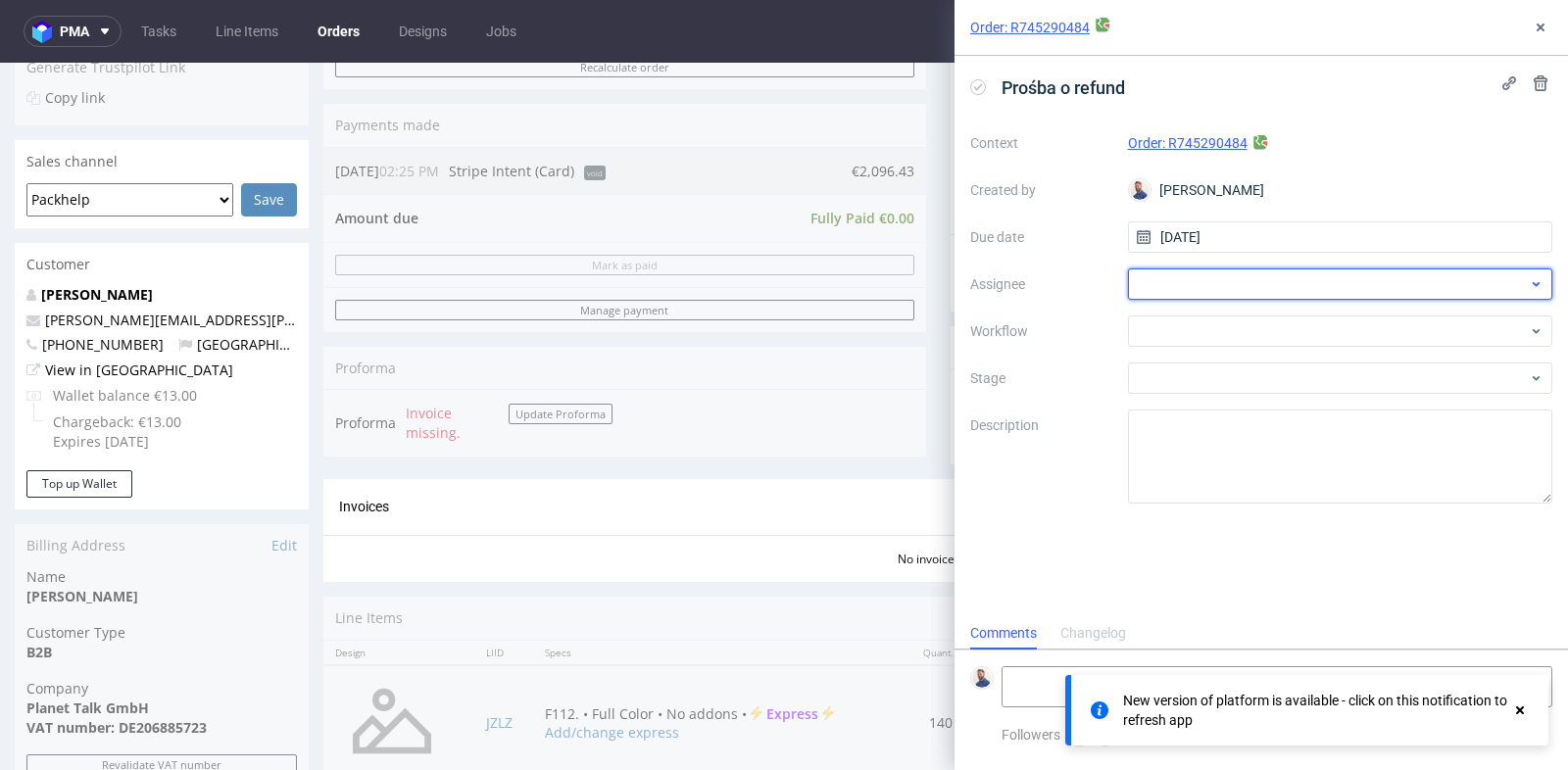 click at bounding box center [1341, 284] 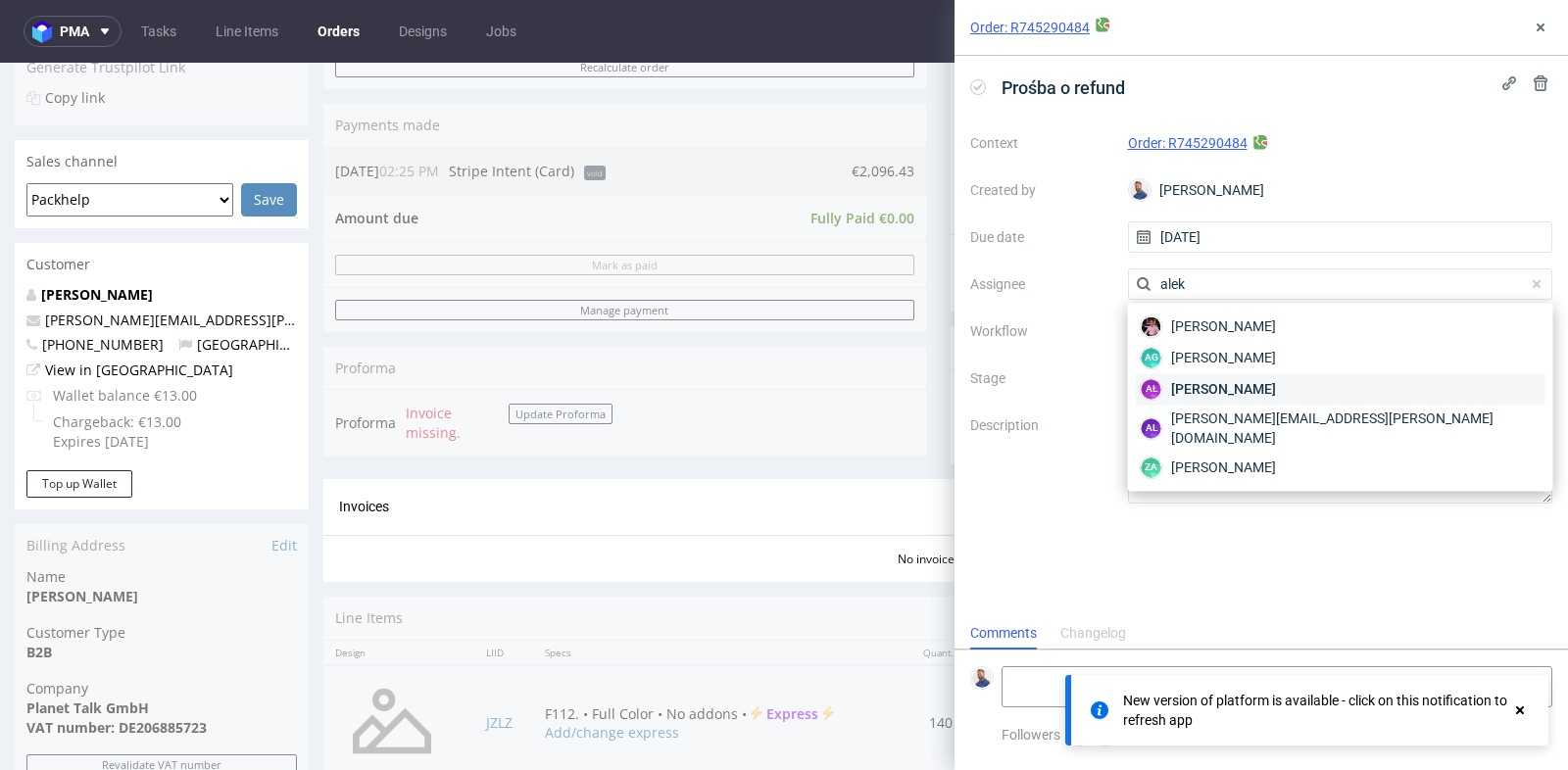 type on "alek" 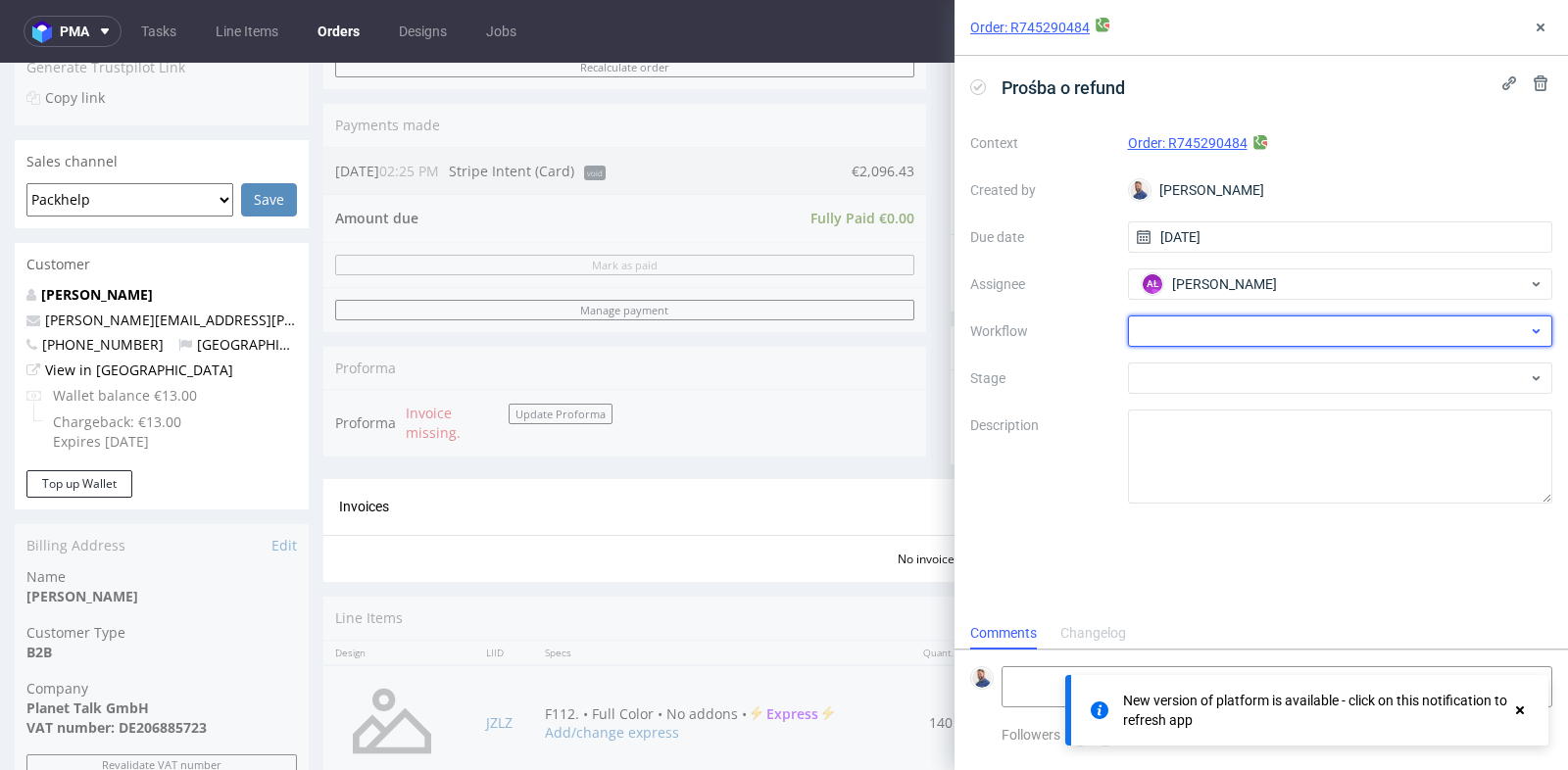 click at bounding box center [1341, 331] 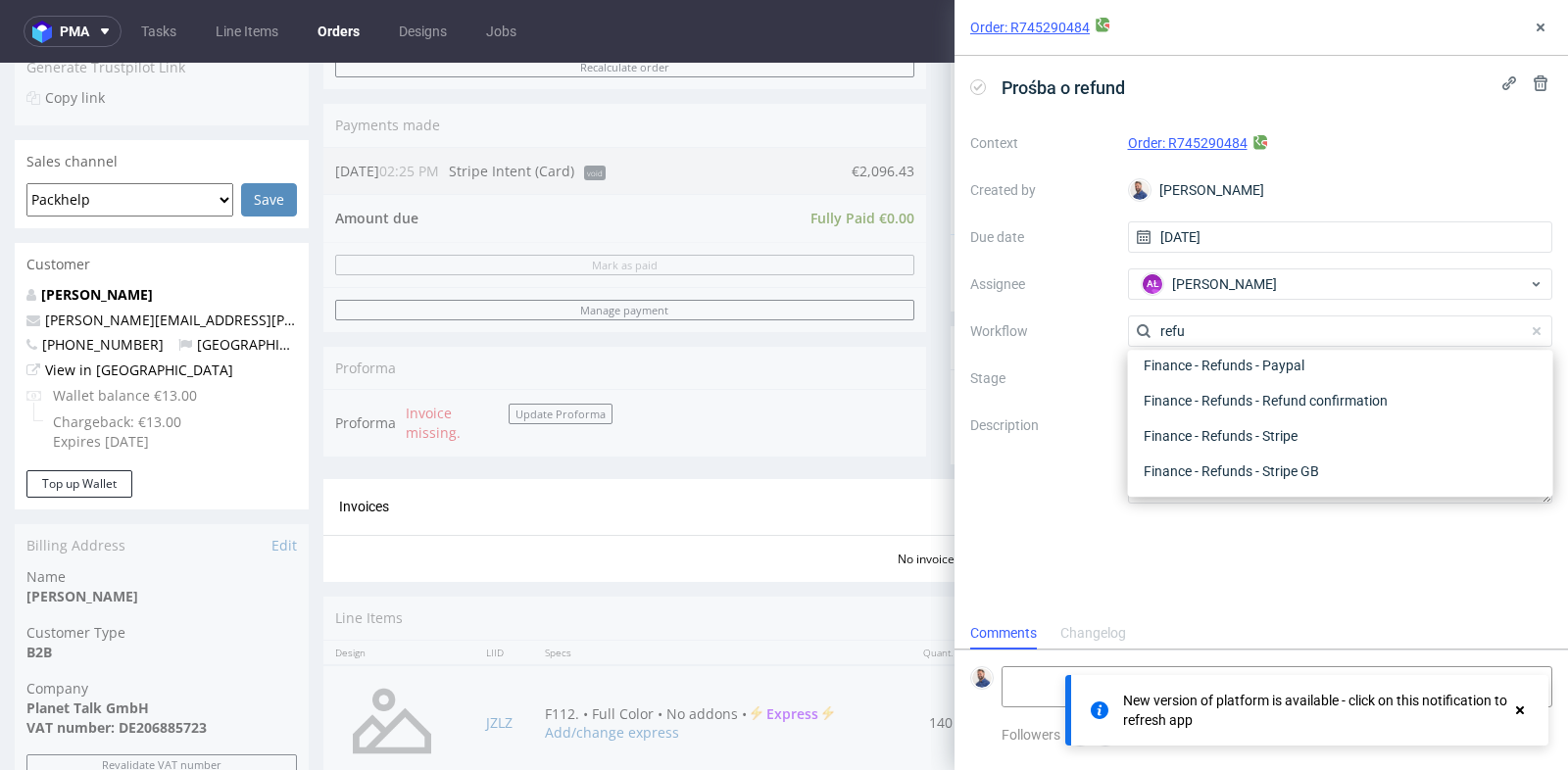 scroll, scrollTop: 105, scrollLeft: 0, axis: vertical 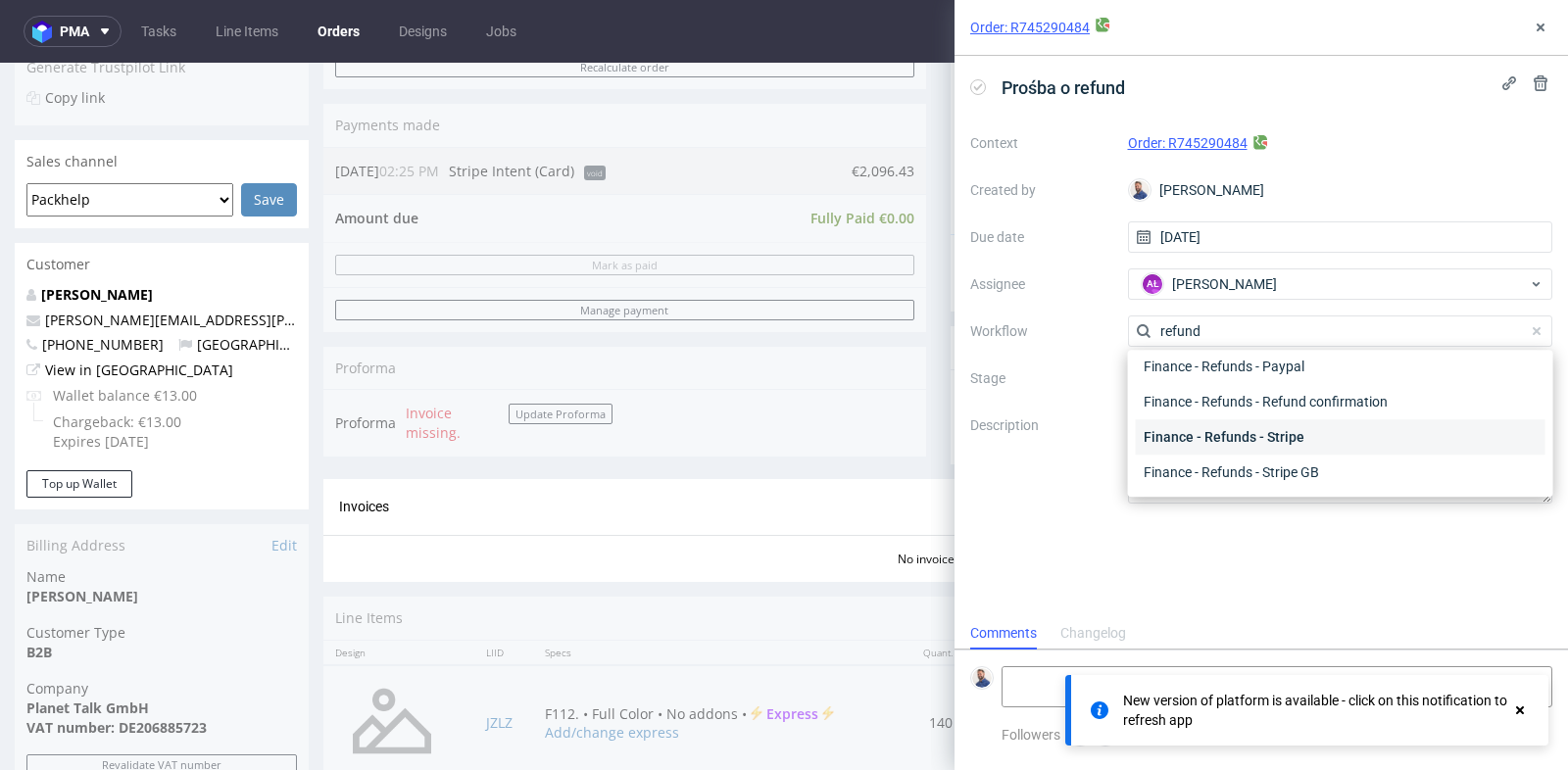 type on "refund" 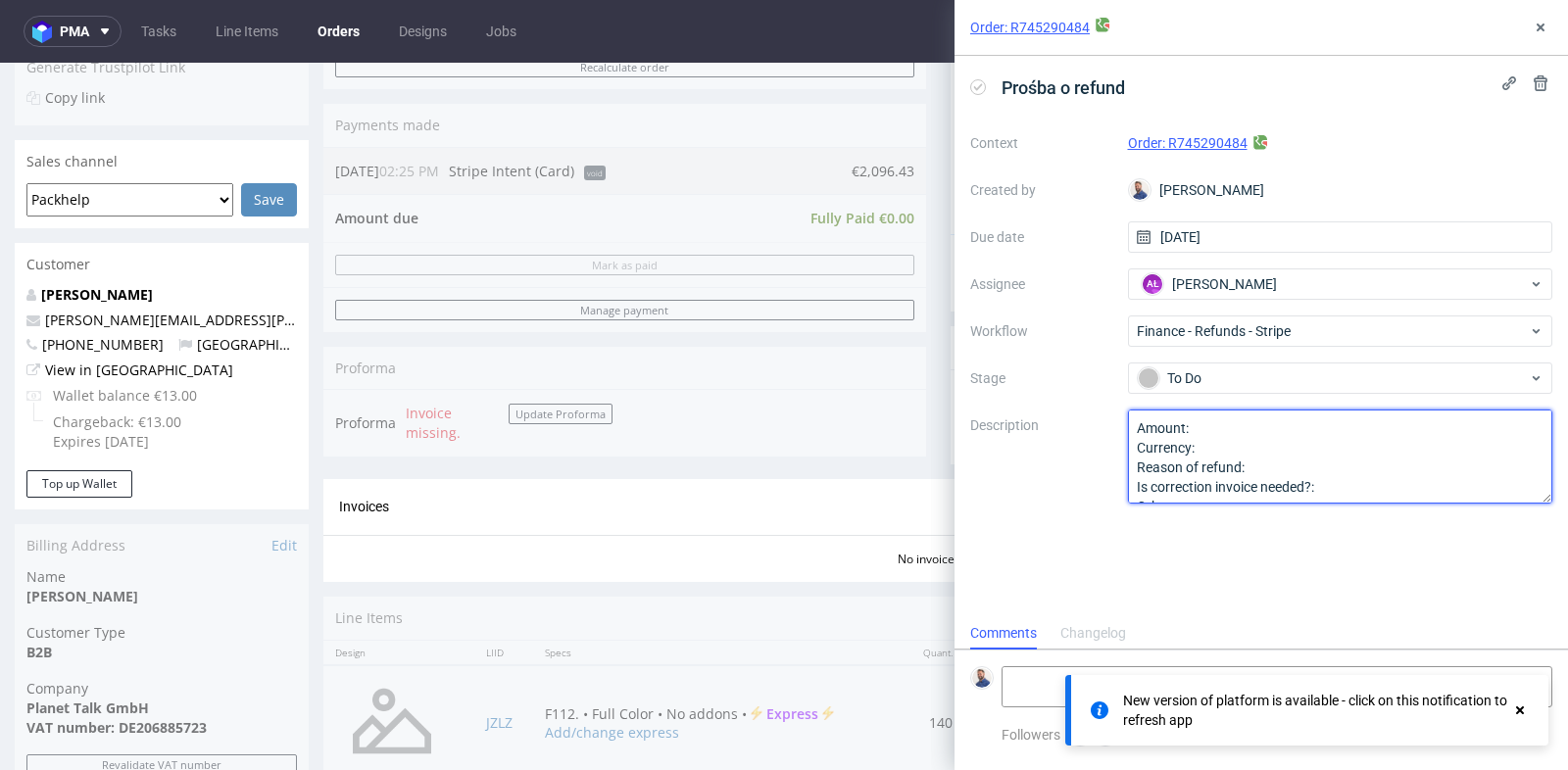 click on "Amount:
Currency:
Reason of refund:
Is correction invoice needed?:
Other:" at bounding box center (1341, 457) 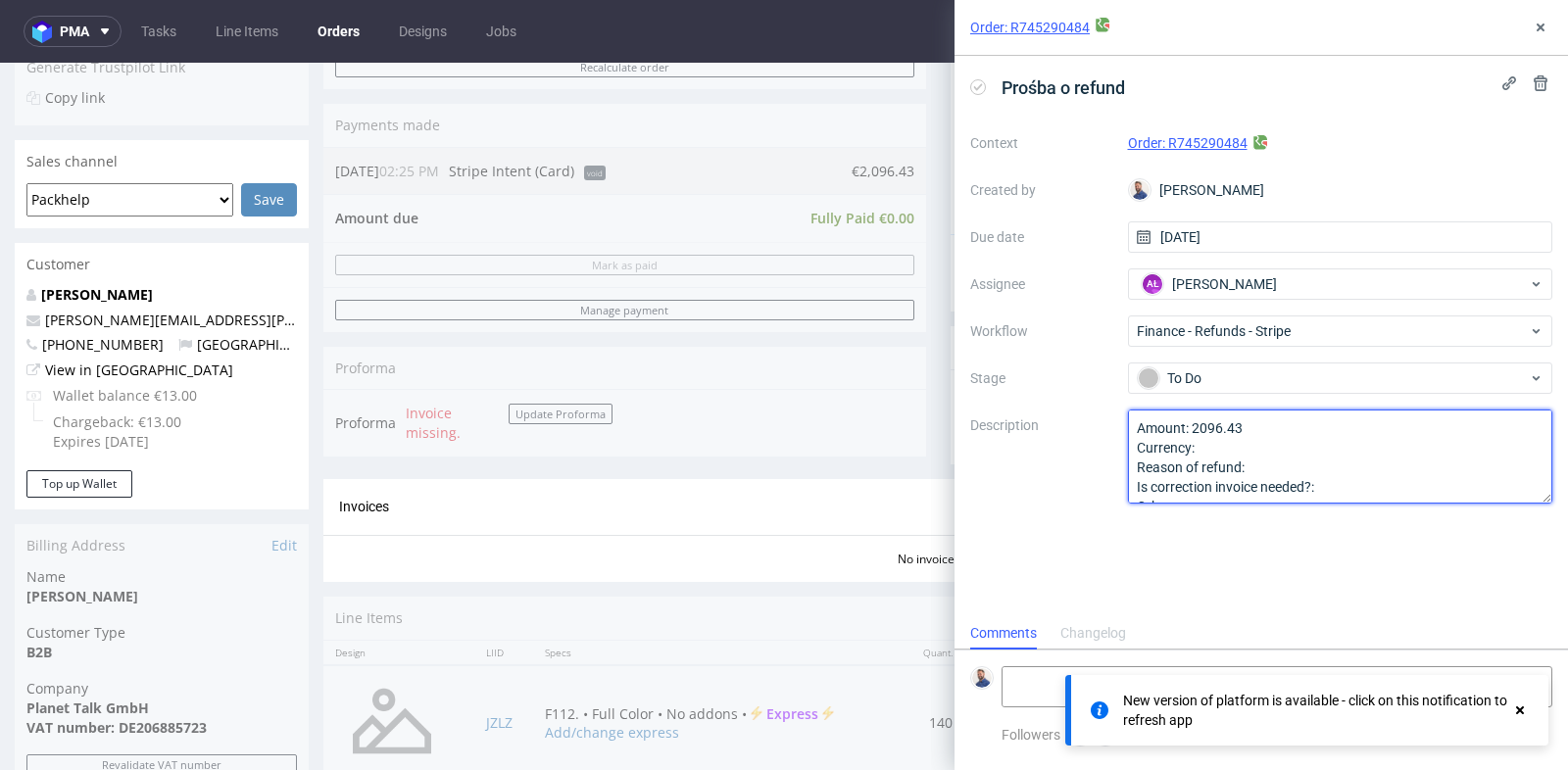 click on "Amount:
Currency:
Reason of refund:
Is correction invoice needed?:
Other:" at bounding box center (1341, 457) 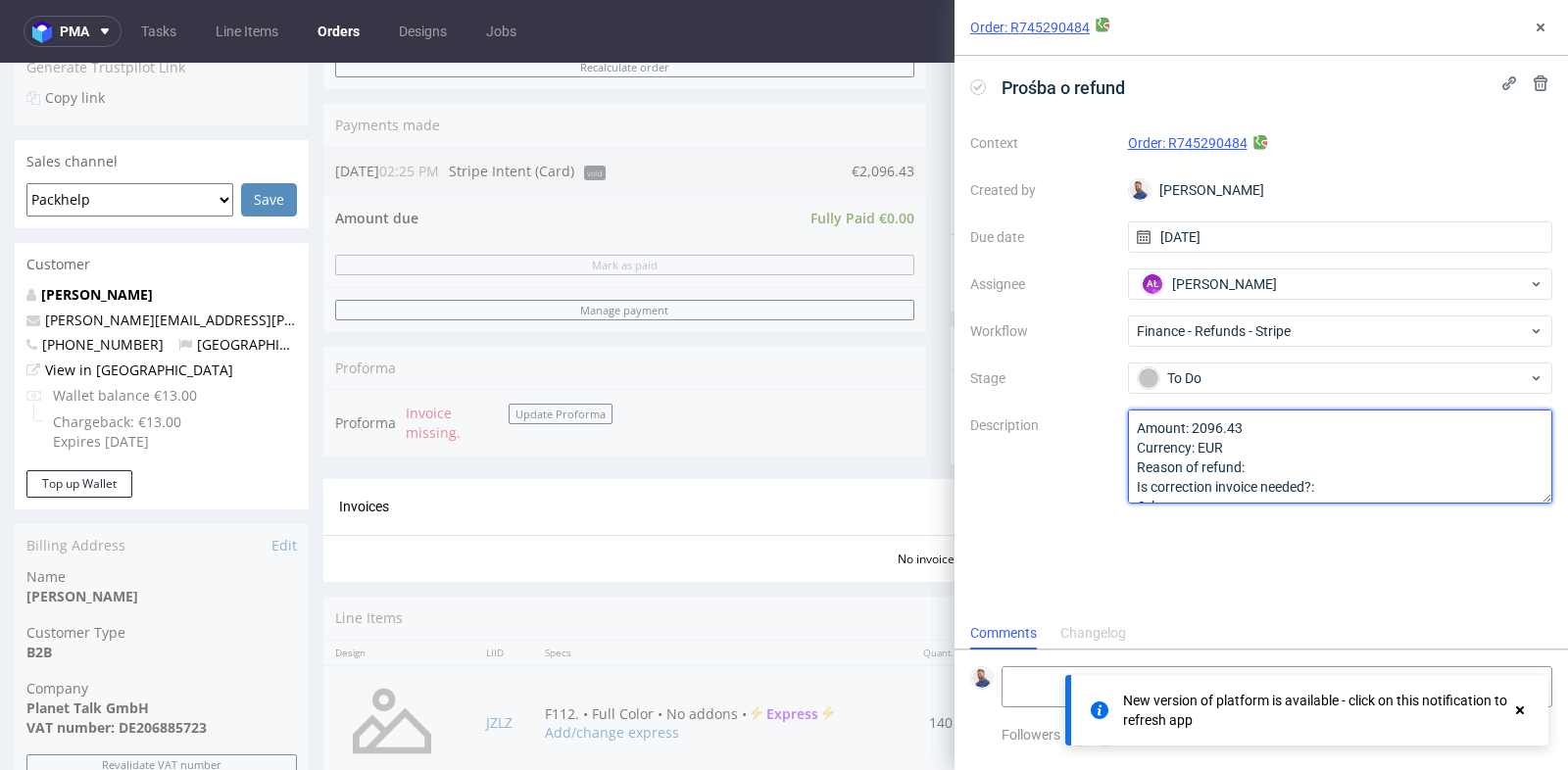 click on "Amount:
Currency:
Reason of refund:
Is correction invoice needed?:
Other:" at bounding box center (1341, 457) 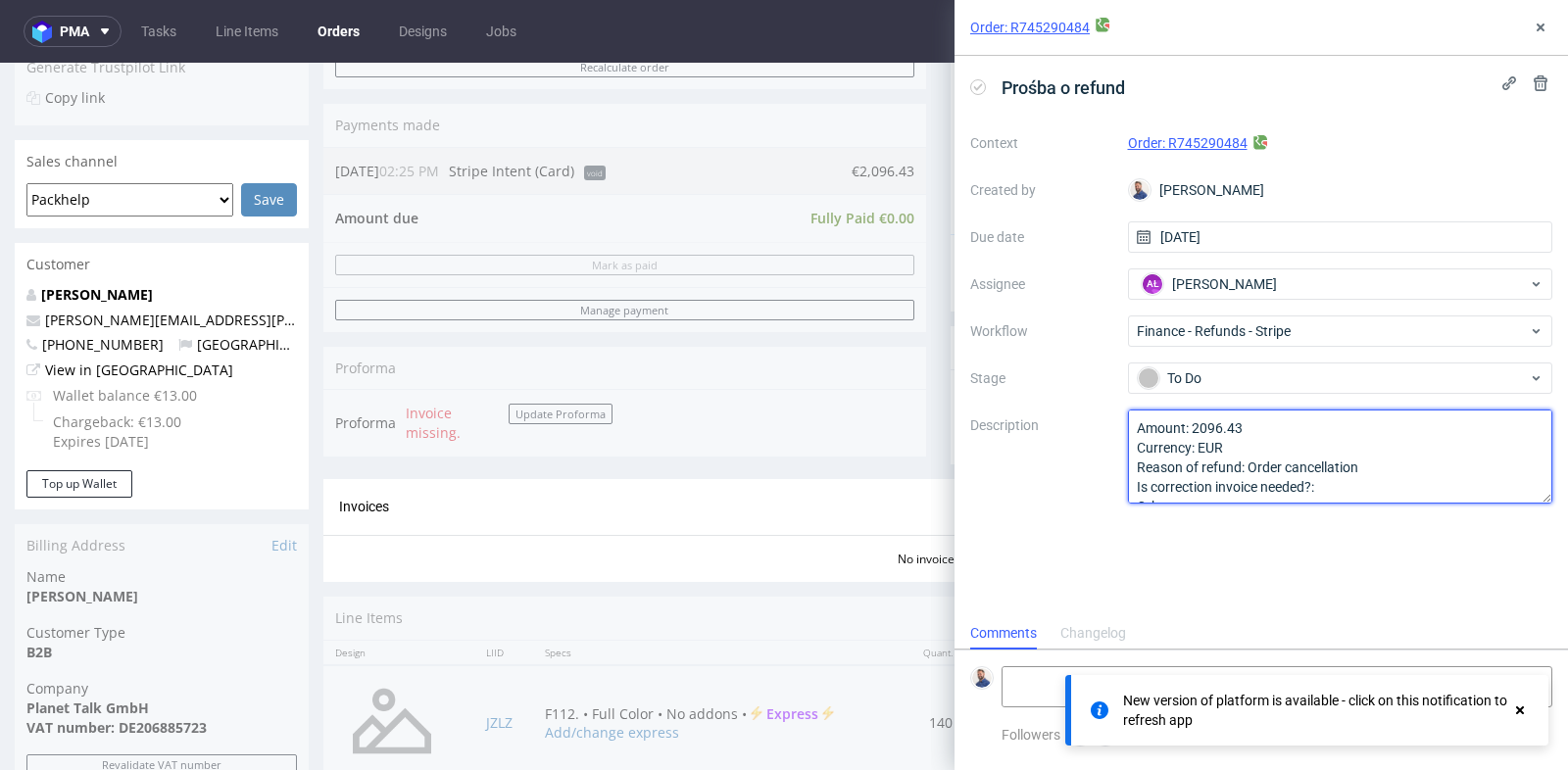 click on "Amount:
Currency:
Reason of refund:
Is correction invoice needed?:
Other:" at bounding box center (1341, 457) 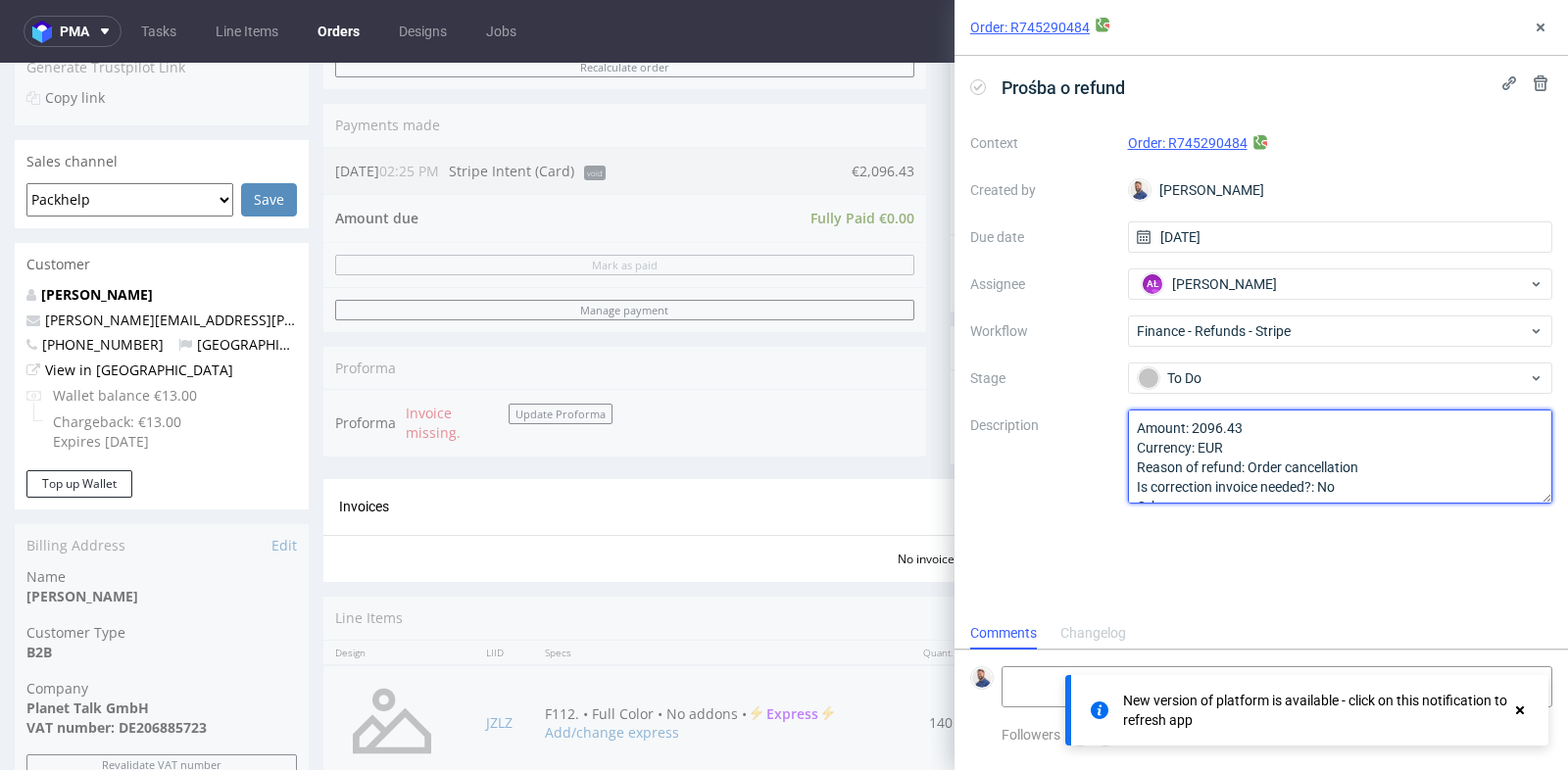 type on "Amount: 2096.43
Currency: EUR
Reason of refund: Order cancellation
Is correction invoice needed?: No
Other:" 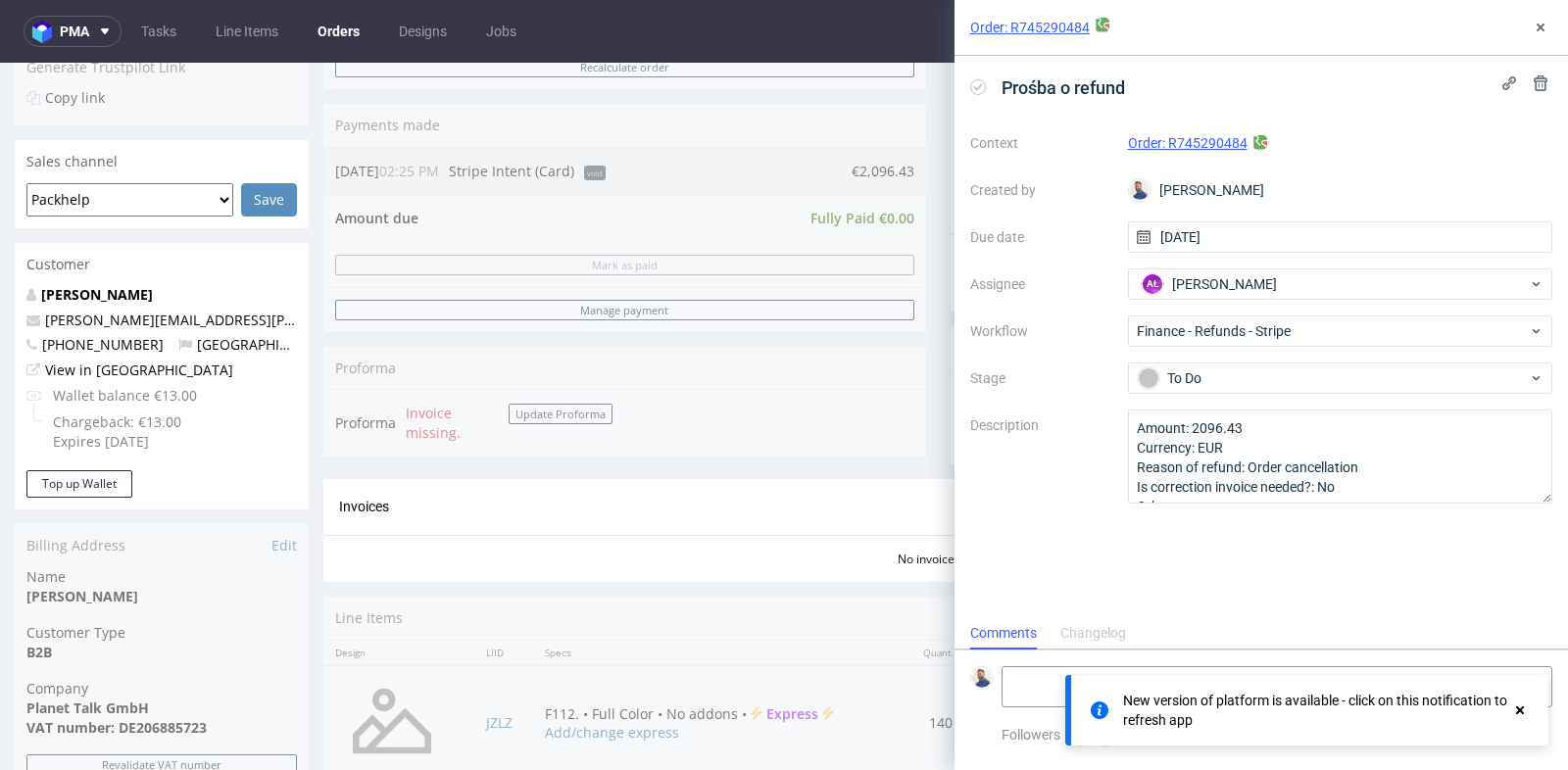 click on "Prośba o refund Context Order: R745290484 Created by Michał Rachański Due date 18/07/2025 Assignee AŁ Aleksandra Łętowska Workflow Finance - Refunds - Stripe Stage To Do Description Amount: 2096.43
Currency: EUR
Reason of refund: Order cancellation
Is correction invoice needed?: No
Other:" at bounding box center [1261, 336] 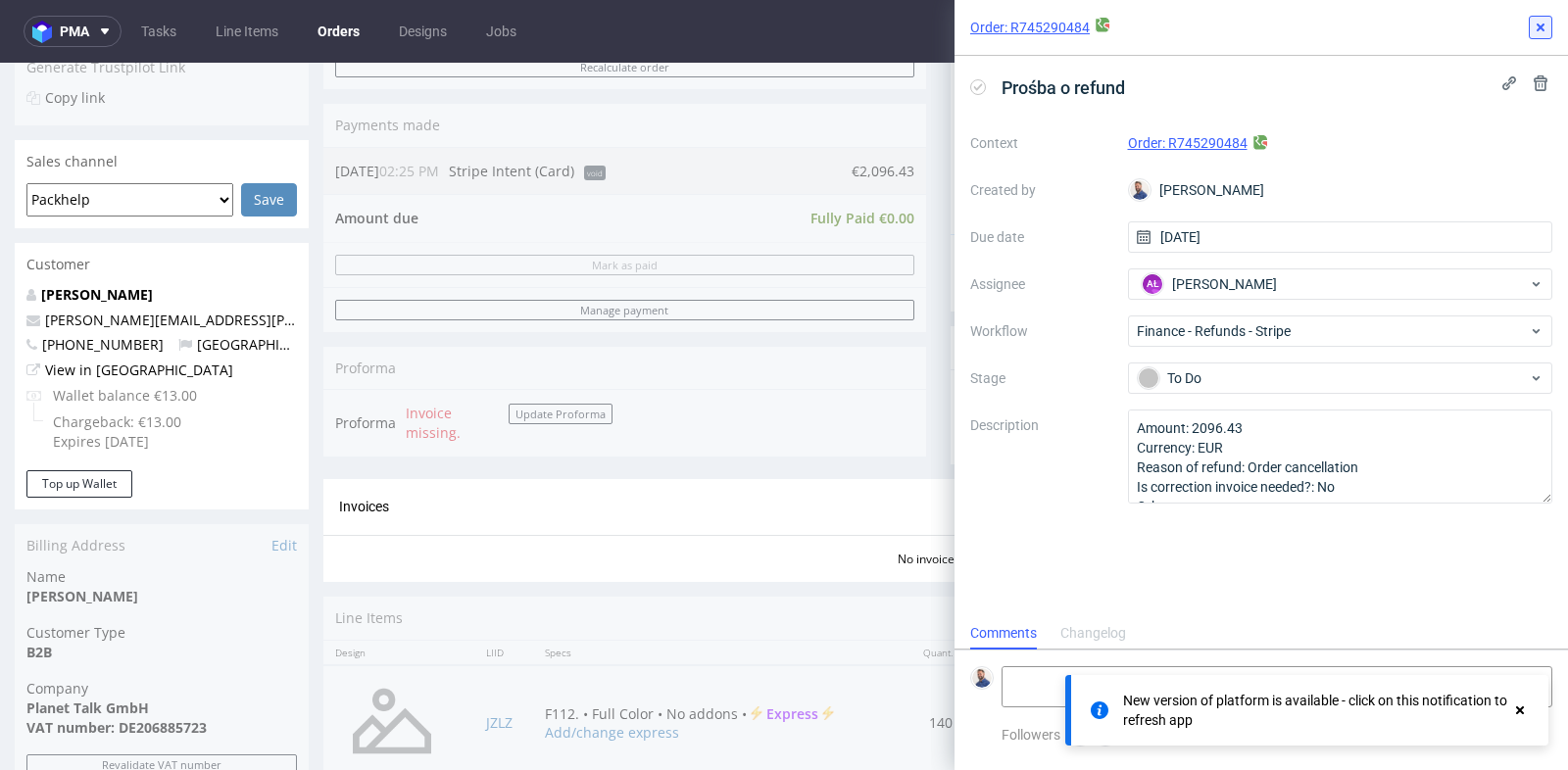 click 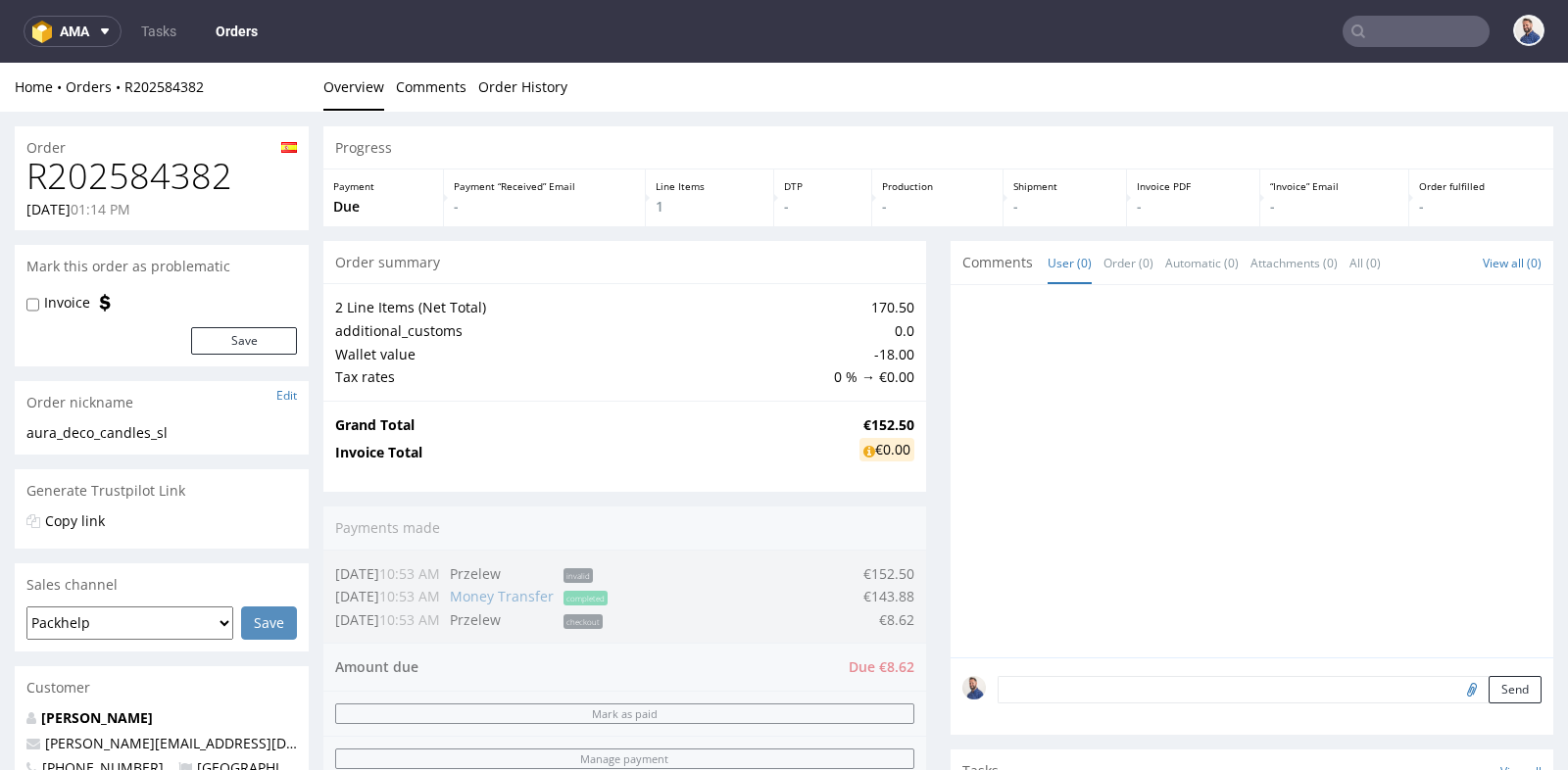 scroll, scrollTop: 0, scrollLeft: 0, axis: both 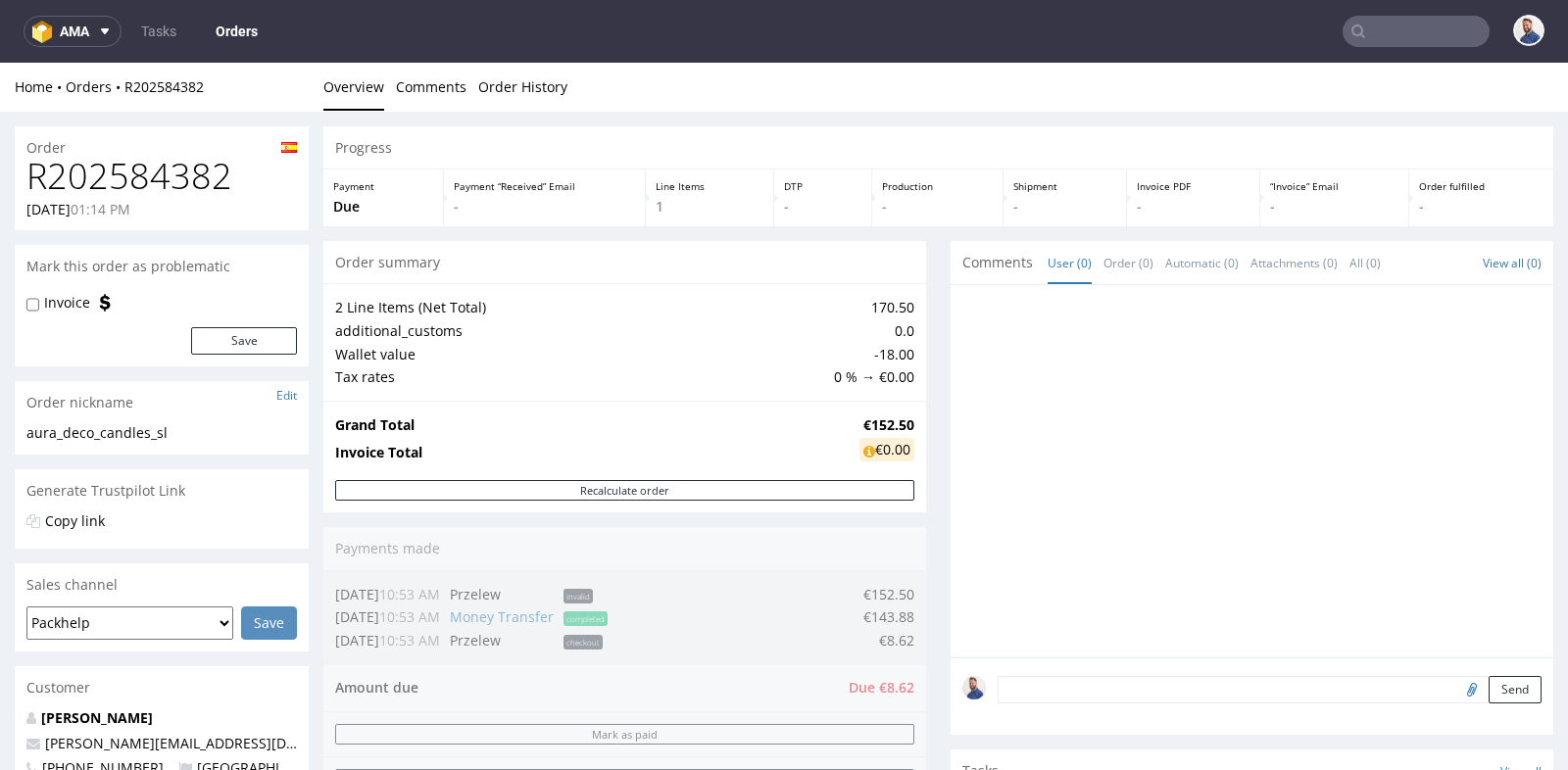click on "Progress Payment Due Payment “Received” Email - Line Items 1 DTP - Production - Shipment - Invoice PDF - “Invoice” Email - Order fulfilled - Order summary 2 Line Items (Net Total) 170.50 additional_customs 0.0 Wallet value -18.00 Tax rates 0 % → €0.00 Grand Total €152.50 Invoice Total  €0.00 Recalculate order Payments made 17.07.25  10:53 AM Przelew   invalid €152.50 17.07.25  10:53 AM Money Transfer   completed €143.88 17.07.25  10:53 AM Przelew   checkout €8.62 Amount due Due €8.62 Mark as paid Manage payment Proforma Proforma PROF 15255/2025 Update Proforma Comments User (0) Order (0) Automatic (0) Attachments (0) All (0) View all (0) Send Tasks View all Invoices Invoice No invoices yet Line Items Design LIID Specs Quant. Unit price Net Total Stage Batch Deadline Shipment     PRMG Shipment • Arrangement 1 €10.00 €10.00 - - - VWCT P25. • Product Box • Matte foil Add/change express 150 €1.07 €160.50 → DTP - - UPS" at bounding box center (938, 686) 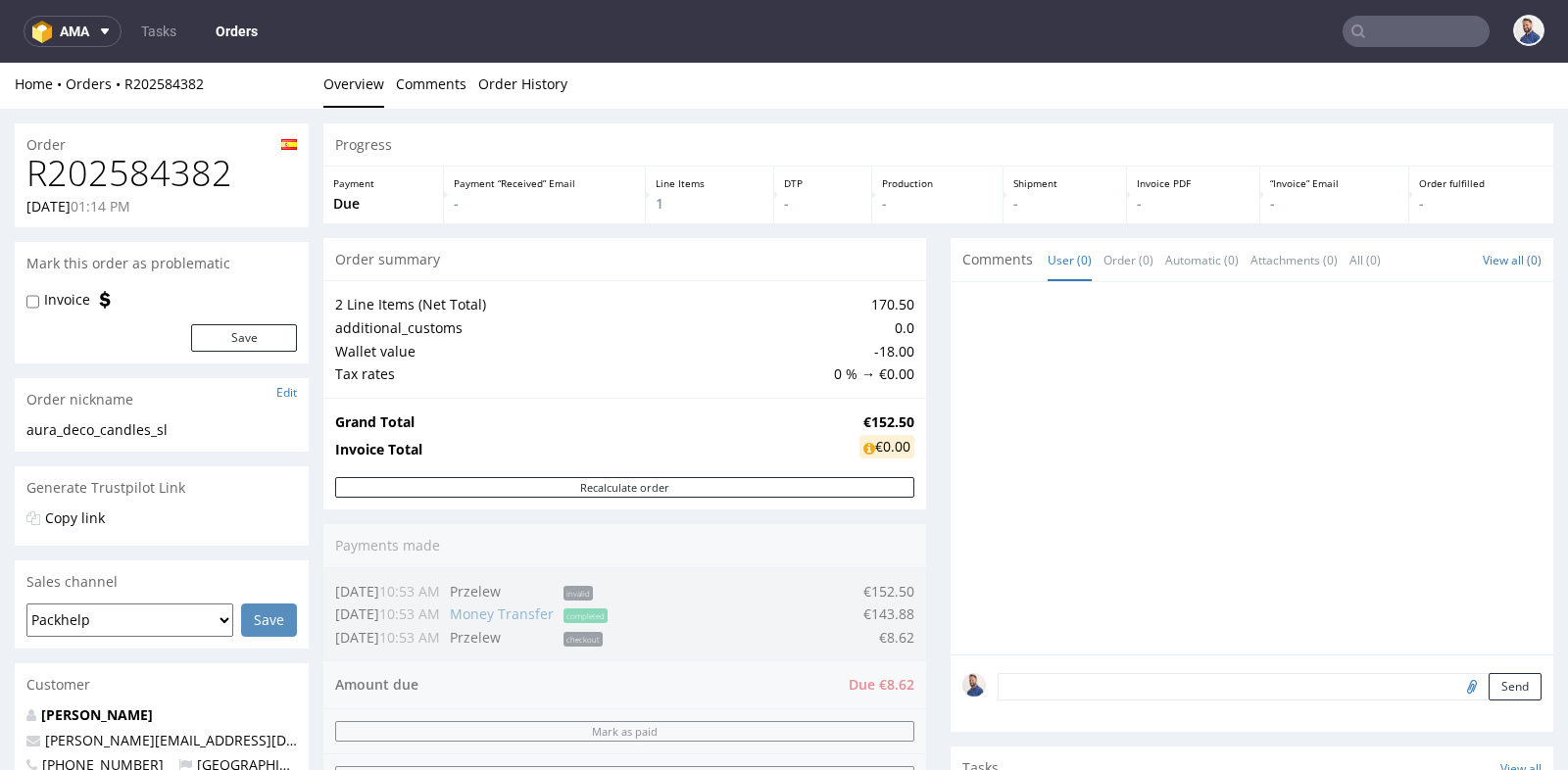 scroll, scrollTop: 0, scrollLeft: 0, axis: both 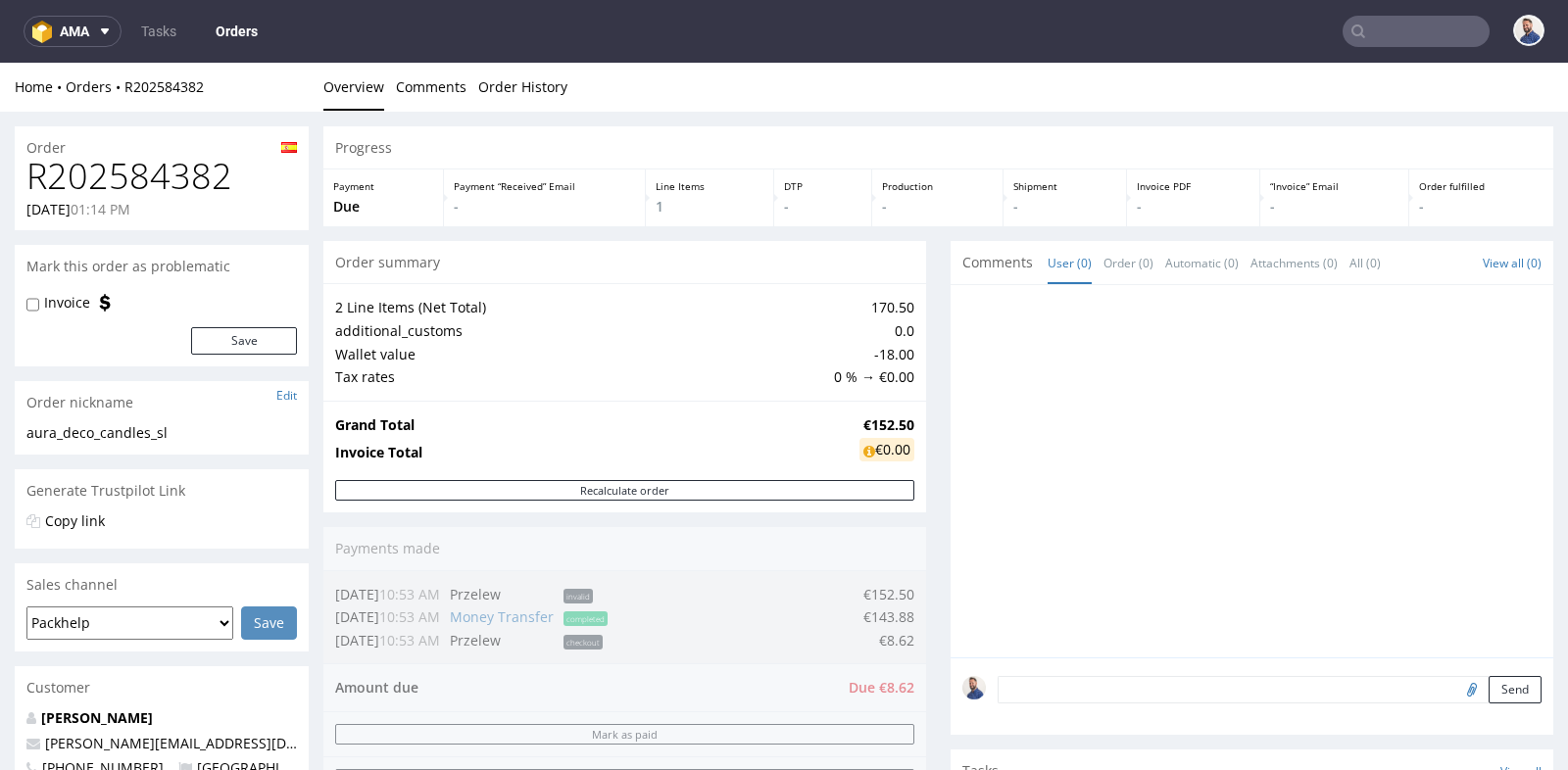 click on "R202584382" at bounding box center (162, 176) 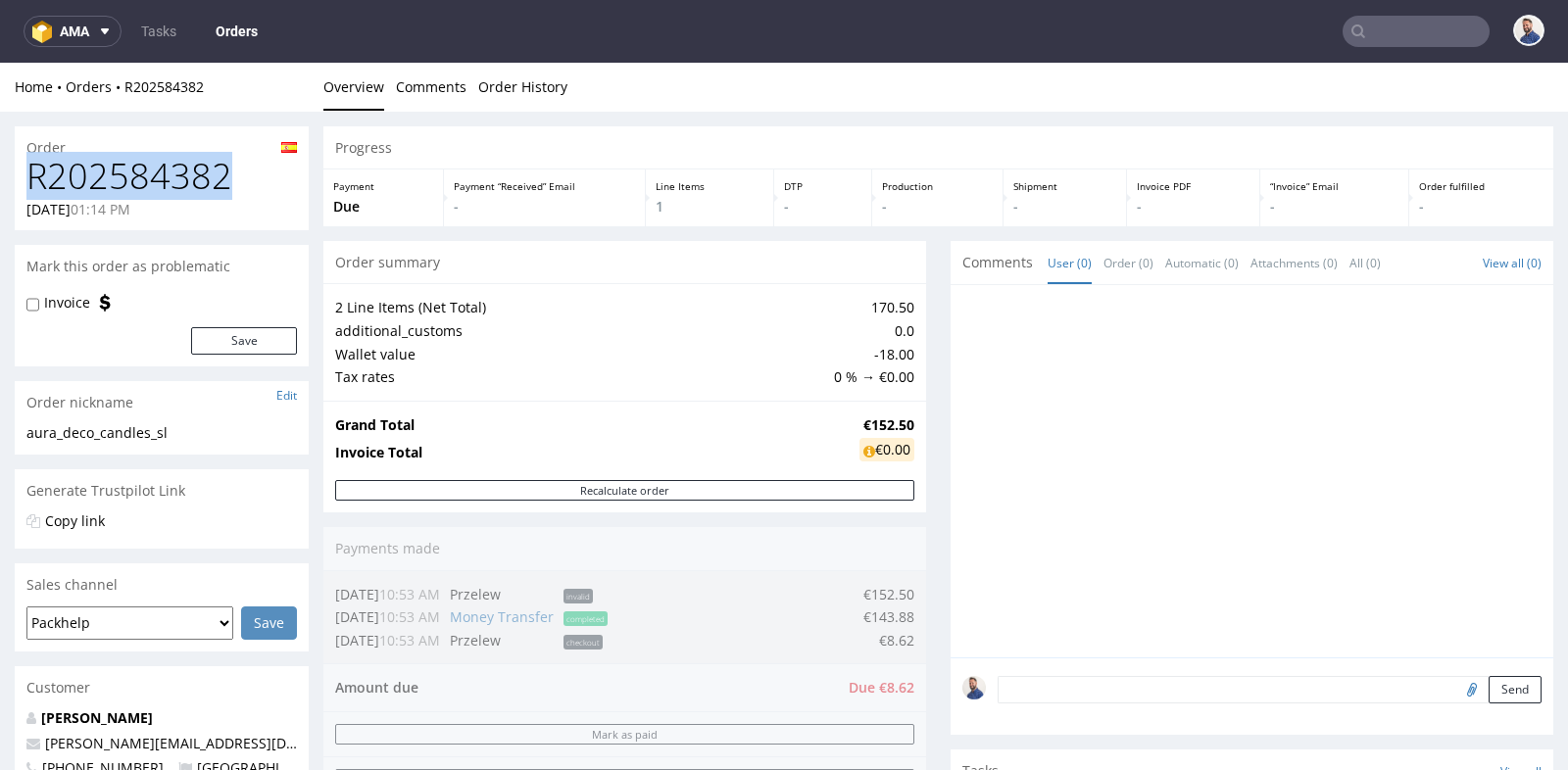 click on "R202584382" at bounding box center (162, 176) 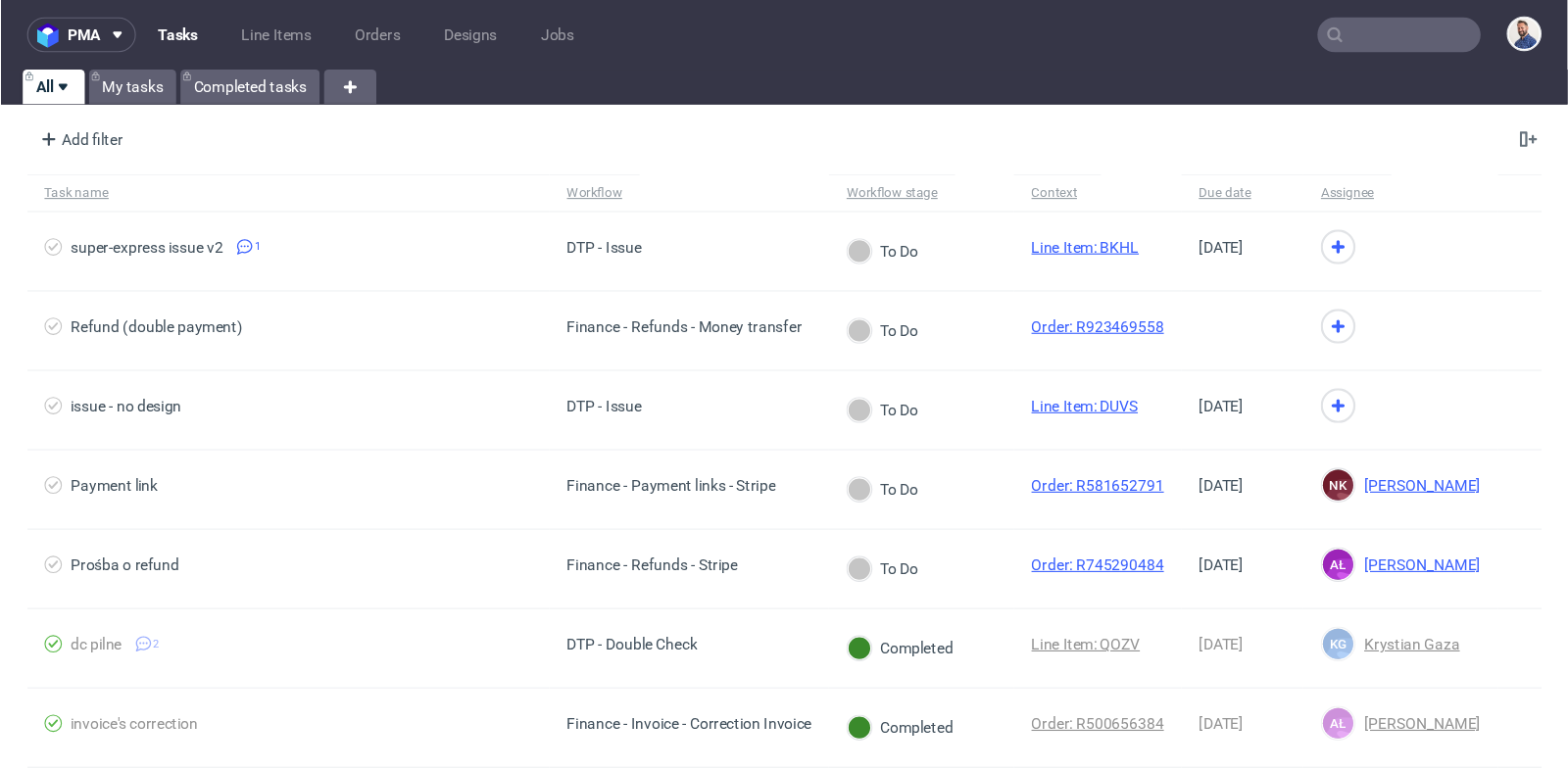 scroll, scrollTop: 0, scrollLeft: 0, axis: both 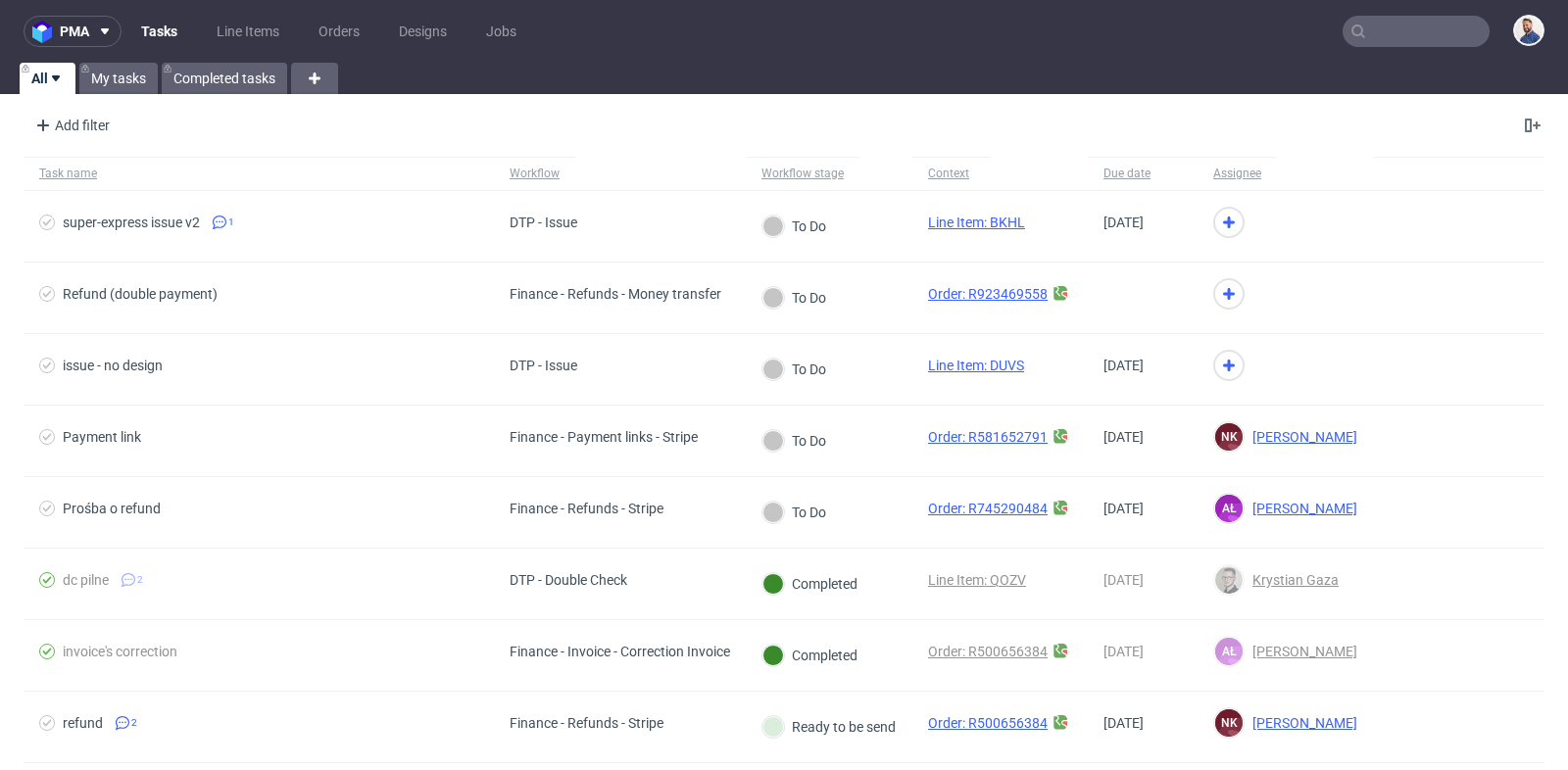 click at bounding box center (1416, 31) 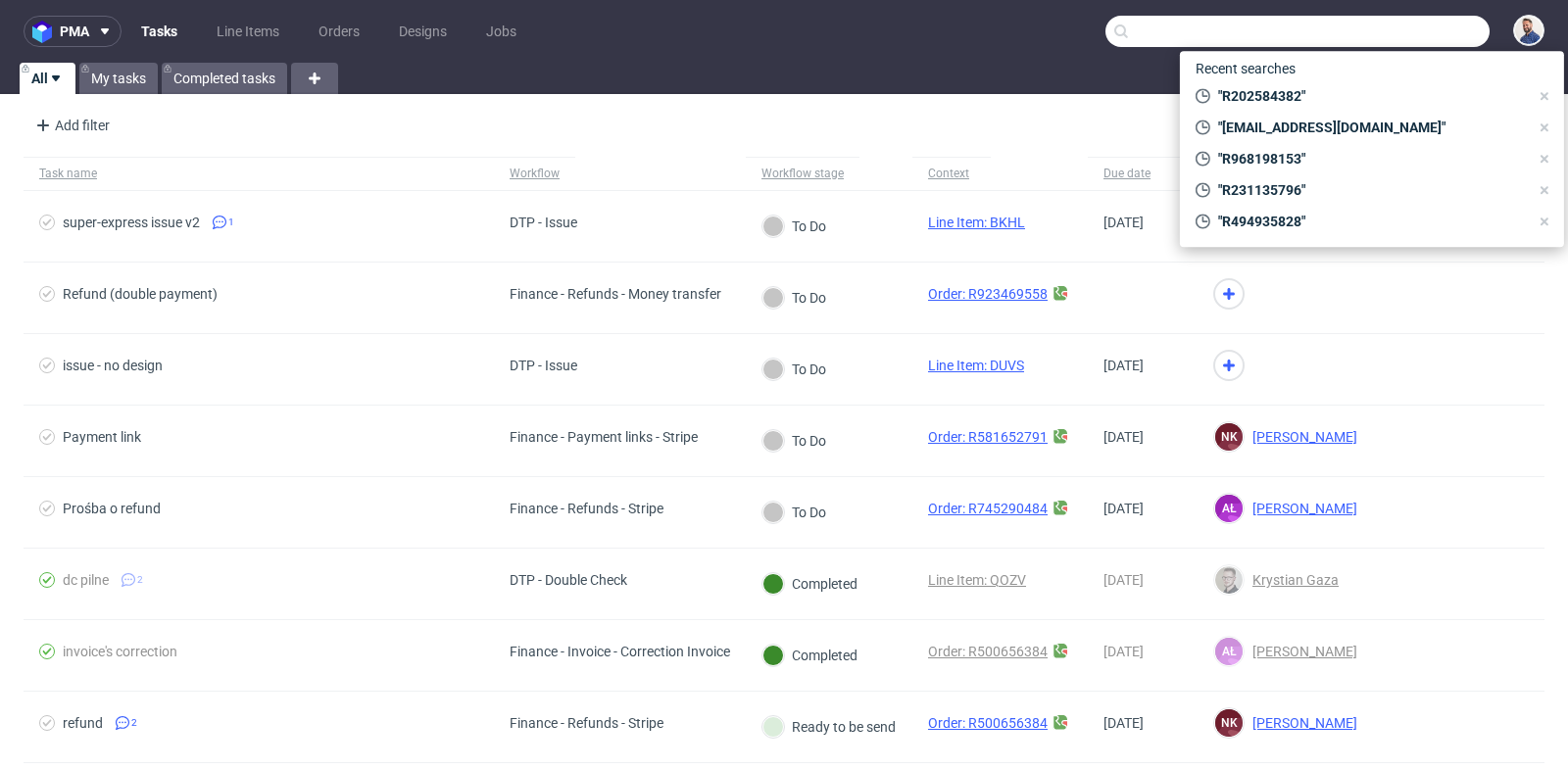 paste on "ayko@sparklys.ch" 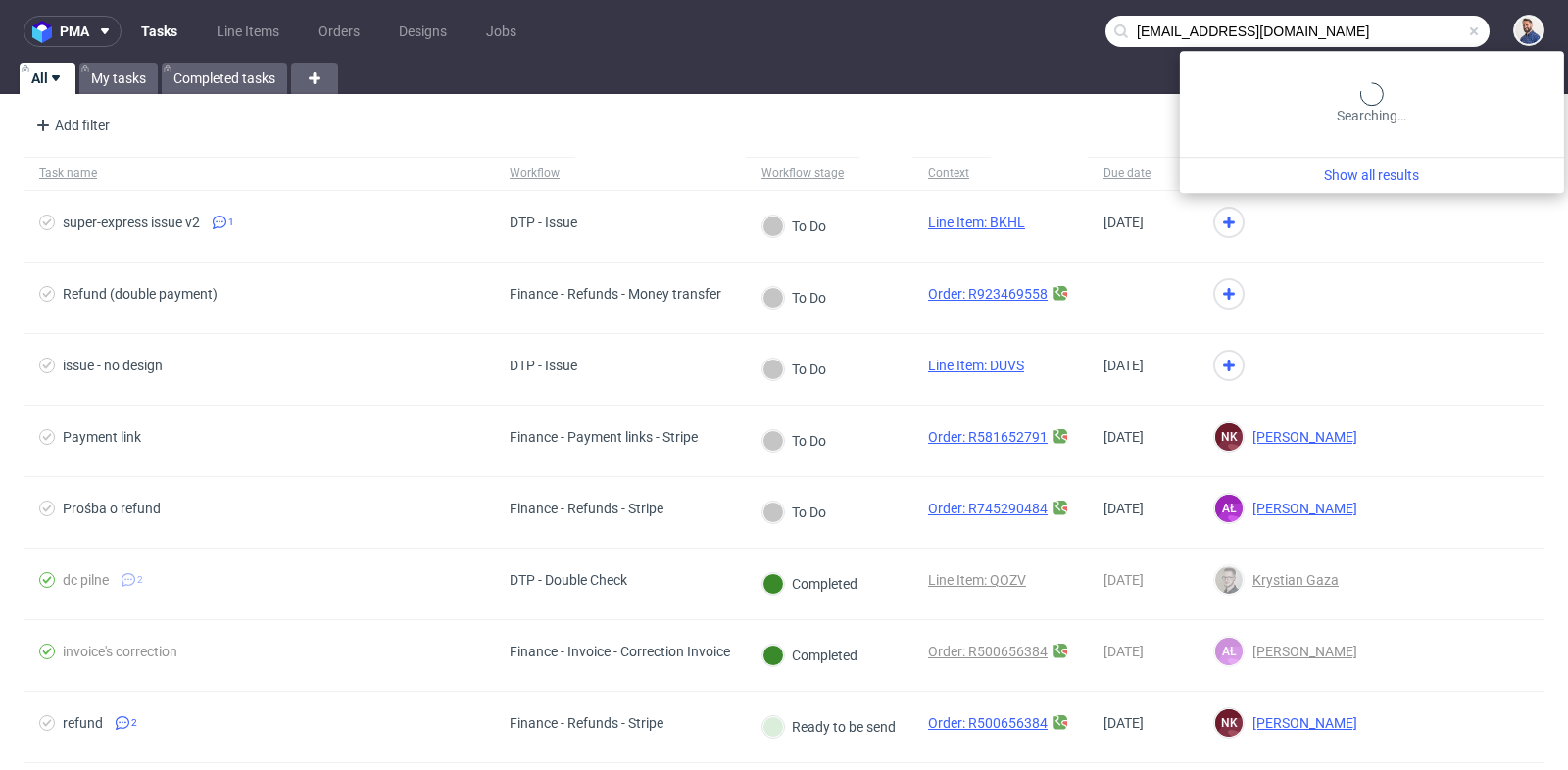 type on "ayko@sparklys.ch" 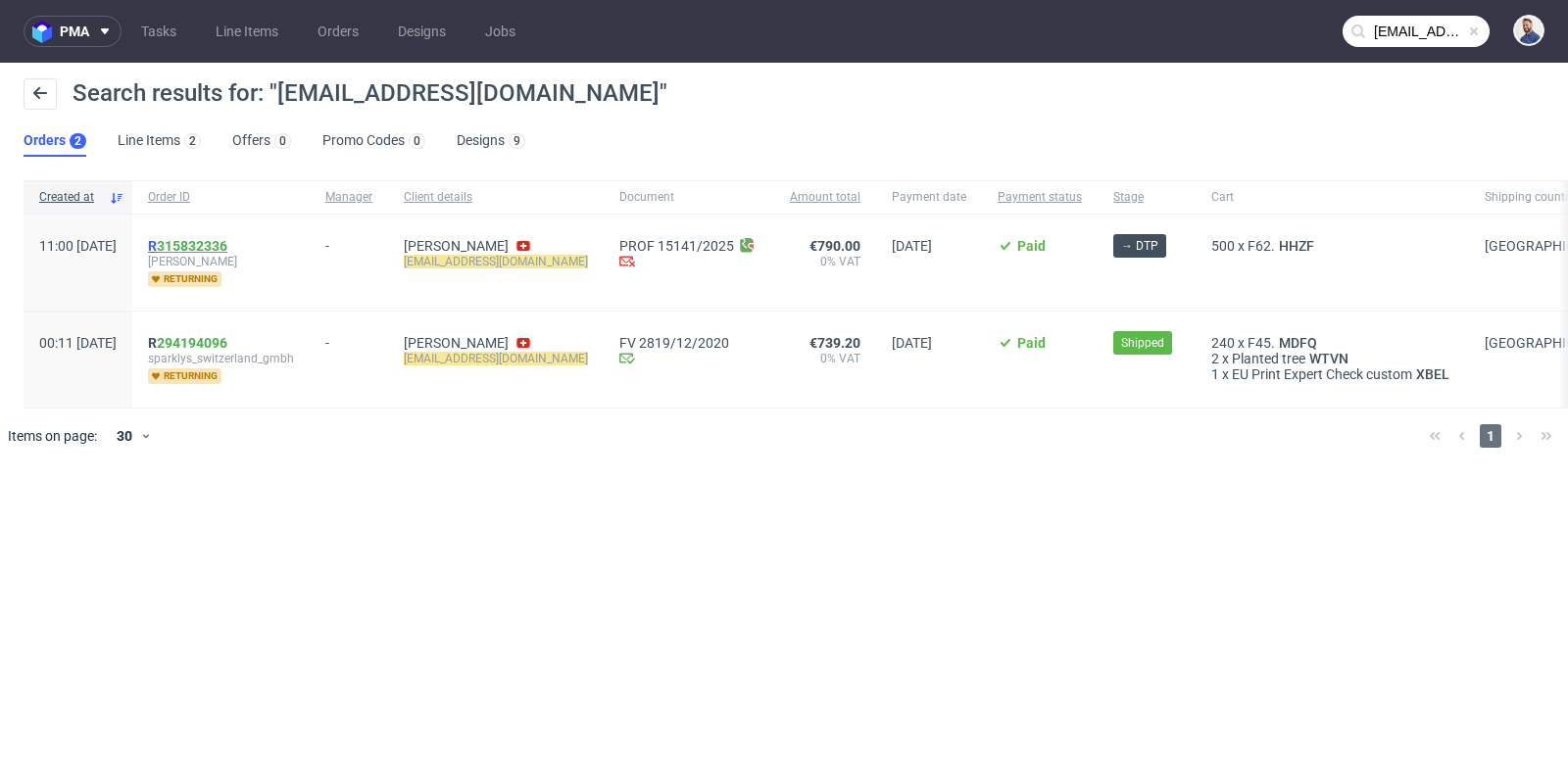 click on "315832336" at bounding box center [192, 246] 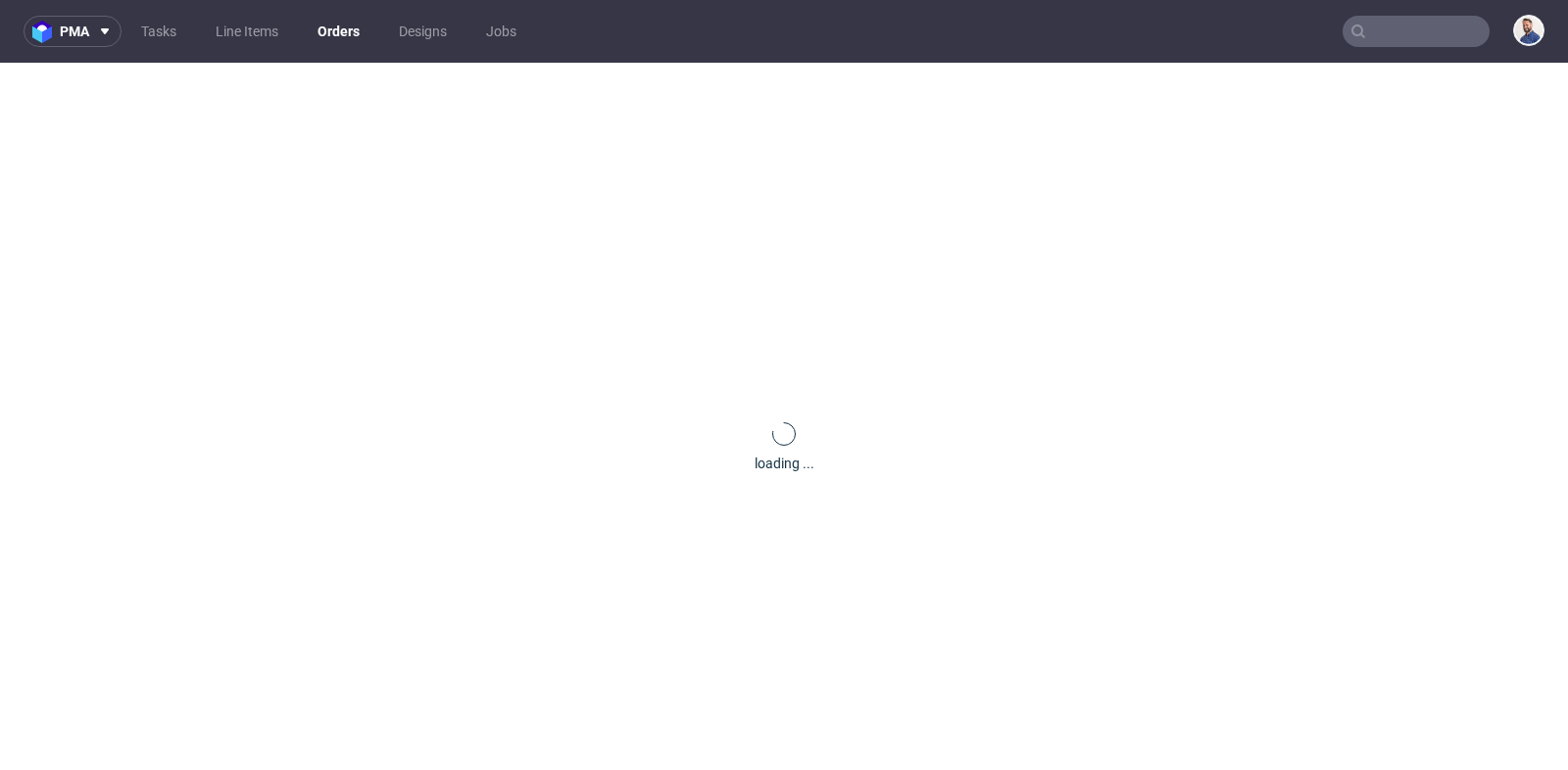 scroll, scrollTop: 0, scrollLeft: 0, axis: both 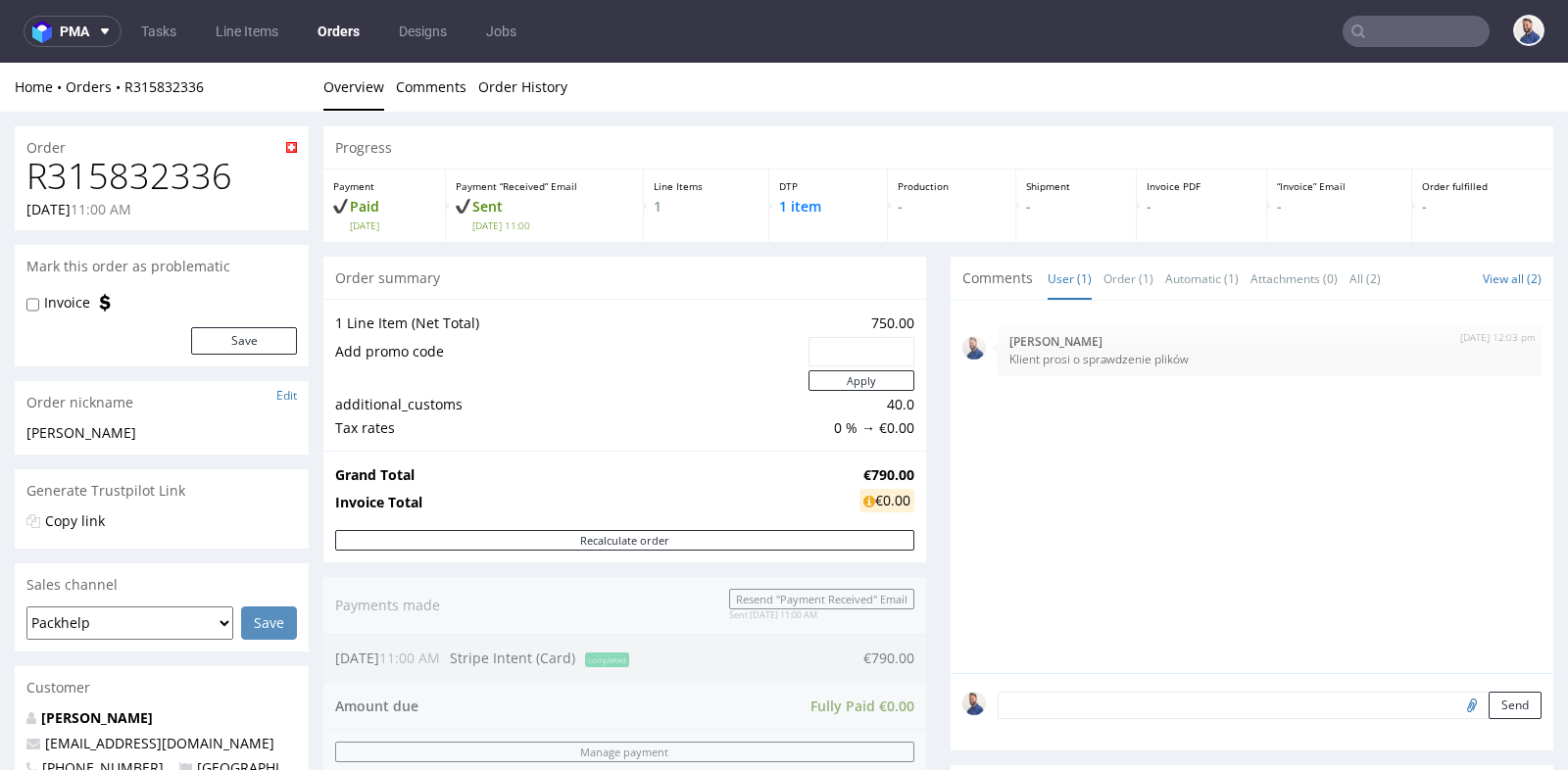 click on "Progress Payment Paid Wed 16 Jul Payment “Received” Email Sent Wed 16 Jul 11:00 Line Items 1 DTP 1 item Production - Shipment - Invoice PDF - “Invoice” Email - Order fulfilled - Order summary 1 Line Item (Net Total) 750.00 Add promo code Apply additional_customs 40.0 Tax rates 0 % → €0.00 Grand Total €790.00 Invoice Total  €0.00 Recalculate order Payments made Resend "Payment Received" Email Sent 16.07.2025 11:00 AM 16.07.25  11:00 AM Stripe Intent (Card)   completed €790.00 Amount due Fully Paid €0.00 Manage payment Proforma Proforma PROF 15141/2025 Update Proforma Comments User (1) Order (1) Automatic (1) Attachments (0) All (2) View all (2)   HHZF 16th Jul 25 | 11:01 am Rob . Supplier changed to: EGDK. Production Manager set to: ewa.prus@packhelp.com 16th Jul 25 | 12:03 pm Michał Rachański Klient prosi o sprawdzenie plików 16th Jul 25 | 12:03 pm Michał Rachański Klient prosi o sprawdzenie plików 16th Jul 25 | 12:03 pm Michał Rachański Klient prosi o sprawdzenie plików   HHZF" at bounding box center (938, 653) 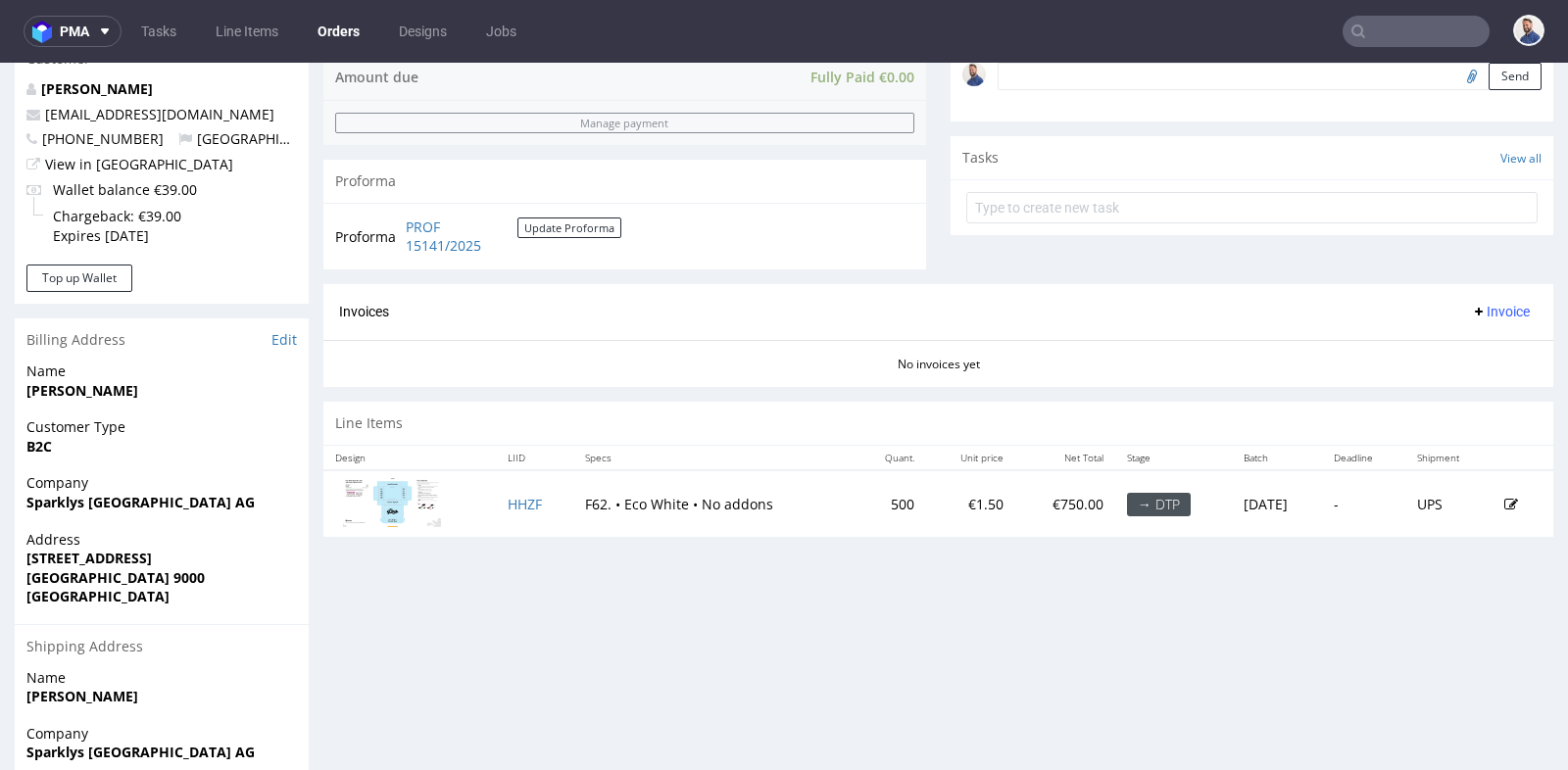 scroll, scrollTop: 652, scrollLeft: 0, axis: vertical 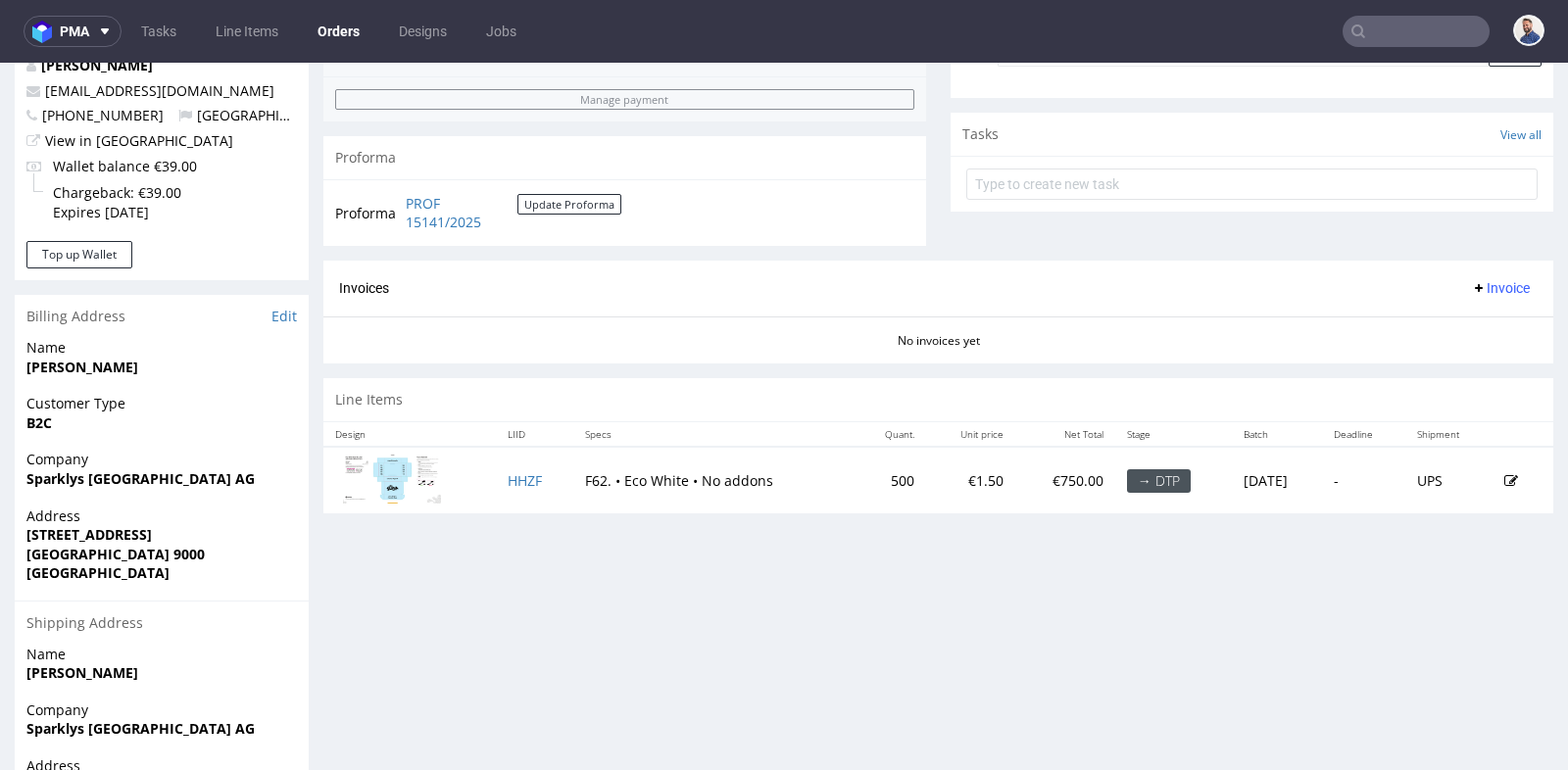 type on "ayko@sparklys.ch" 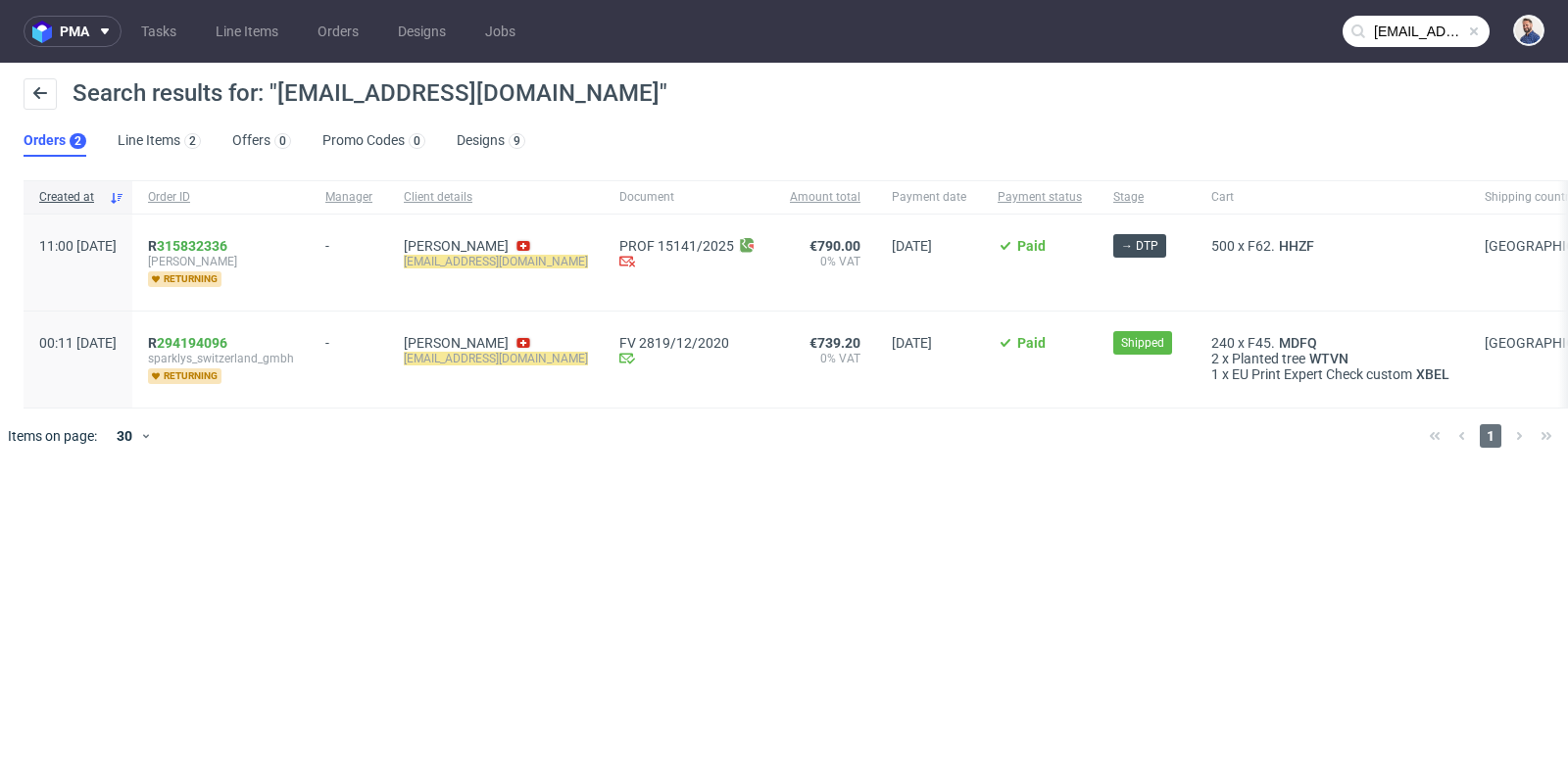 type 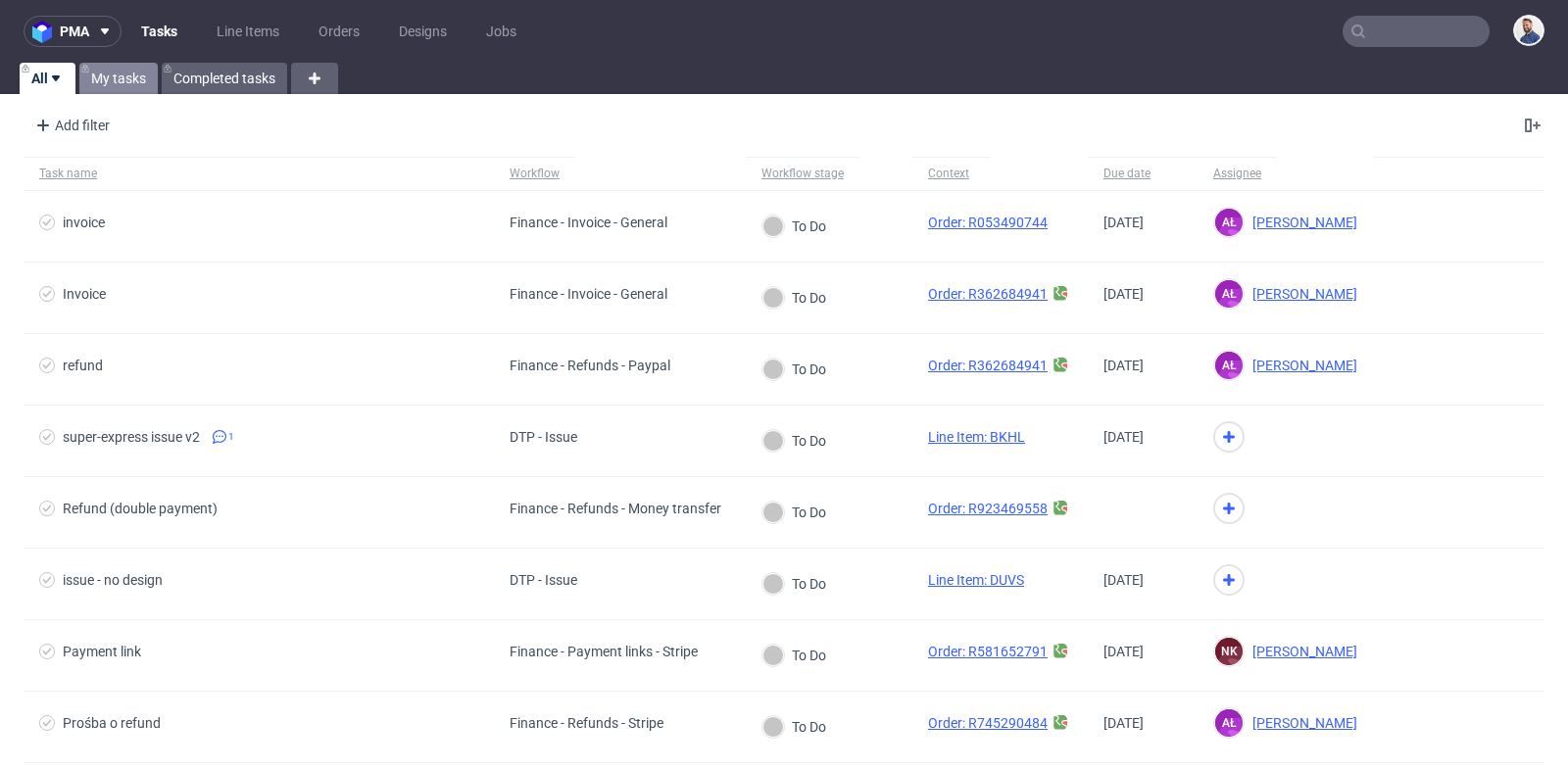 click on "My tasks" at bounding box center (119, 78) 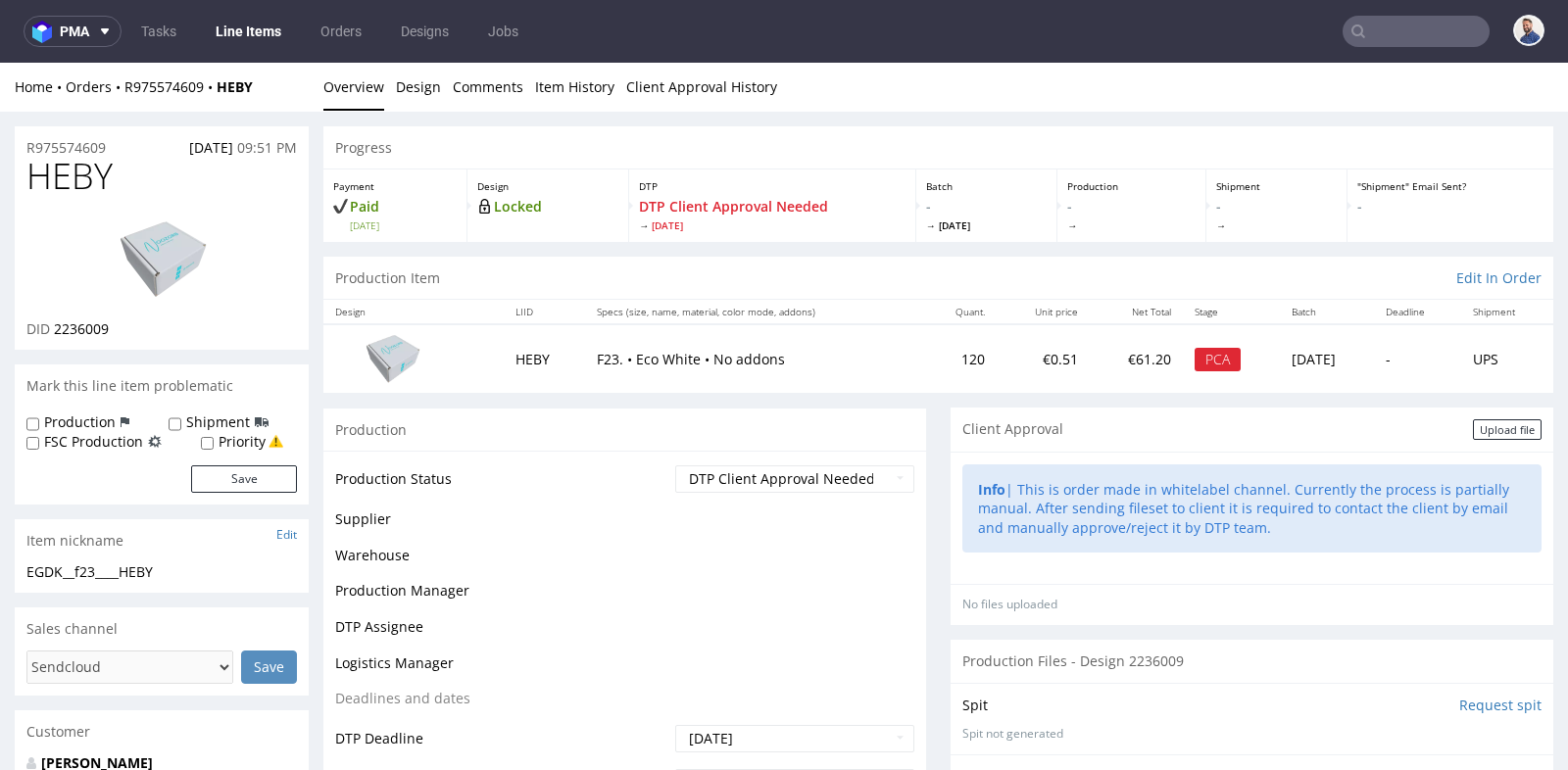 scroll, scrollTop: 0, scrollLeft: 0, axis: both 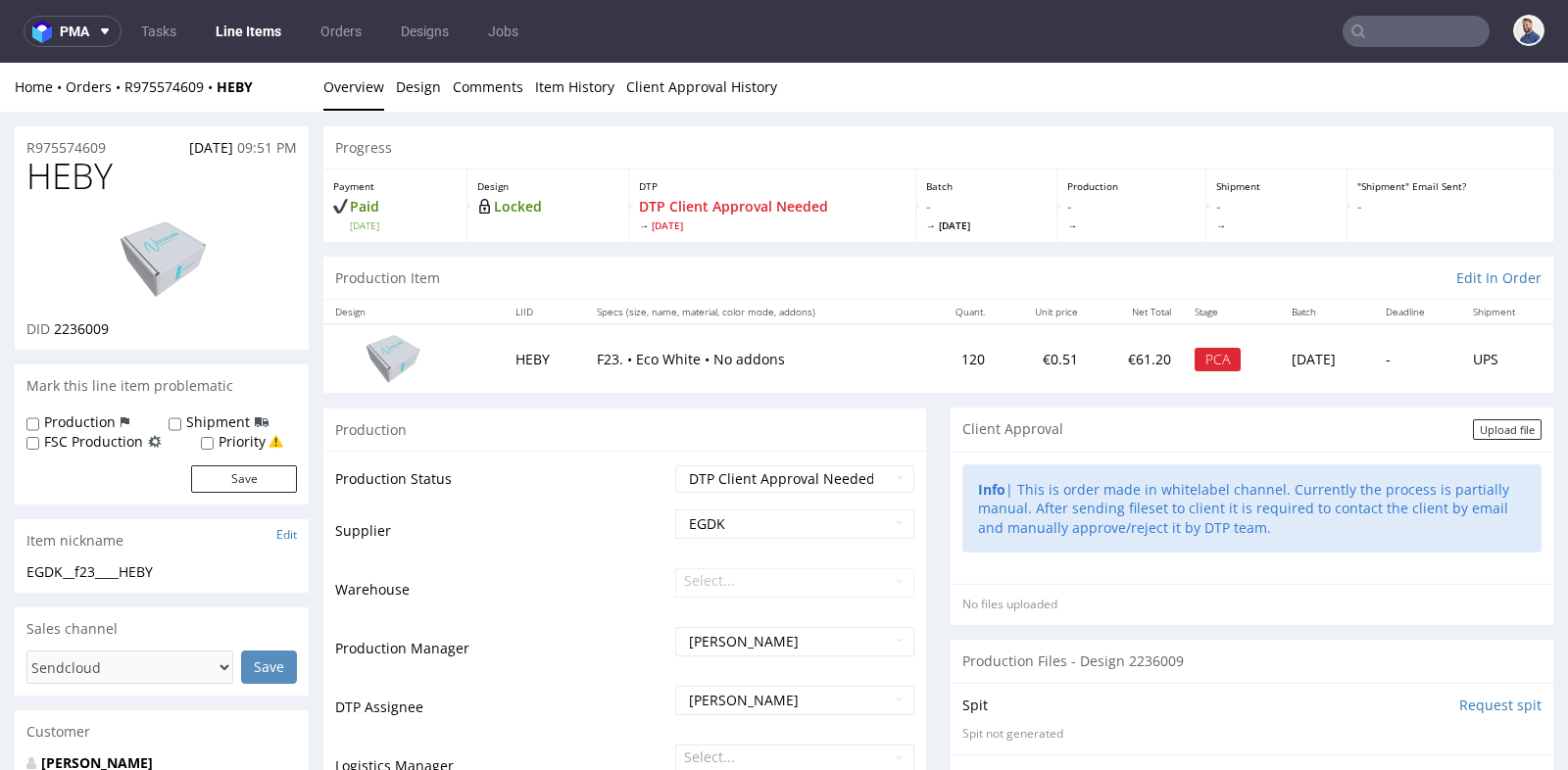 click on "R975574609 08.07.2025   09:51 PM HEBY DID   2236009 Mark this line item problematic Production Shipment FSC Production Priority Save Item nickname Edit EGDK__f23____HEBY EGDK__f23 ____HEBY Update Sales channel Glovo
Foodora
Ankorstore
Restaurant Week
Singulart
Masterlife
Farfetch
Rebel Tang
Chrono24
Unipack
BackPack Back Market
Selency
Empik Packaging
Printify Packaging
Gelato
Deliveroo
Hello Print
Packhelp
Sendcloud
Vista Print
InStore Save Customer Sven Baumgartner whitelabel@packhelp.com sven.baumgartner@bmg-ventures.com - Austria Shipping Address Edit Name Sven Baumgartner Company BMG Ventures GmbH Address 291/2/3 Wien 1020 Austria Phone +43 670 6041989 Cancel line item Progress Payment Paid Tue 08 Jul Design Locked DTP DTP Client Approval Needed Fri 11 Jul Batch - Tue 15 Jul Production - Shipment - "Shipment" Email Sent? - Production Item Edit In Order Design LIID Specs (size, name, material, color mode, addons) Quant. Unit price Net Total Stage Batch Deadline 120" at bounding box center [784, 1626] 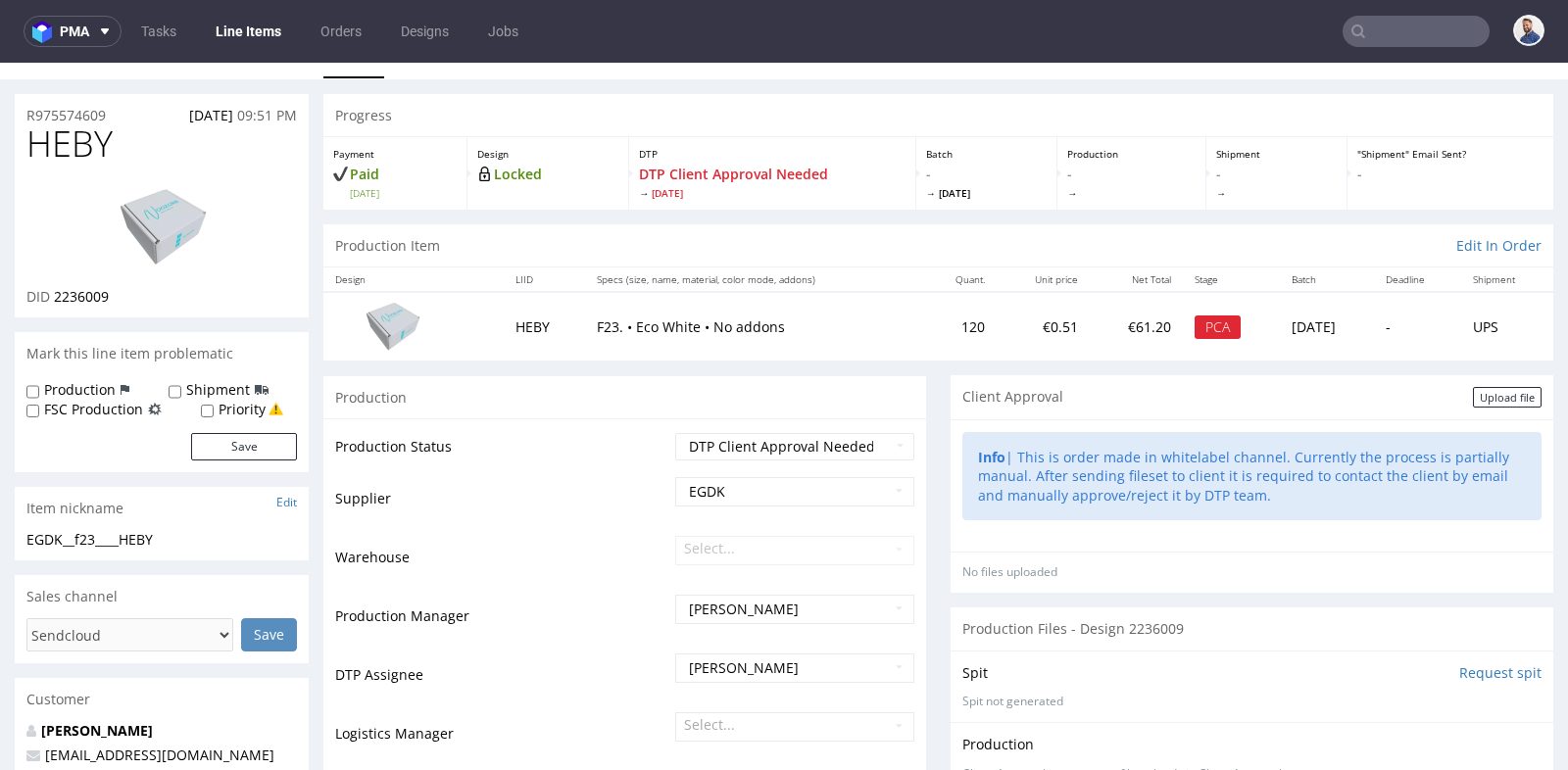 scroll, scrollTop: 0, scrollLeft: 0, axis: both 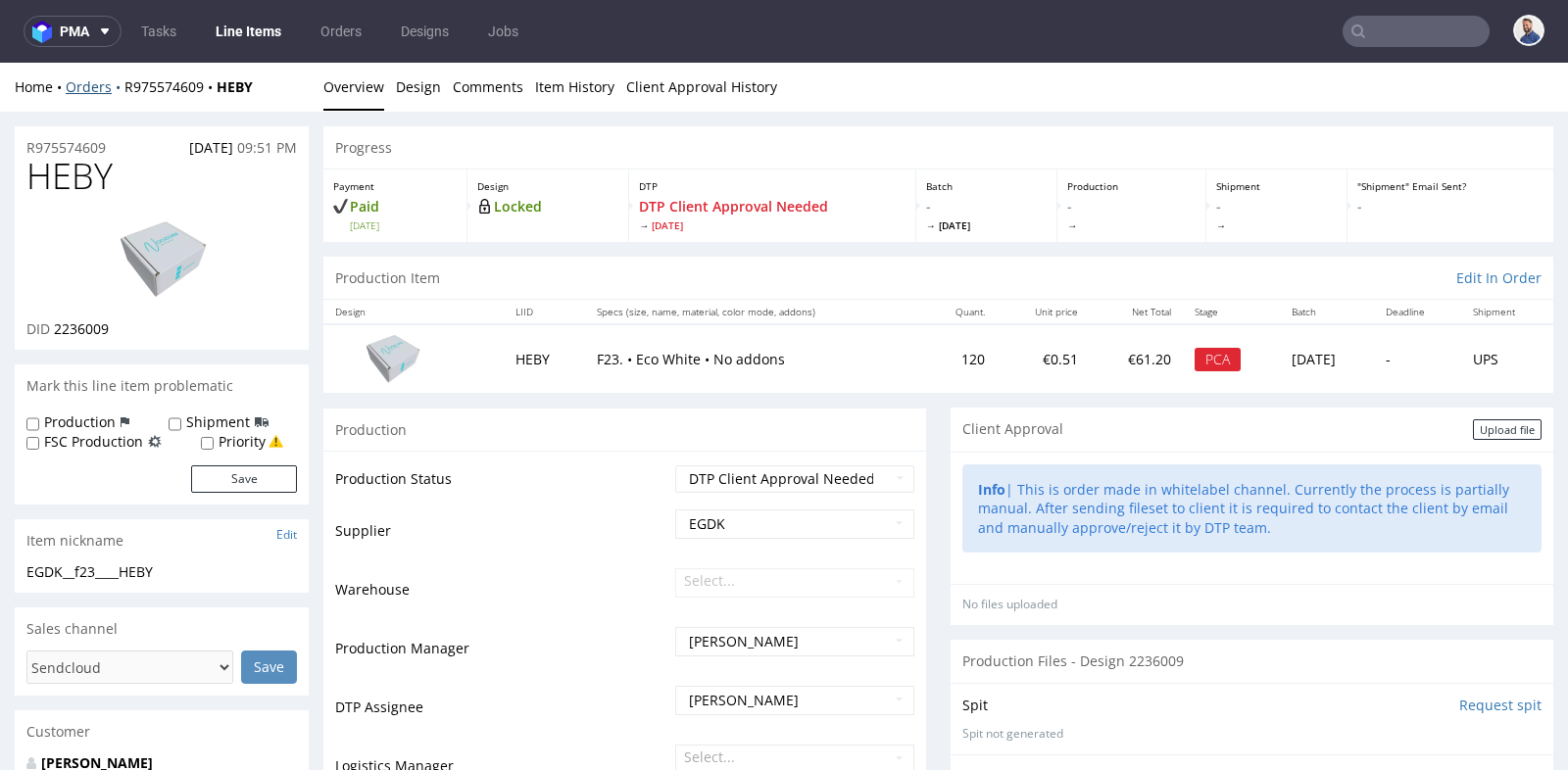 drag, startPoint x: 120, startPoint y: 91, endPoint x: 158, endPoint y: 96, distance: 38.327536 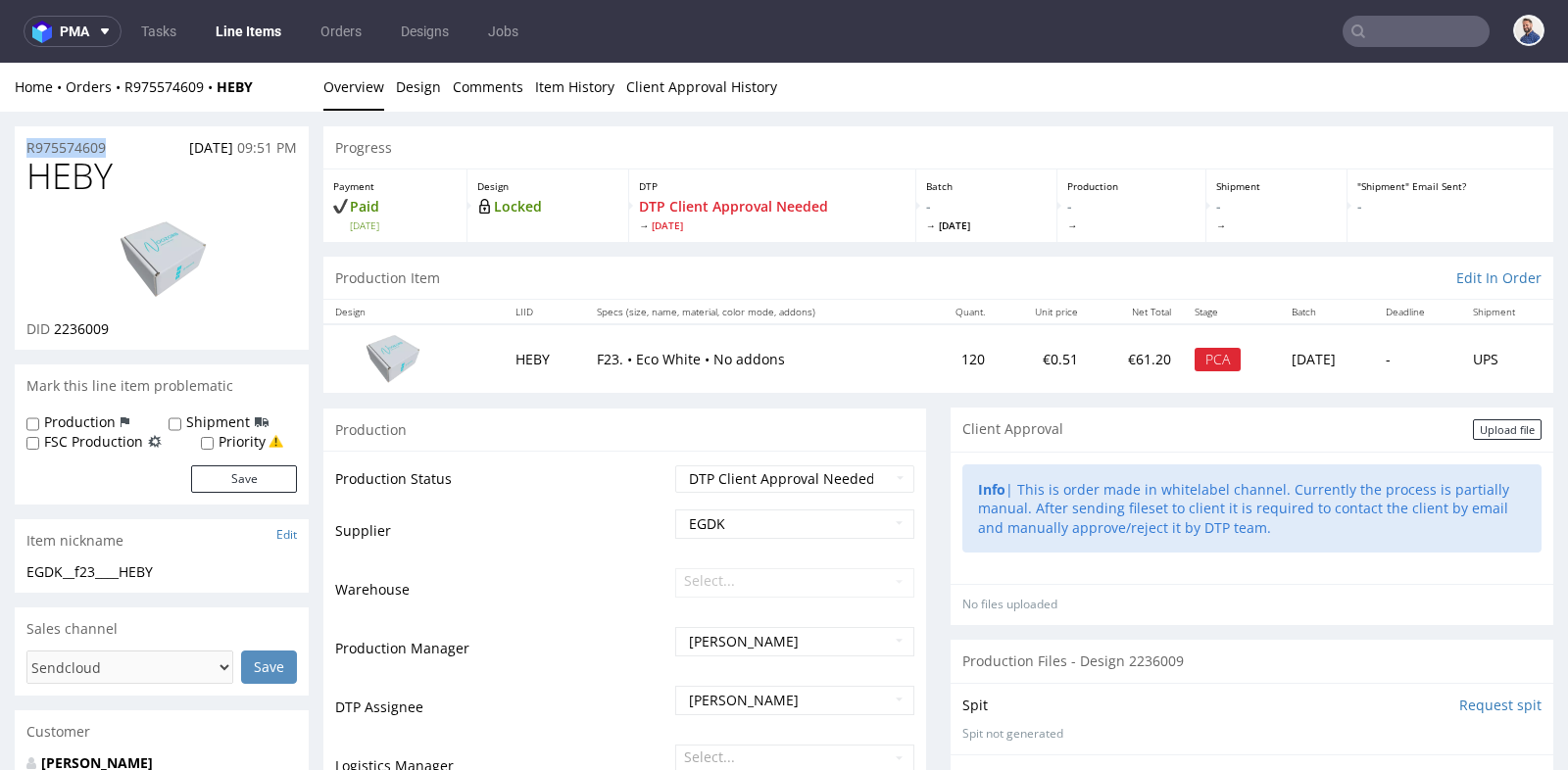 drag, startPoint x: 134, startPoint y: 151, endPoint x: 25, endPoint y: 143, distance: 109.29318 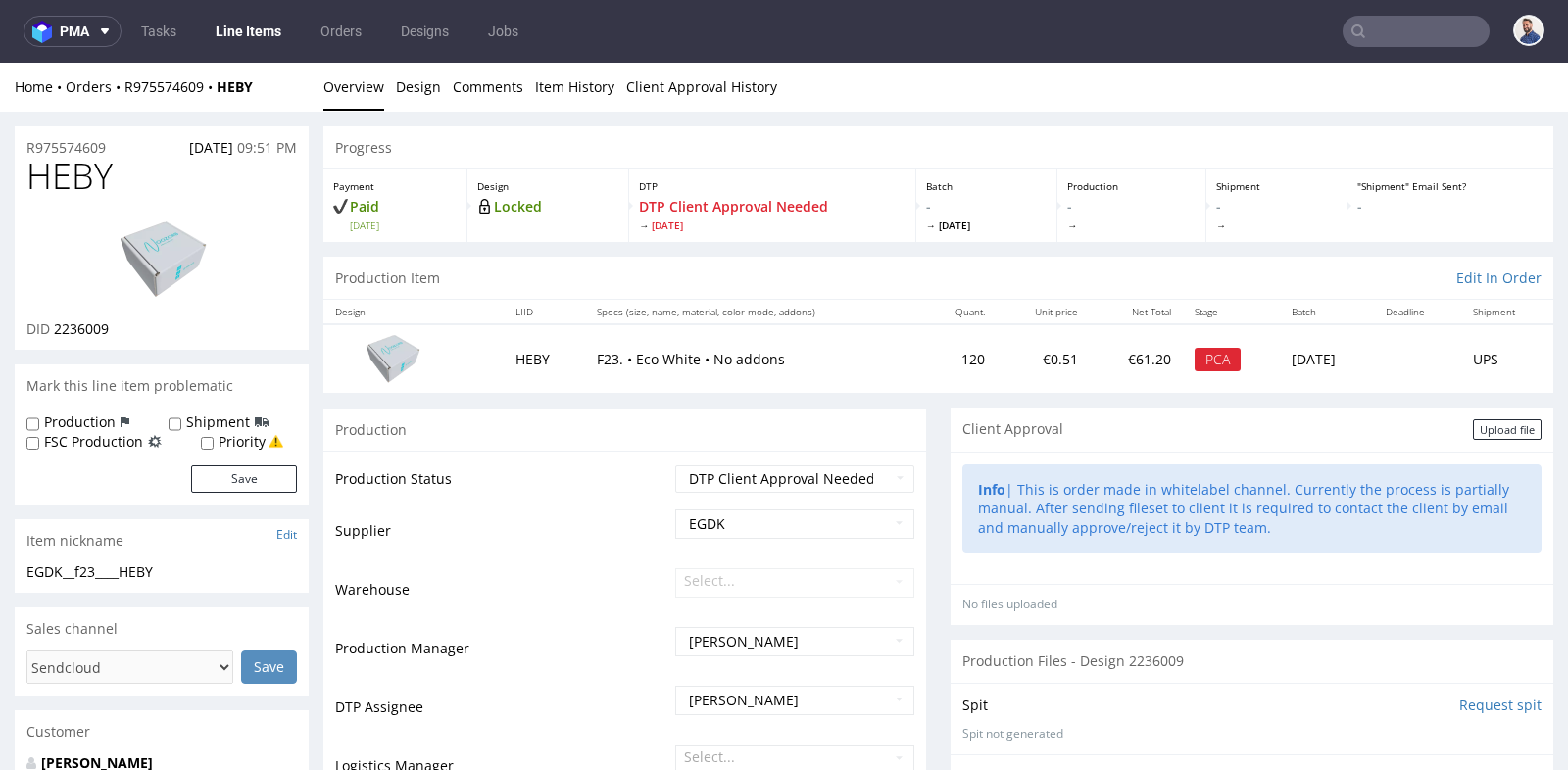 click on "Production" at bounding box center (624, 429) 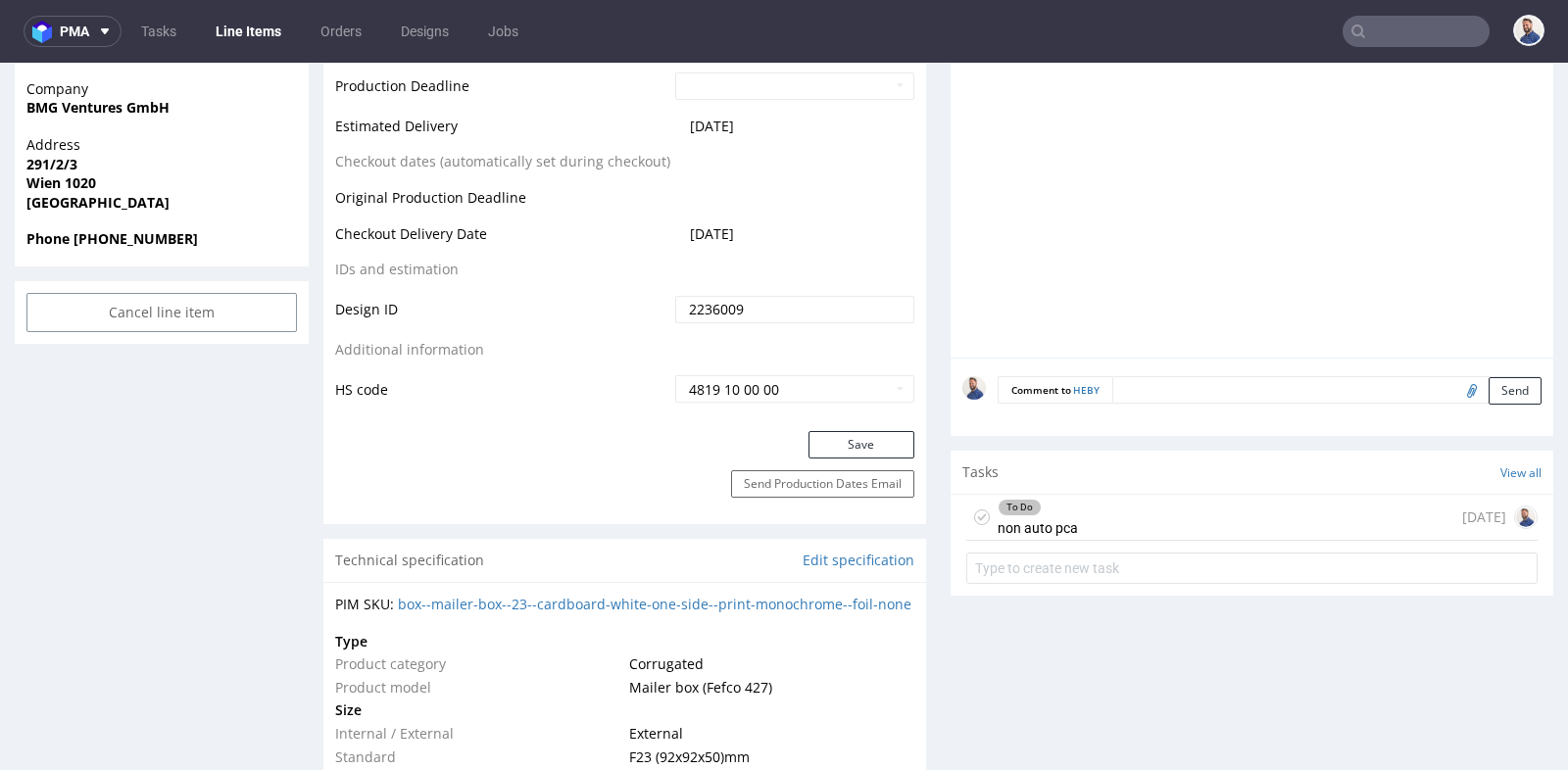 scroll, scrollTop: 914, scrollLeft: 0, axis: vertical 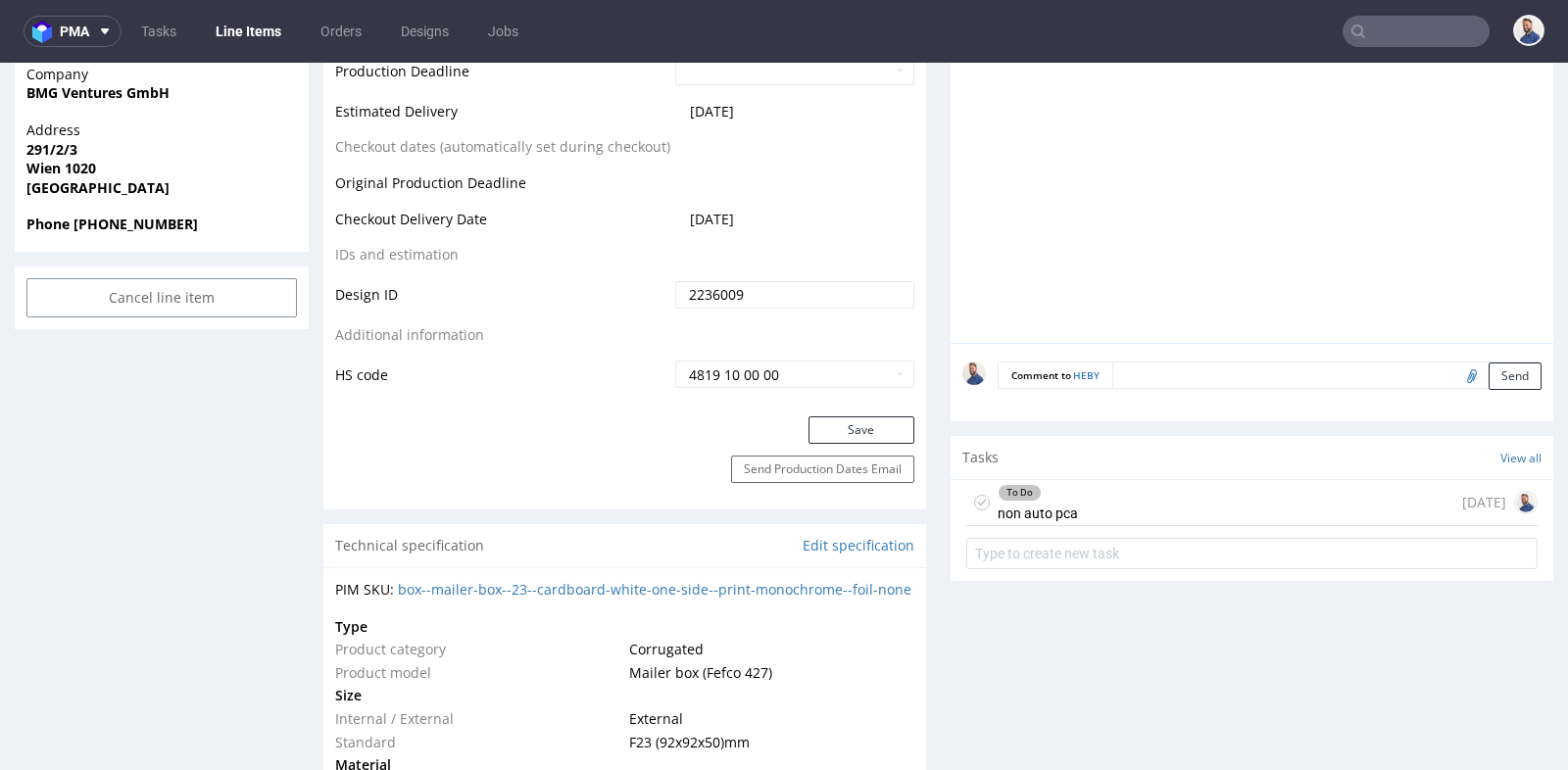 click on "To Do non auto pca 6 days ago" at bounding box center (1251, 503) 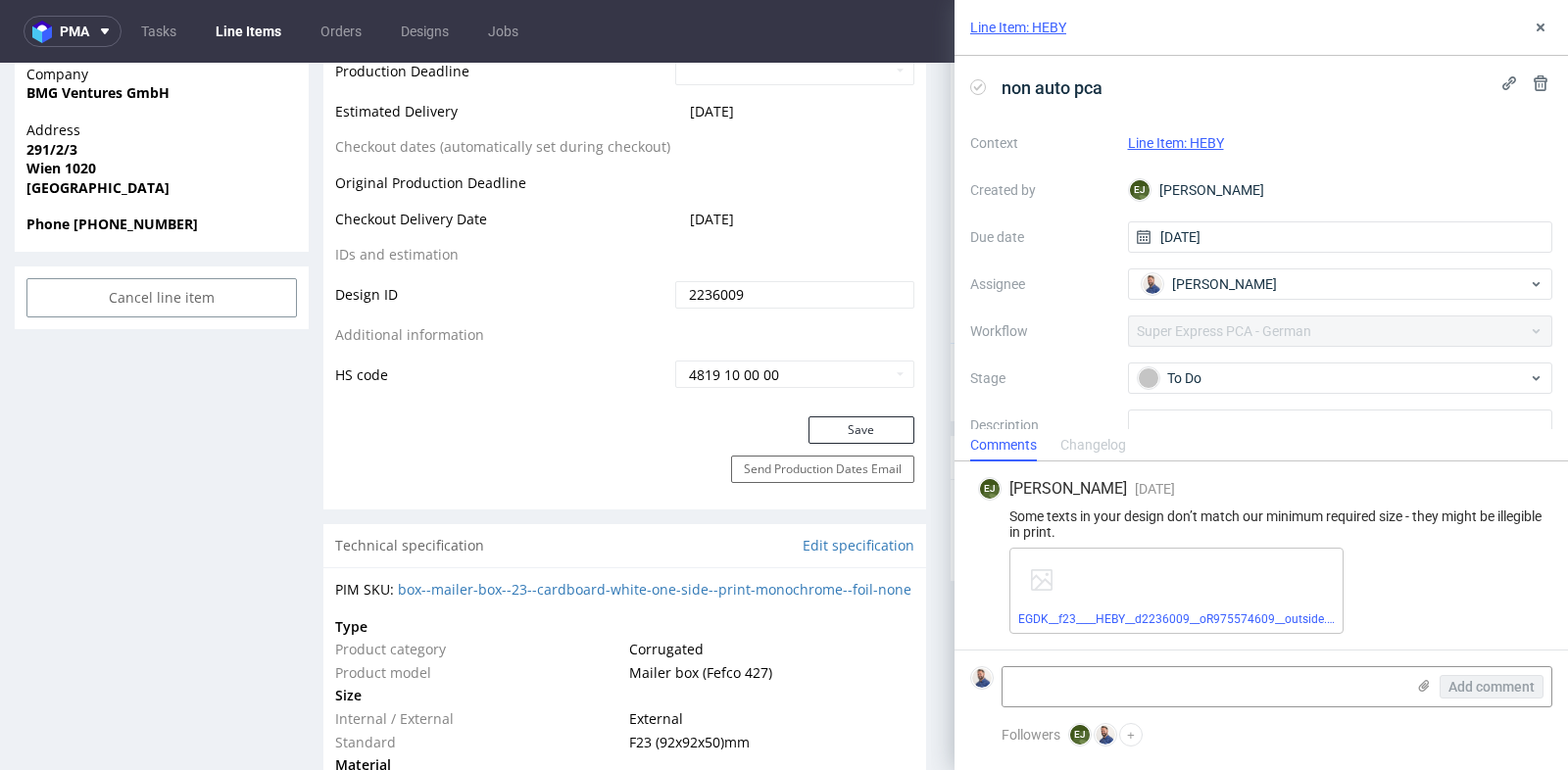 click on "Some texts in your design don’t match our minimum required size - they might be illegible in print." at bounding box center [1261, 524] 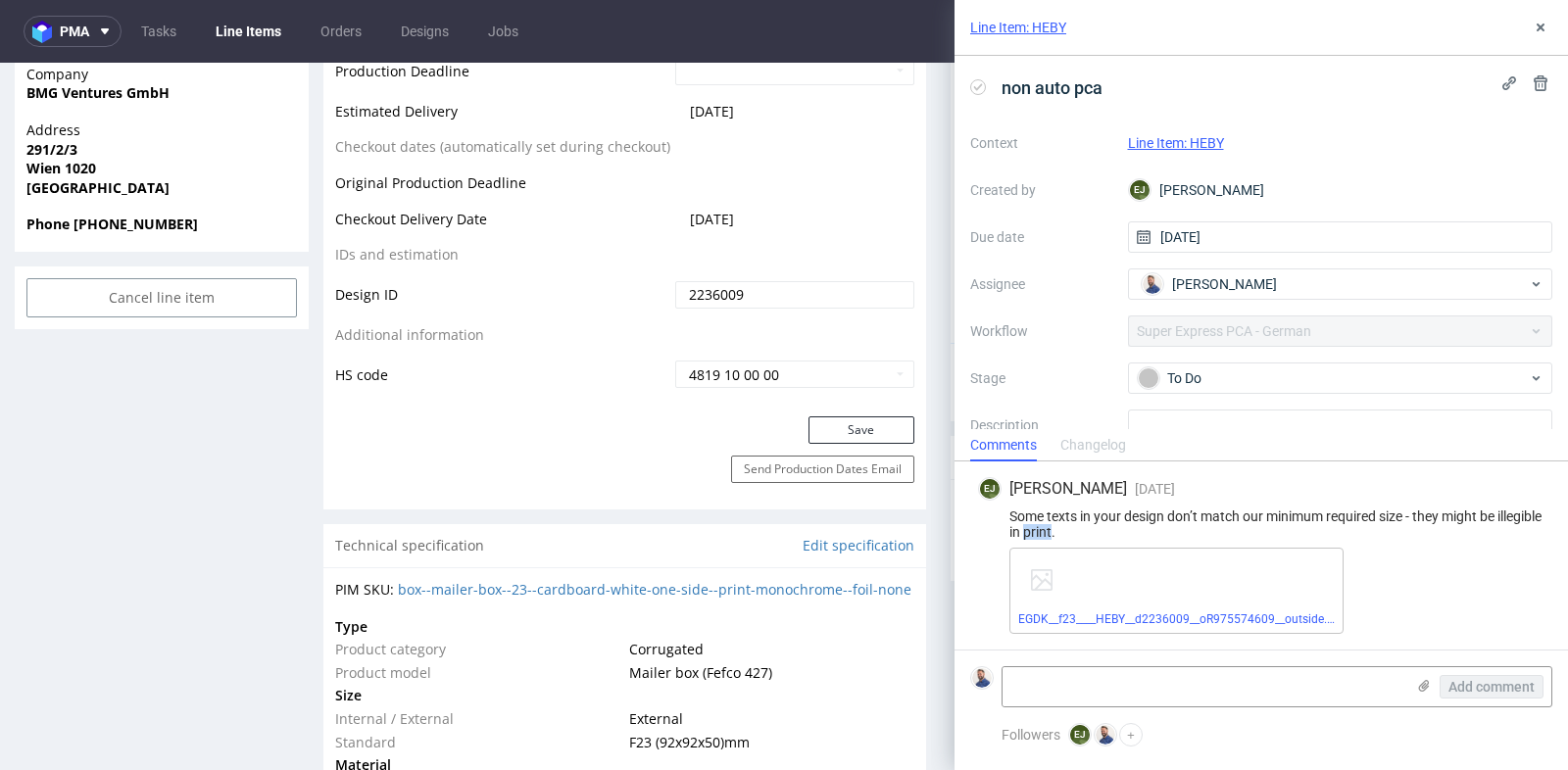 click on "Some texts in your design don’t match our minimum required size - they might be illegible in print." at bounding box center [1261, 524] 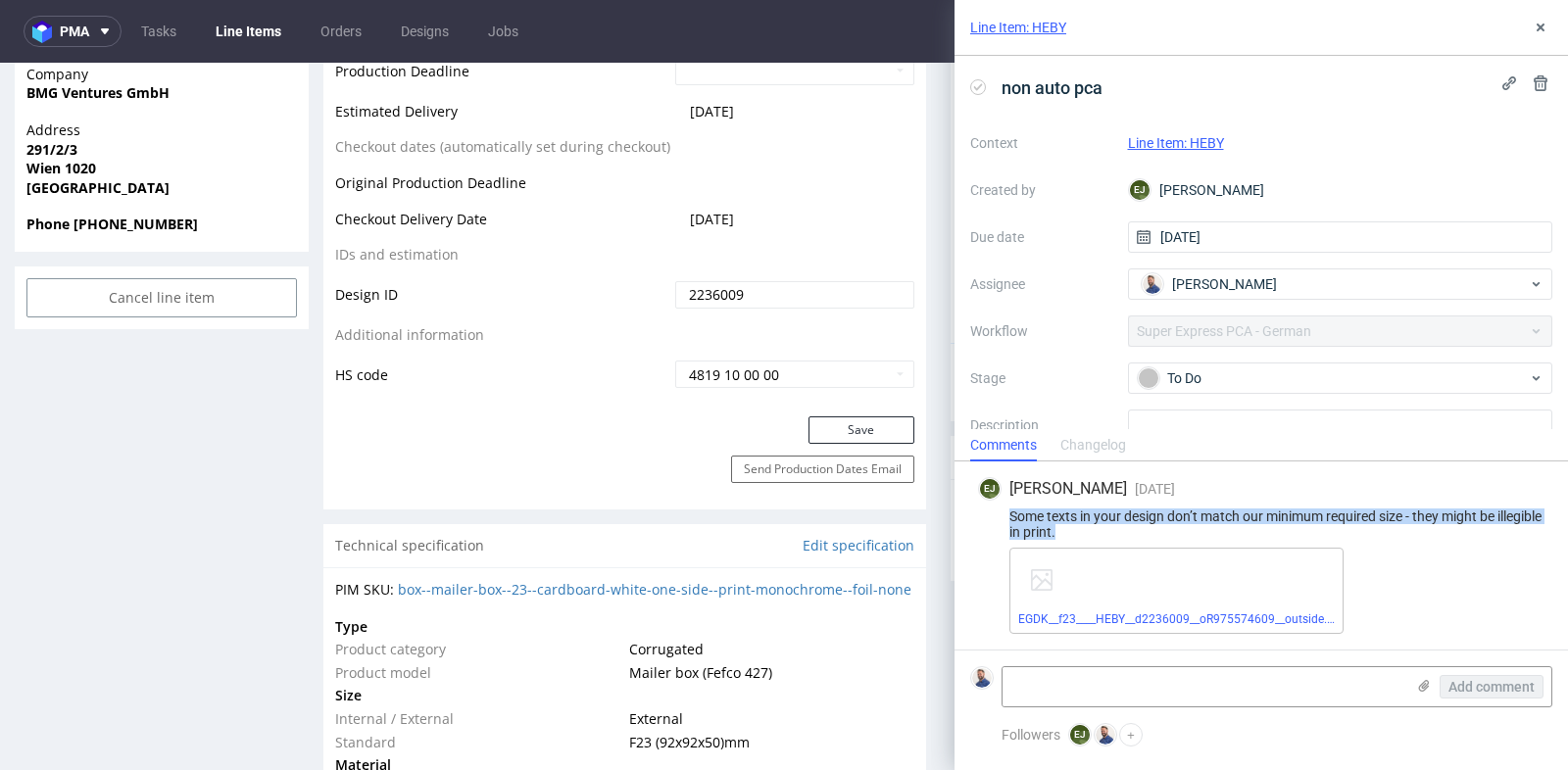 click on "Some texts in your design don’t match our minimum required size - they might be illegible in print." at bounding box center [1261, 524] 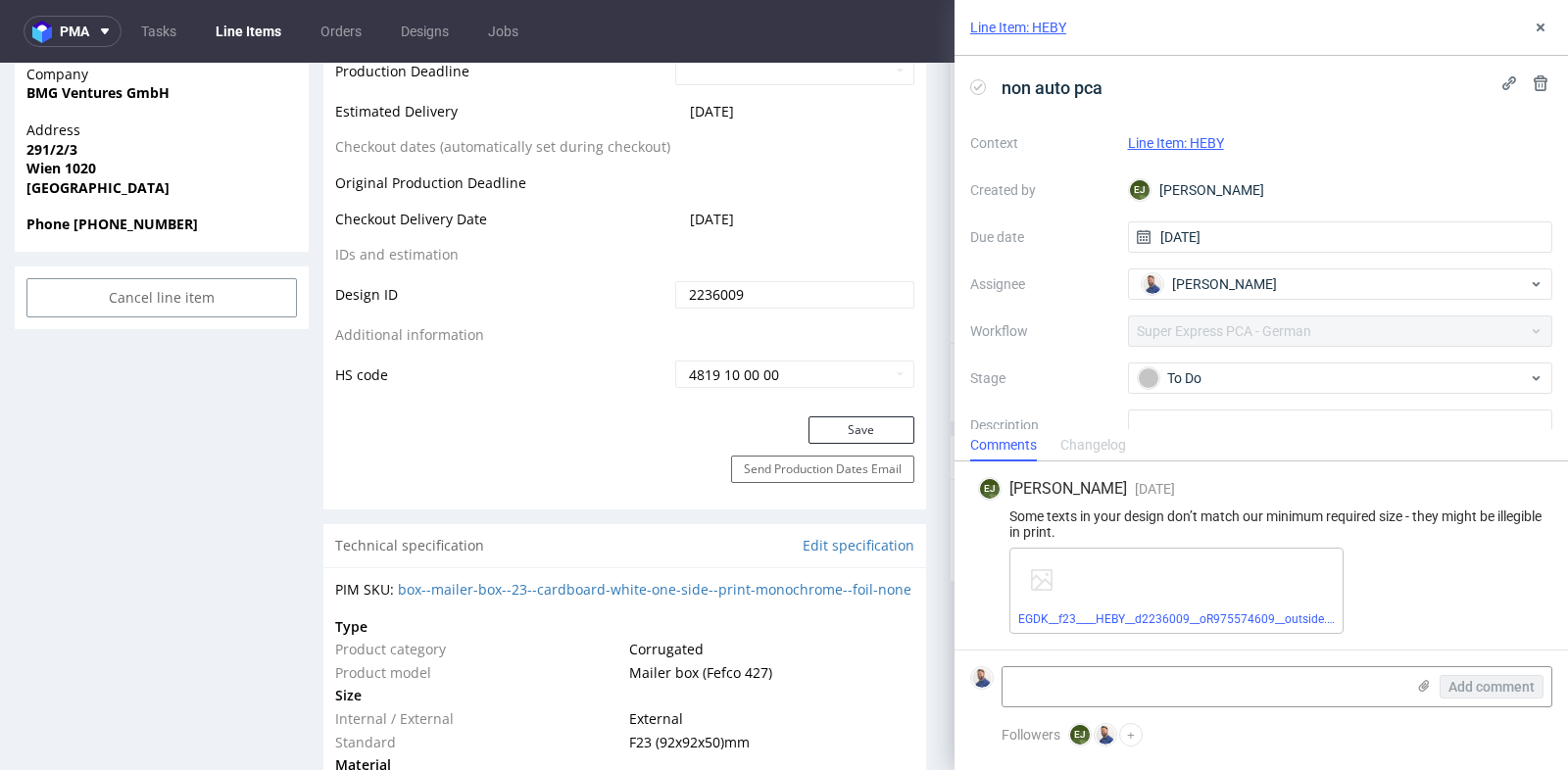 click on "EGDK__f23____HEBY__d2236009__oR975574609__outside.pdf" at bounding box center (1176, 591) 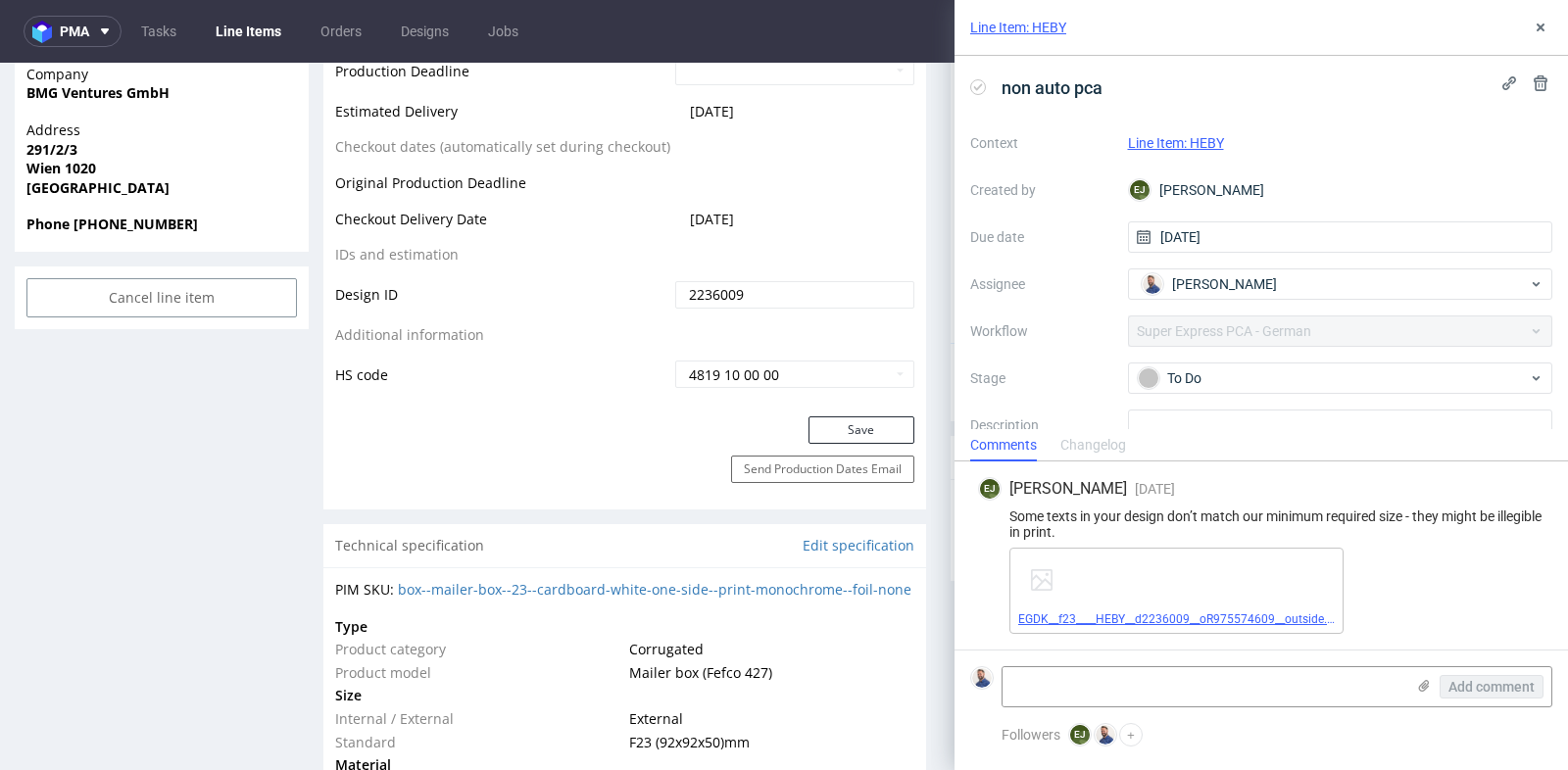 click on "EGDK__f23____HEBY__d2236009__oR975574609__outside.pdf" at bounding box center (1181, 619) 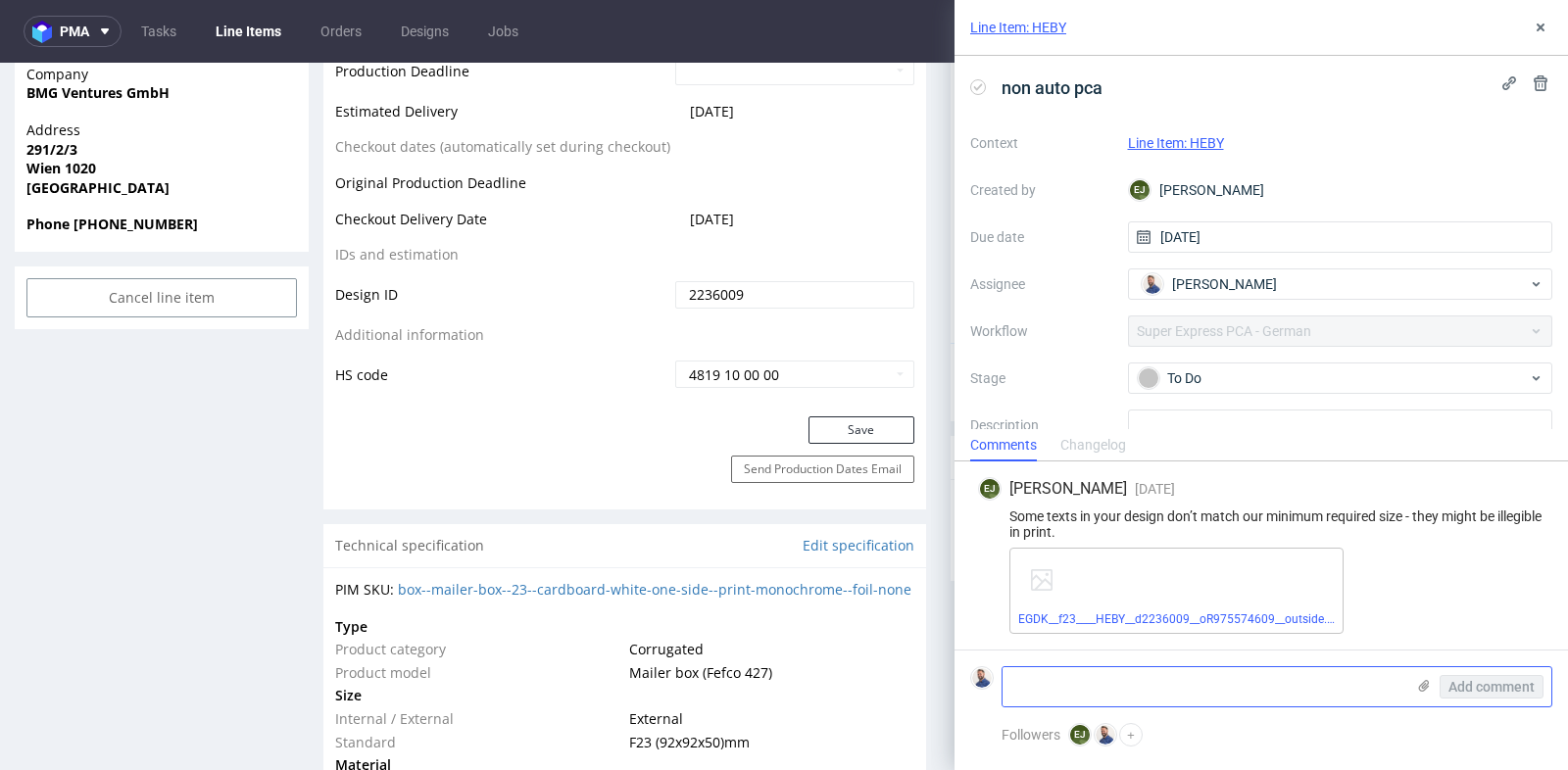 click at bounding box center [1203, 687] 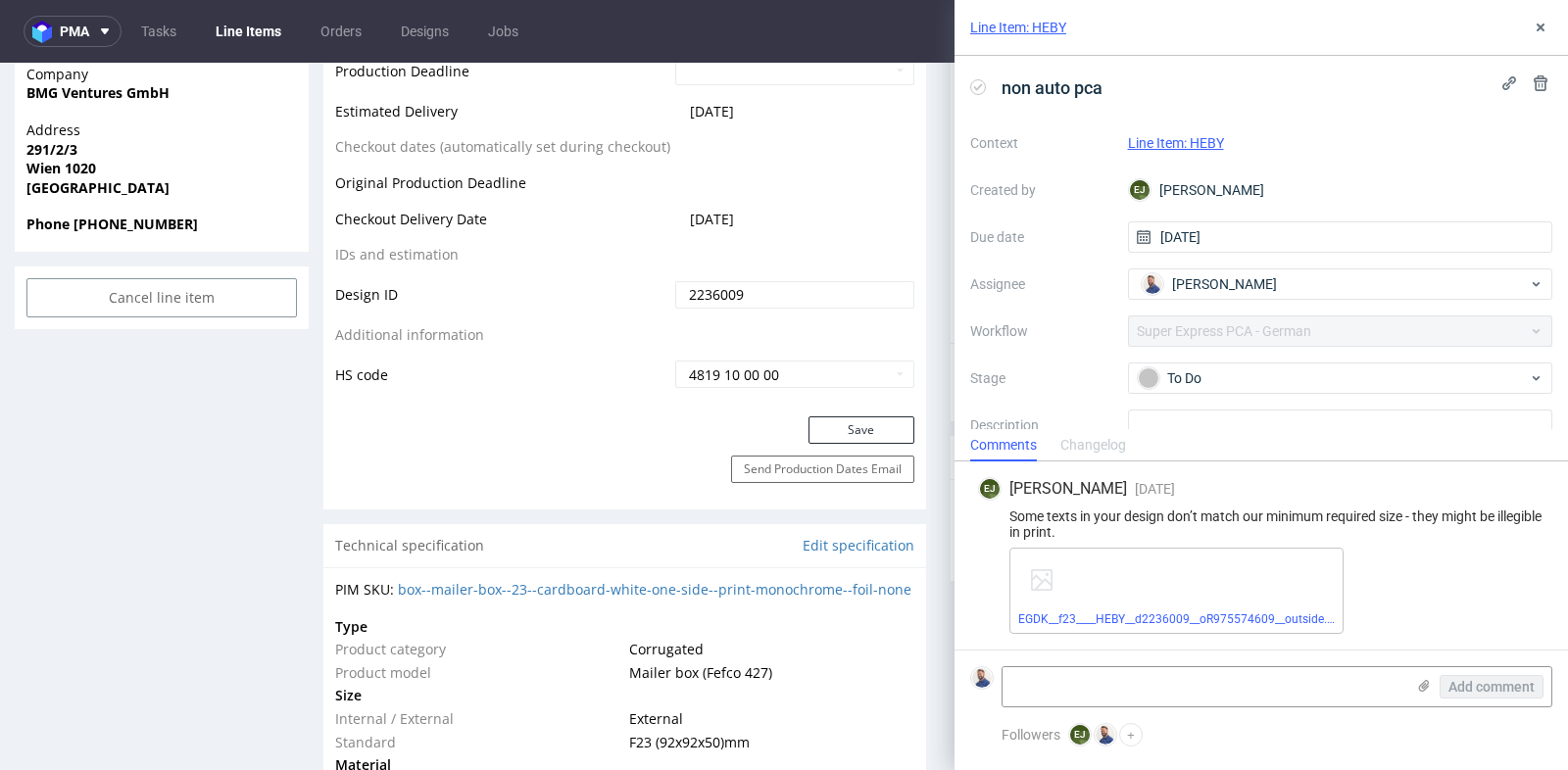 paste on "https://app-eu1.hubspot.com/contacts/25600958/record/0-5/183061471435/" 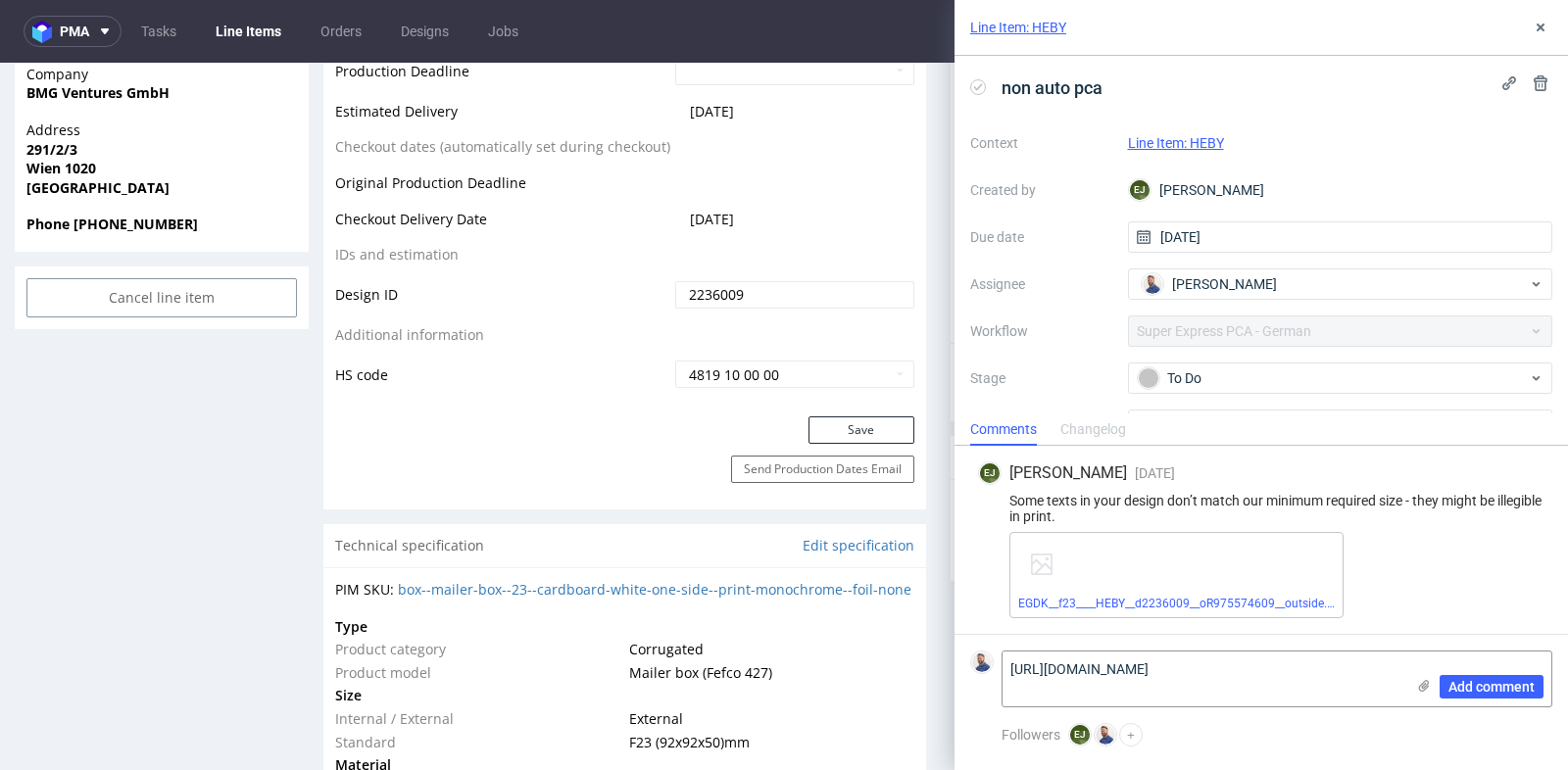 scroll, scrollTop: 0, scrollLeft: 0, axis: both 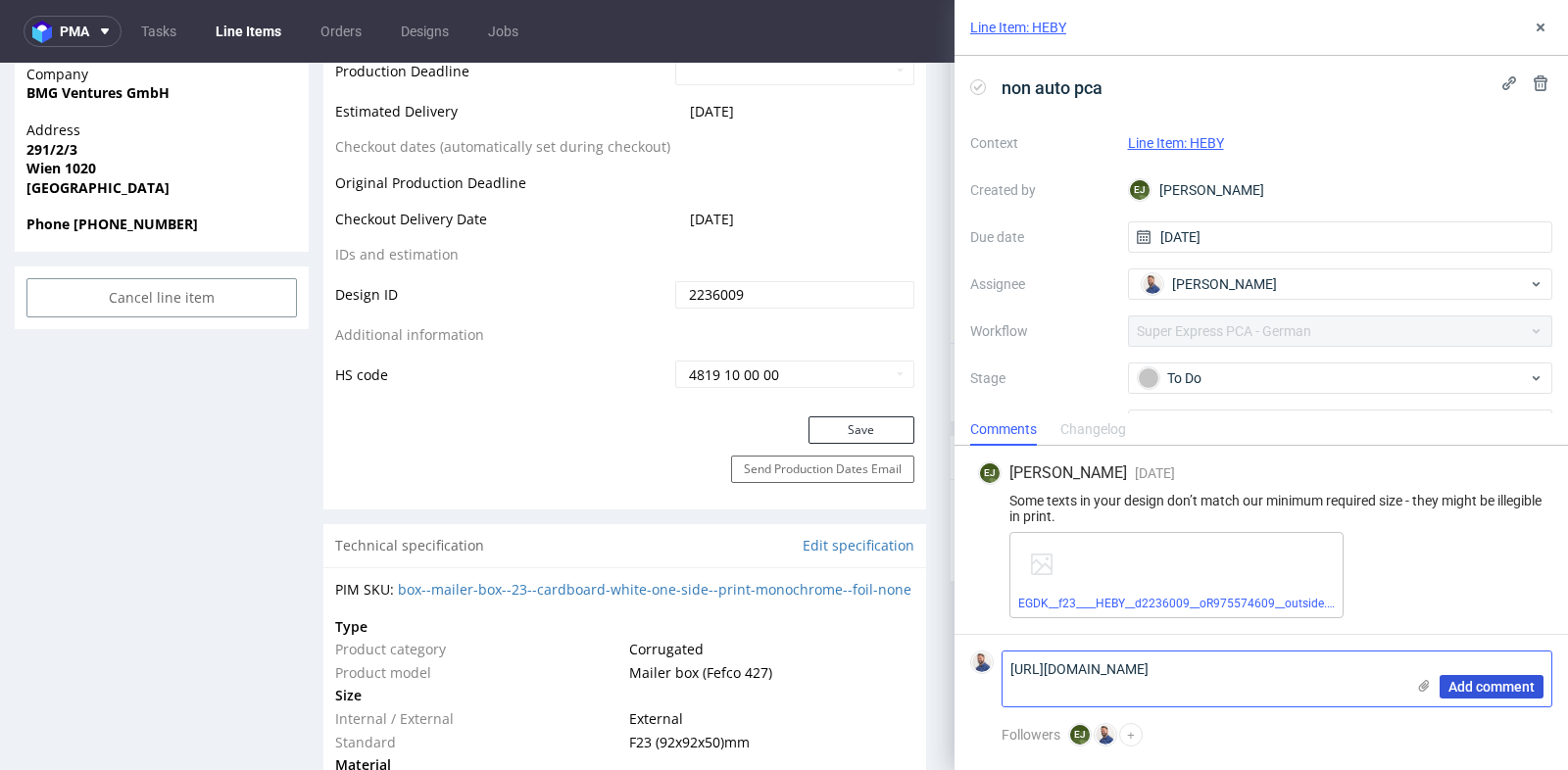 type on "https://app-eu1.hubspot.com/contacts/25600958/record/0-5/183061471435/" 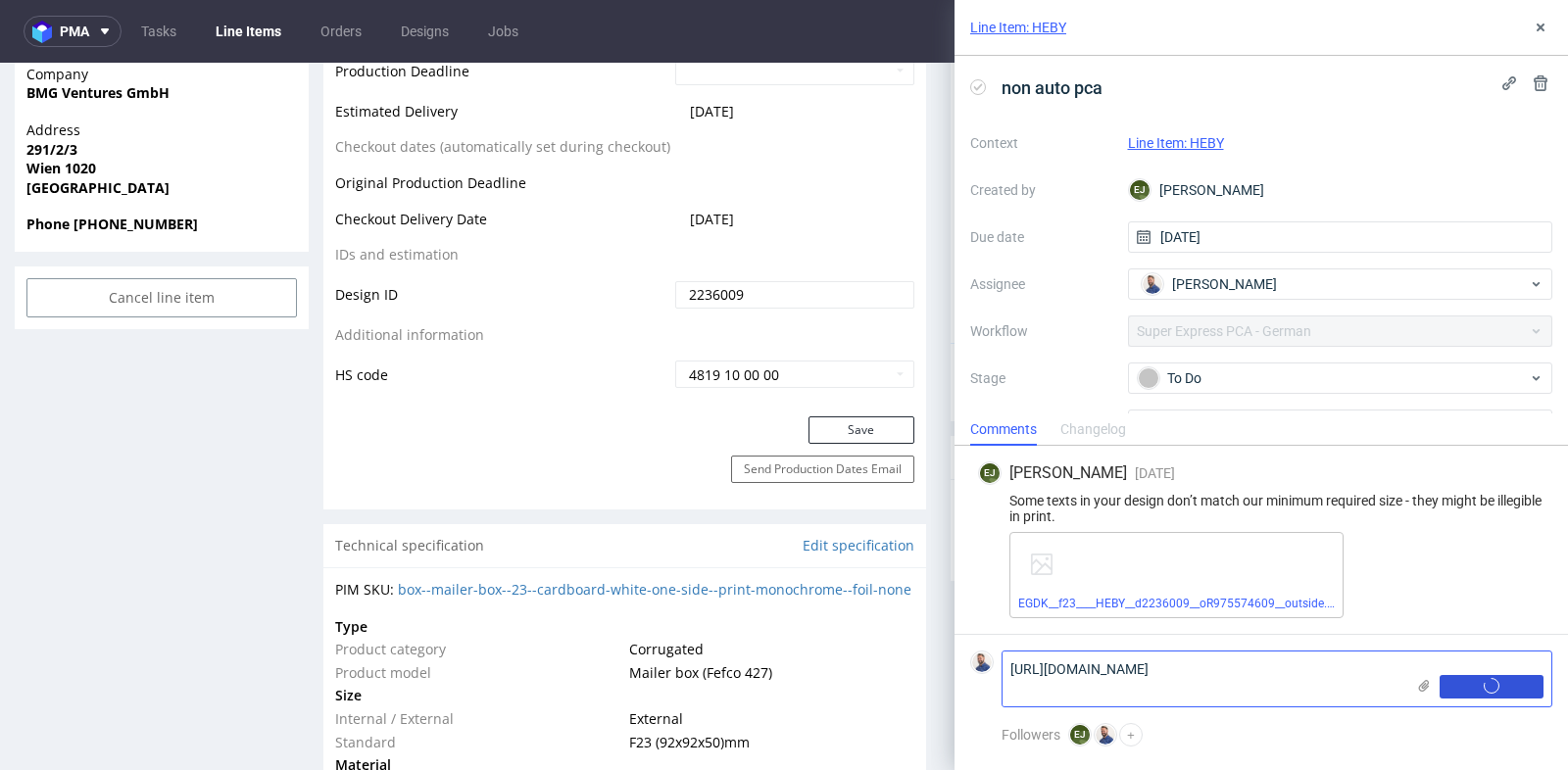 type 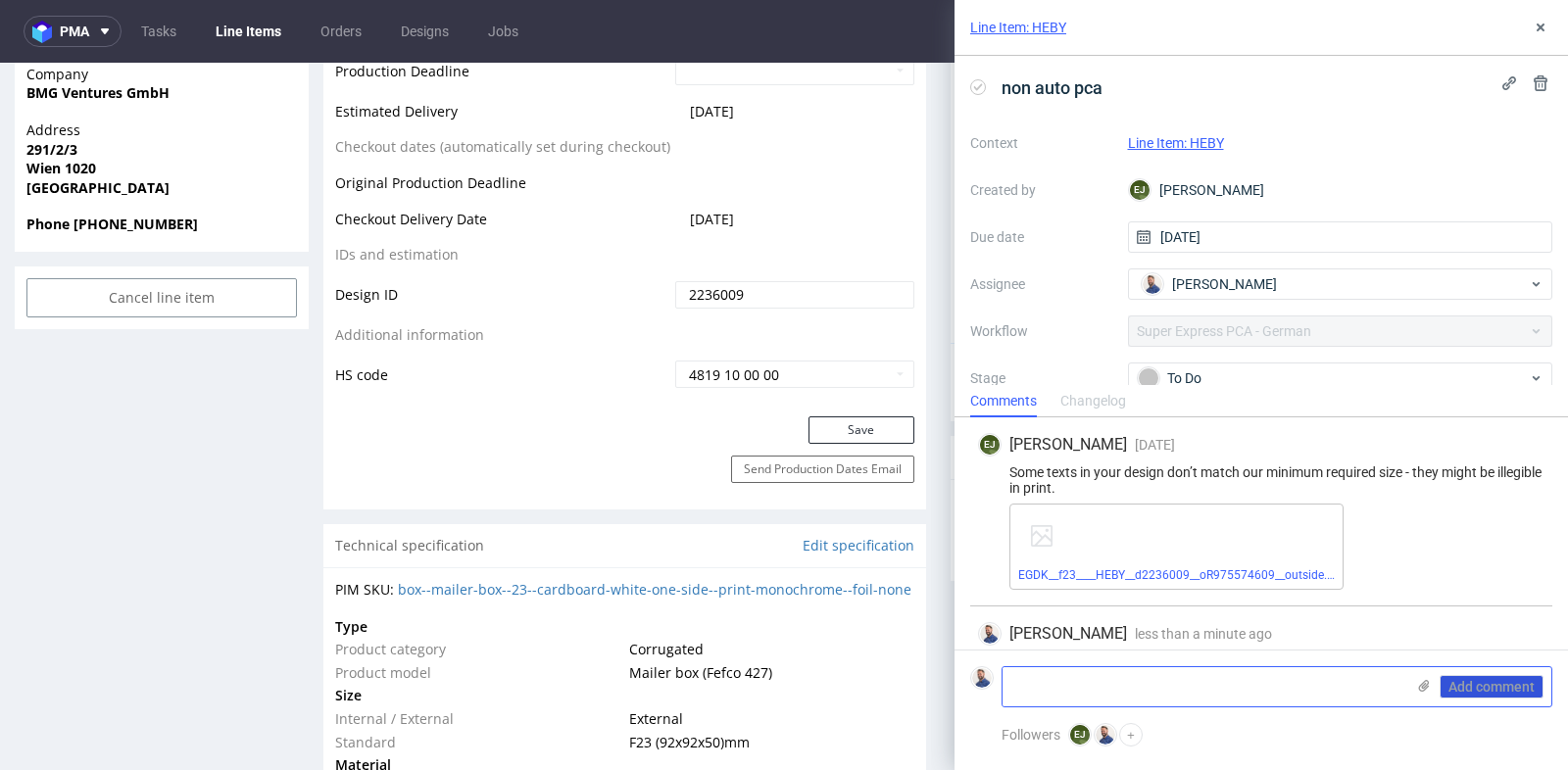 scroll, scrollTop: 40, scrollLeft: 0, axis: vertical 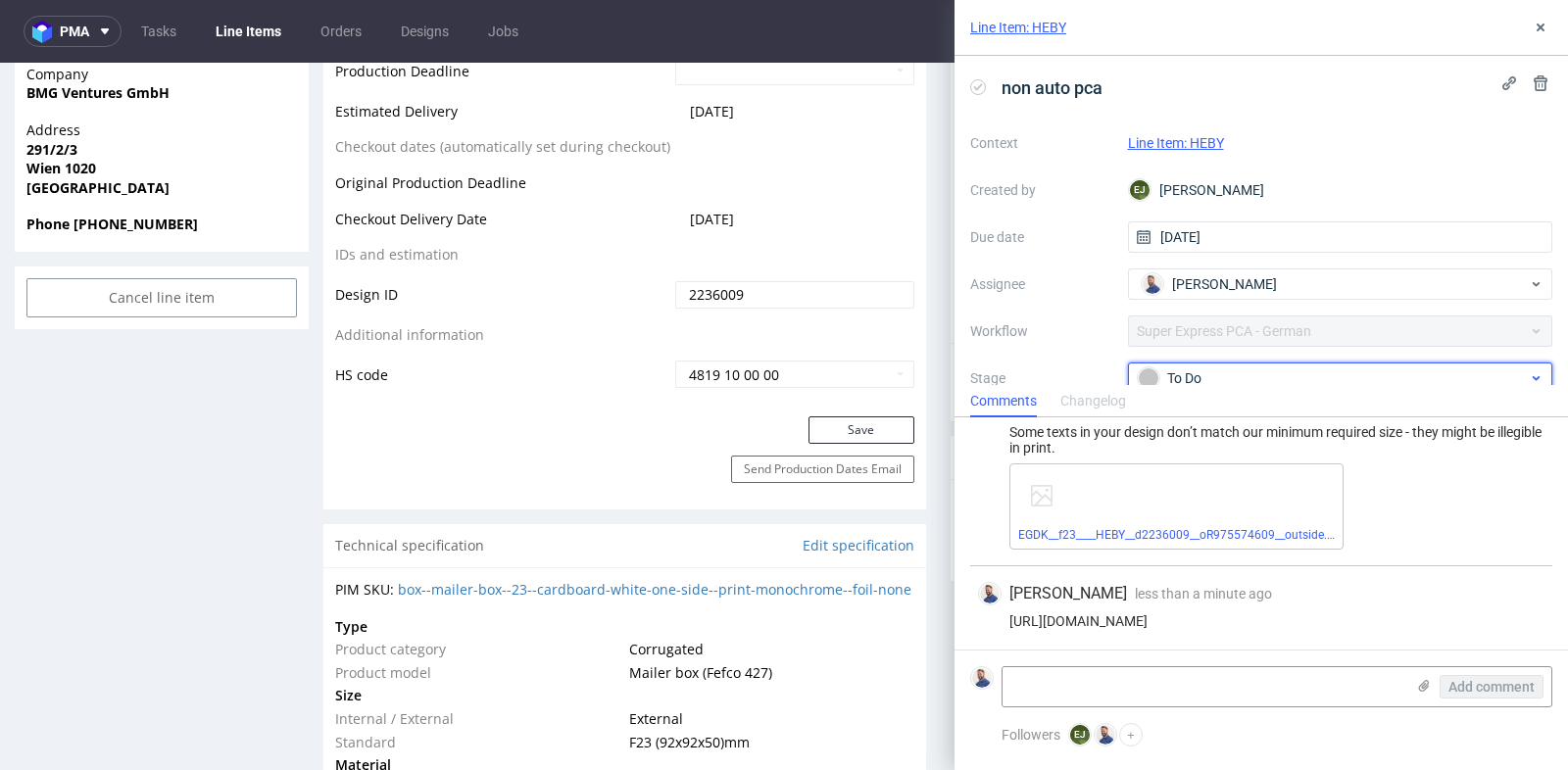 click on "To Do" at bounding box center (1333, 378) 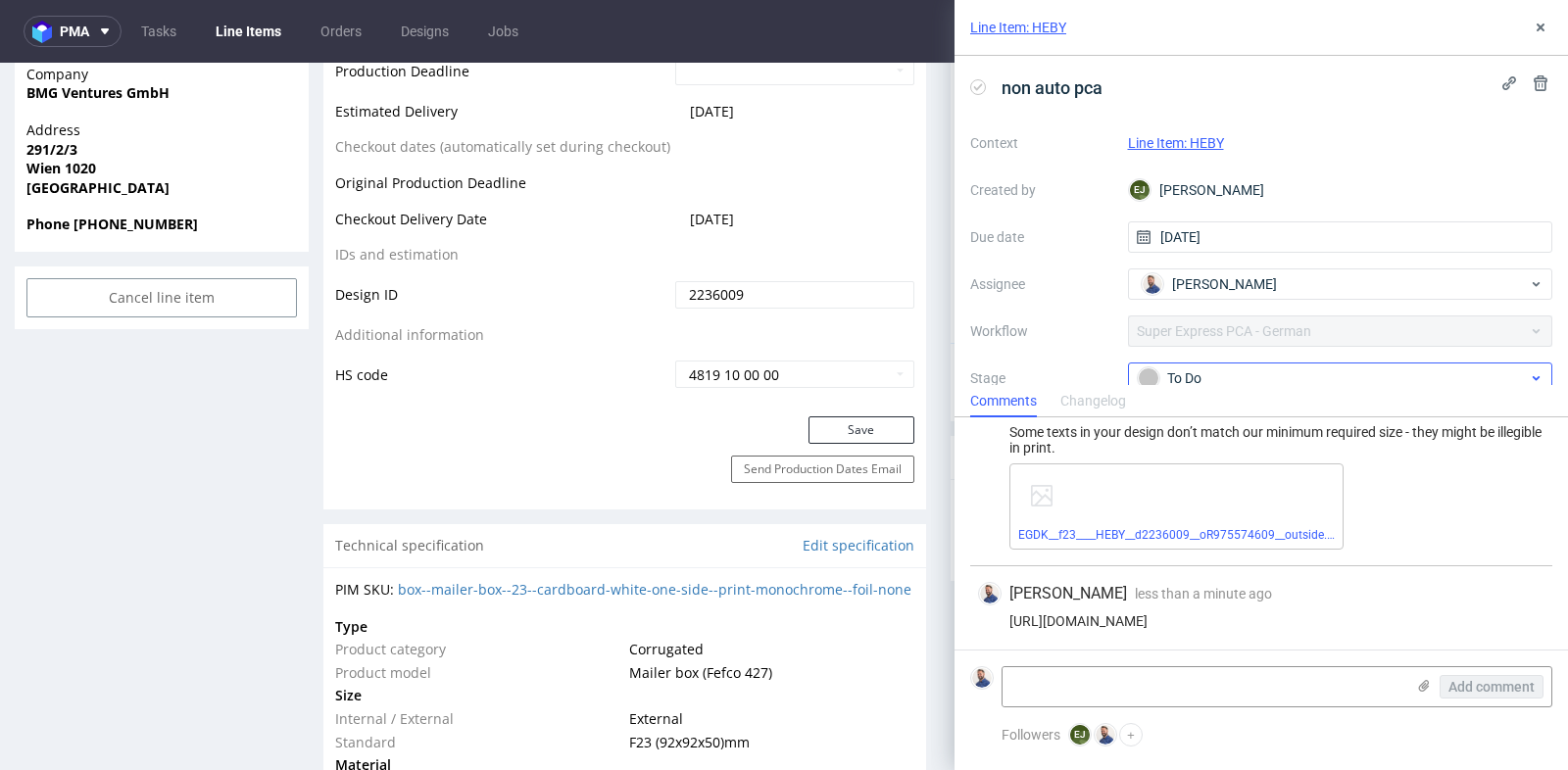 scroll, scrollTop: 8, scrollLeft: 0, axis: vertical 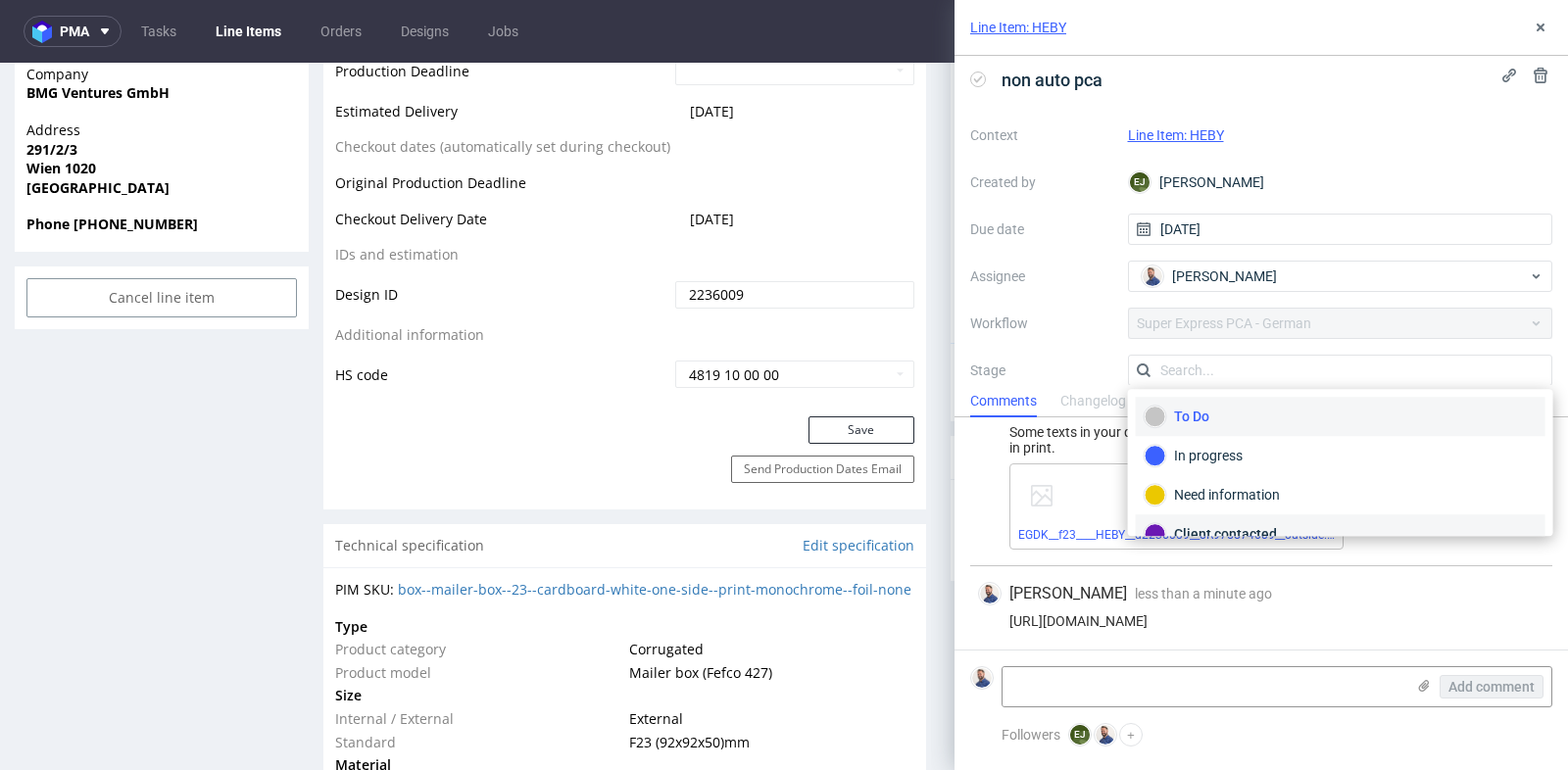 click on "Client contacted" at bounding box center [1341, 534] 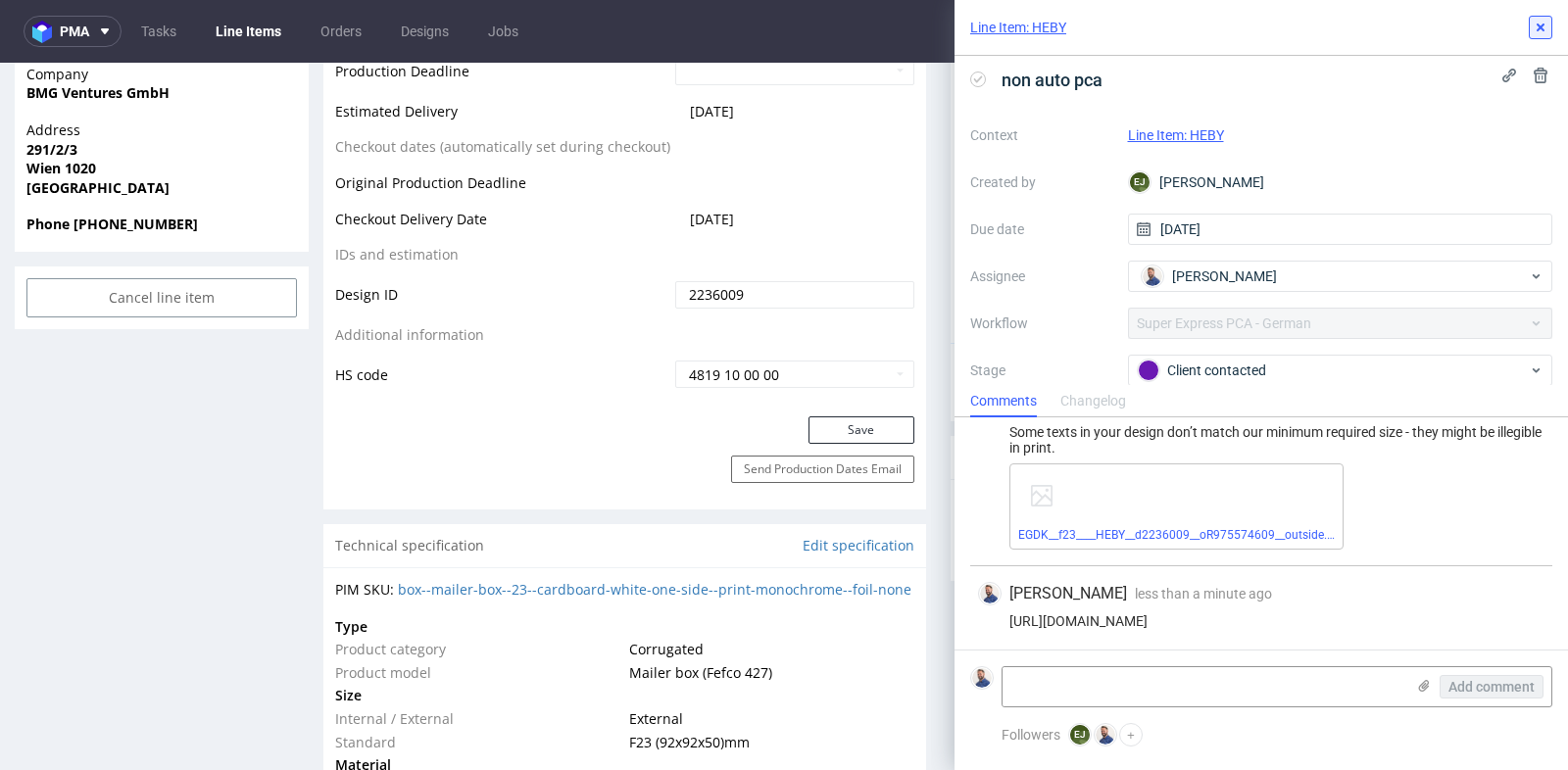 click 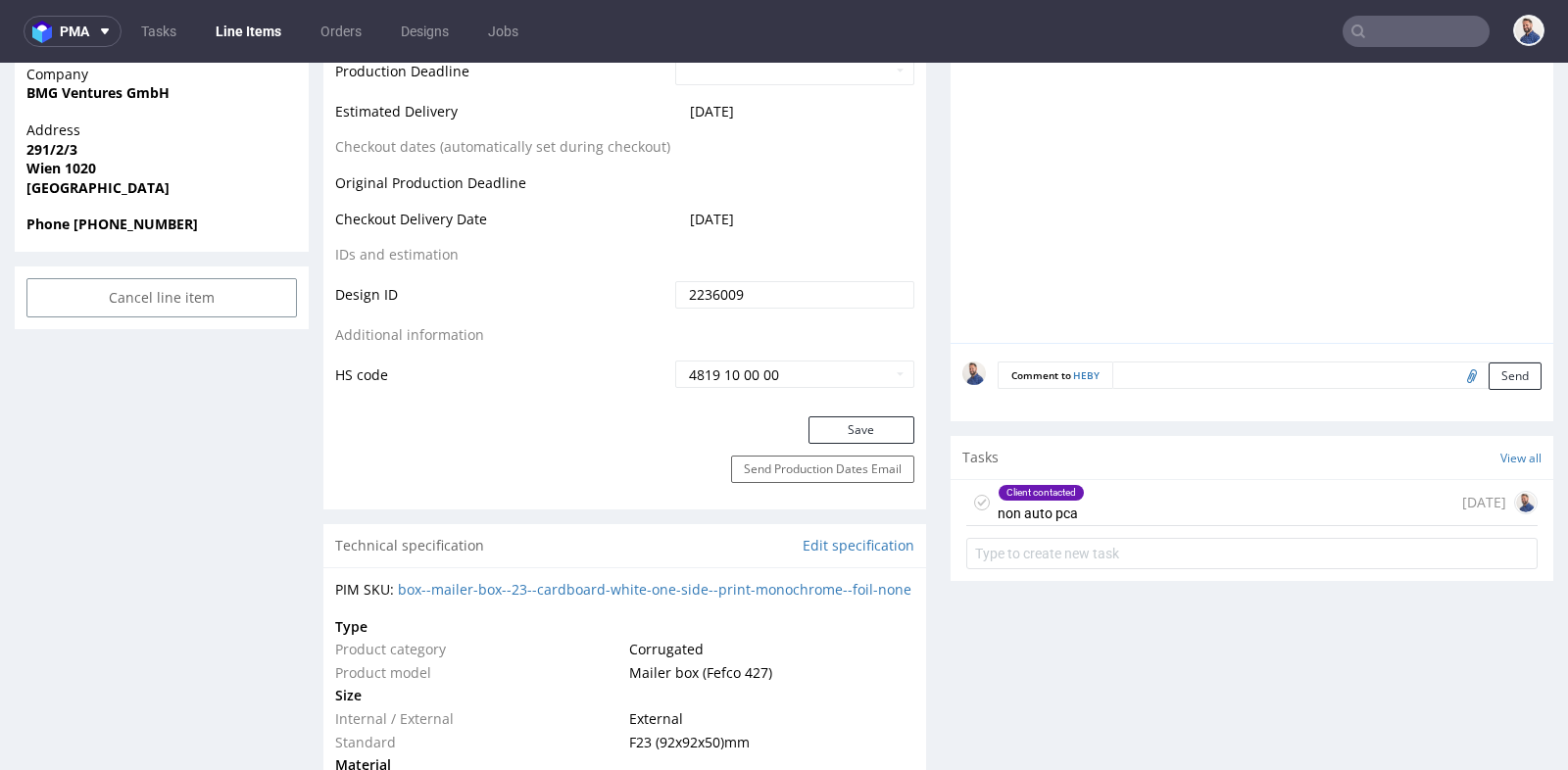 click on "Progress Payment Paid Tue 08 Jul Design Locked DTP DTP Client Approval Needed Fri 11 Jul Batch - Tue 15 Jul Production - Shipment - "Shipment" Email Sent? - Production Item Edit In Order Design LIID Specs (size, name, material, color mode, addons) Quant. Unit price Net Total Stage Batch Deadline Shipment HEBY F23. • Eco White • No addons 120 €0.51 €61.20 PCA Tue 15 Jul - UPS Production Production Status Waiting for Artwork
Waiting for Diecut
Waiting for Mockup Waiting for DTP
Waiting for DTP Double Check
DTP DC Done
In DTP
Issue in DTP
DTP Client Approval Needed
DTP Client Approval Pending
DTP Client Approval Rejected
Back for DTP
DTP Verification Needed
DTP Production Ready In Production
Sent to Fulfillment
Issue in Production
Sent to Warehouse Fulfillment
Production Complete Supplier EGDK Warehouse Select... Production Manager Ewa Prus DTP Assignee Elżbieta Jelińska Logistics Manager Select... Deadlines and dates DTP Deadline 2025-07-11 Batch Date 2025-07-15 2236009" at bounding box center [938, 712] 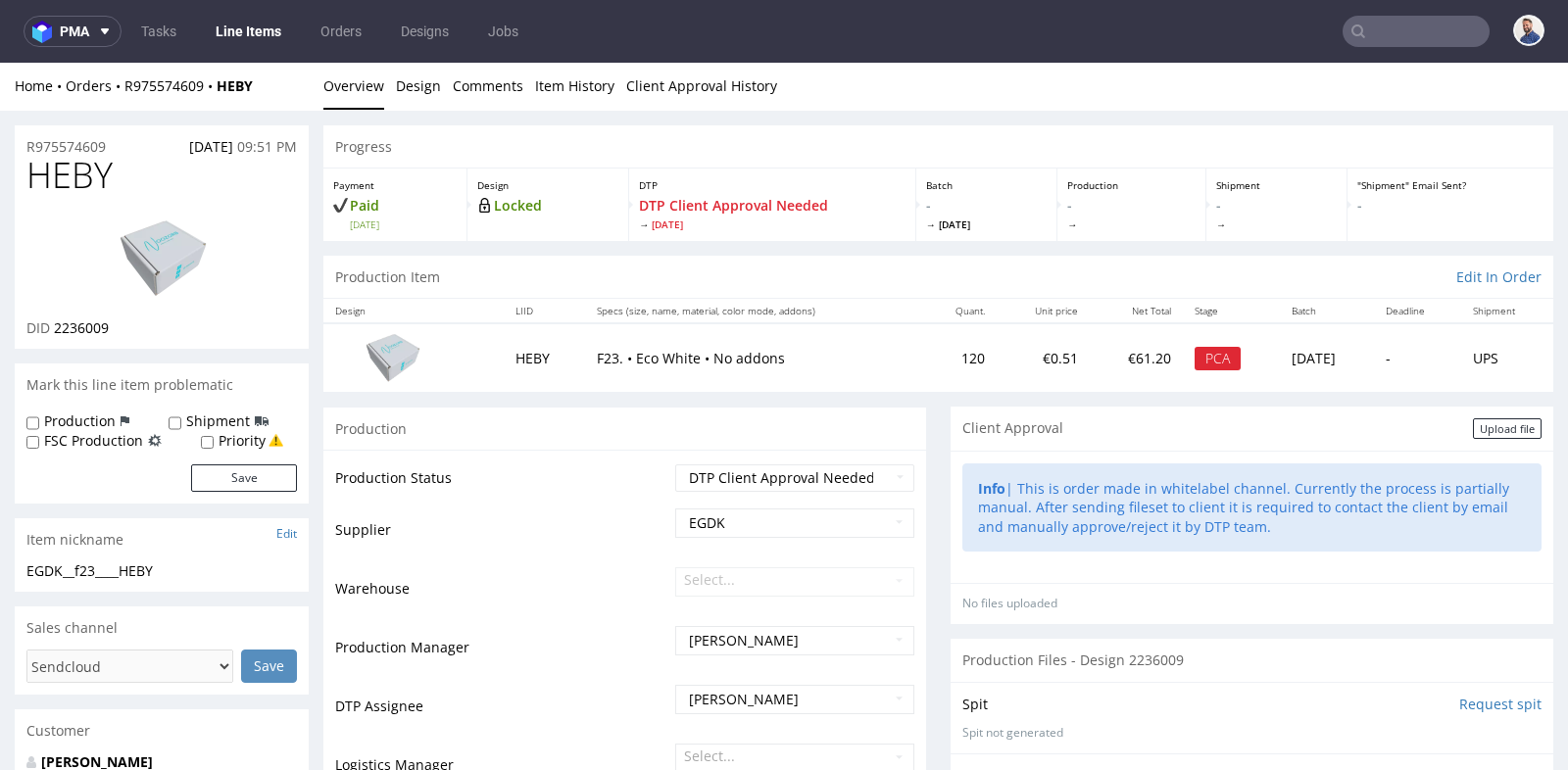 scroll, scrollTop: 0, scrollLeft: 0, axis: both 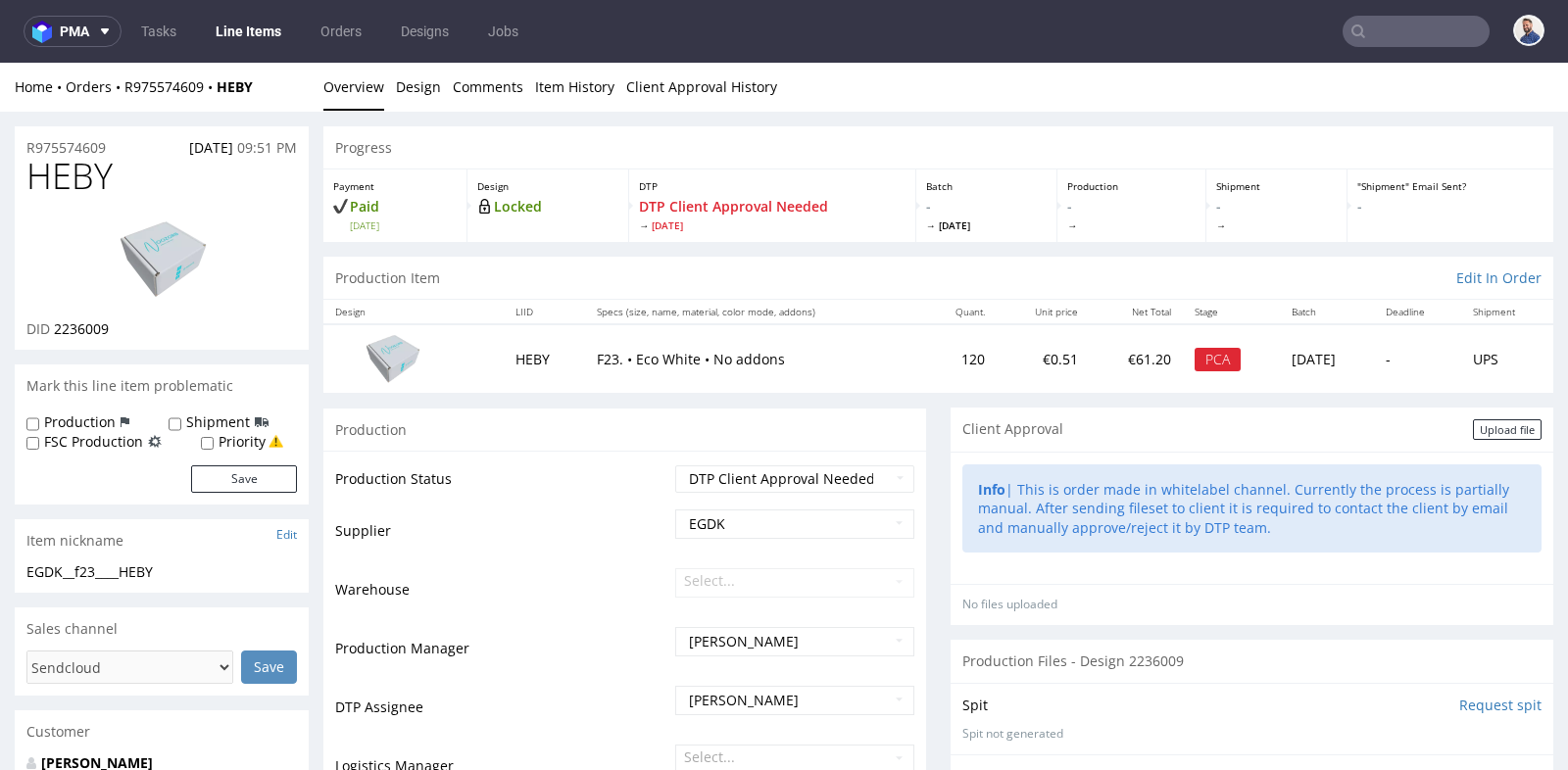 click on "Line Items" at bounding box center (248, 31) 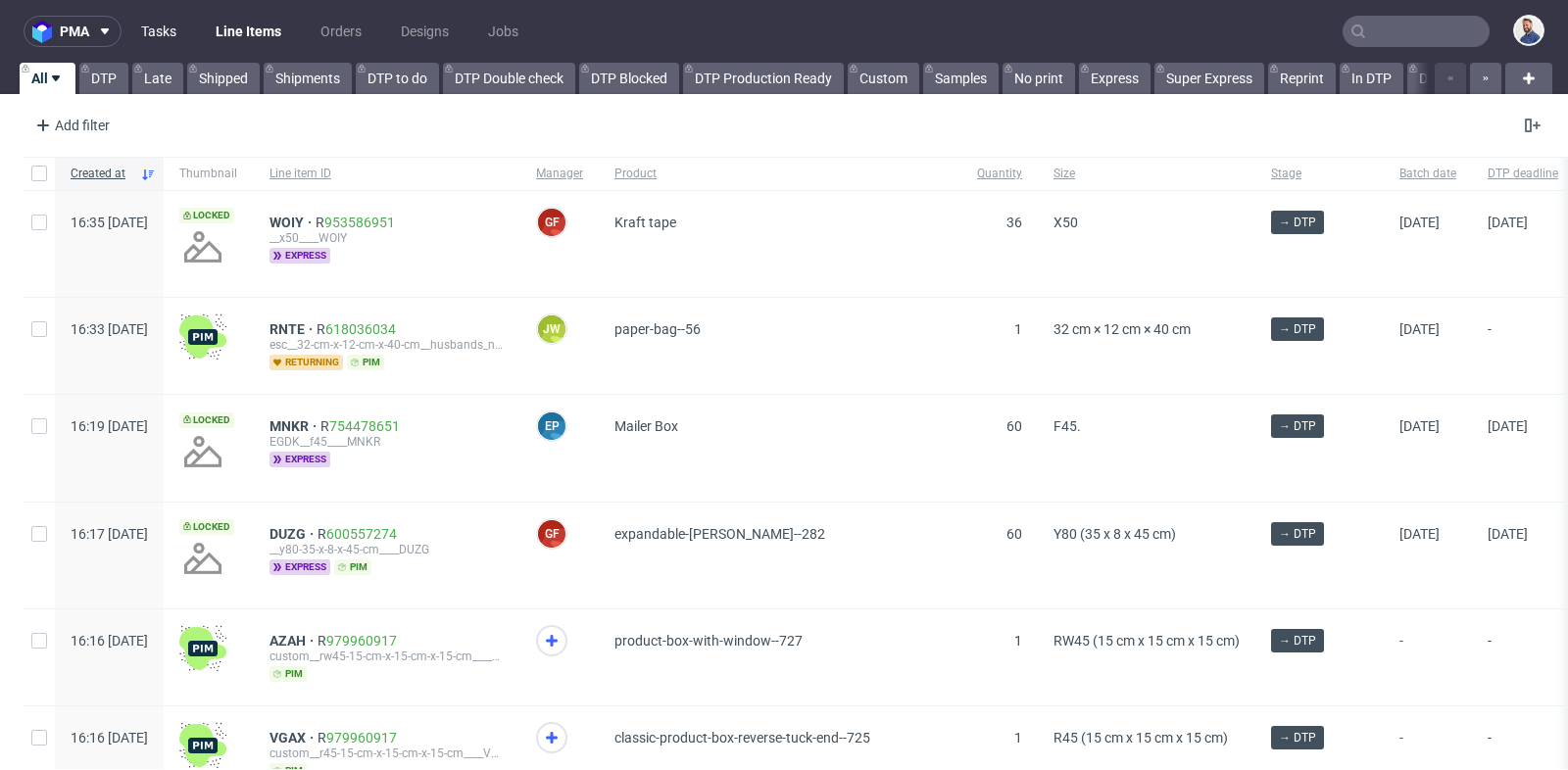 click on "Tasks" at bounding box center [159, 31] 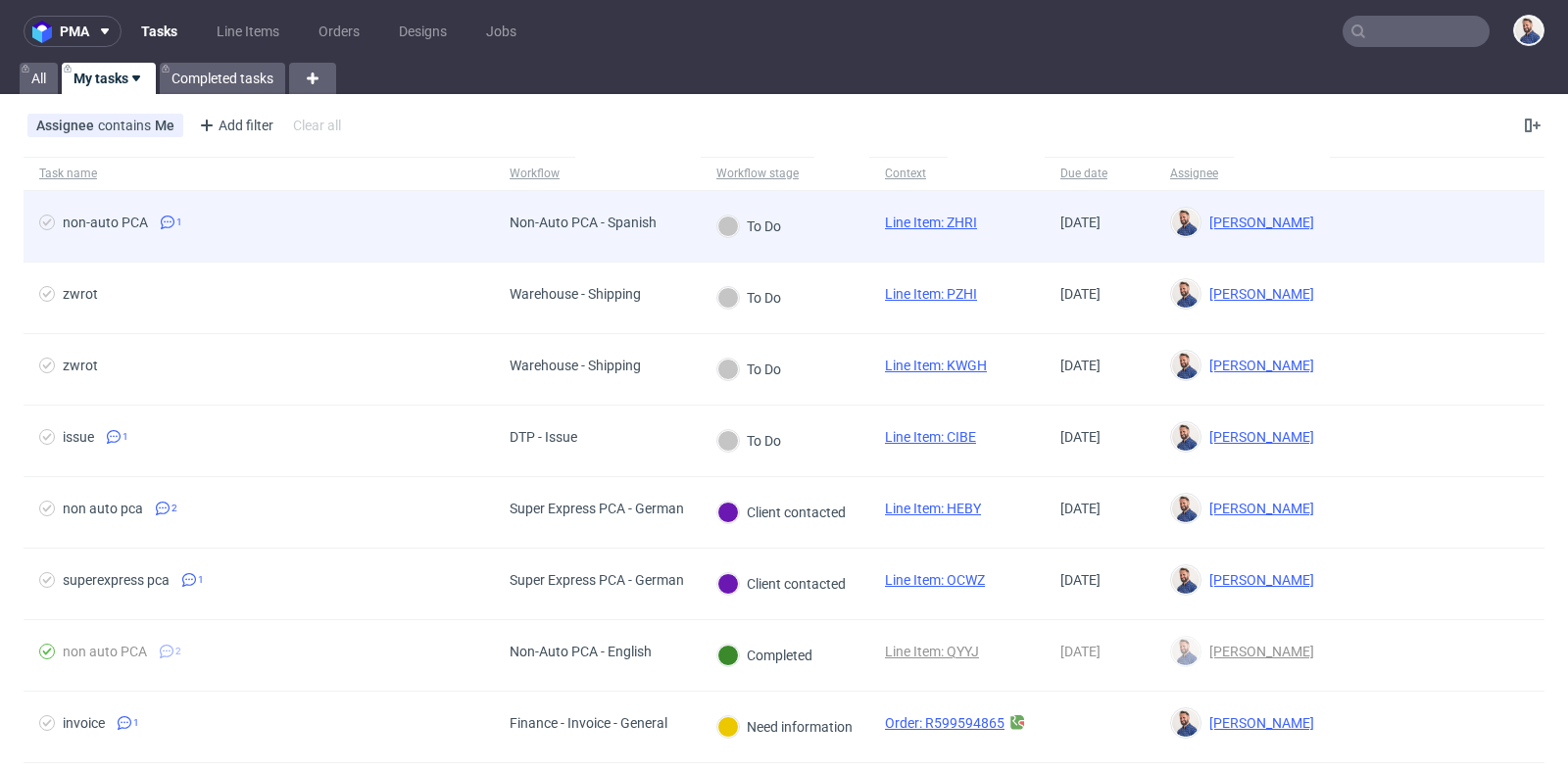 click on "non-auto PCA 1" at bounding box center [259, 226] 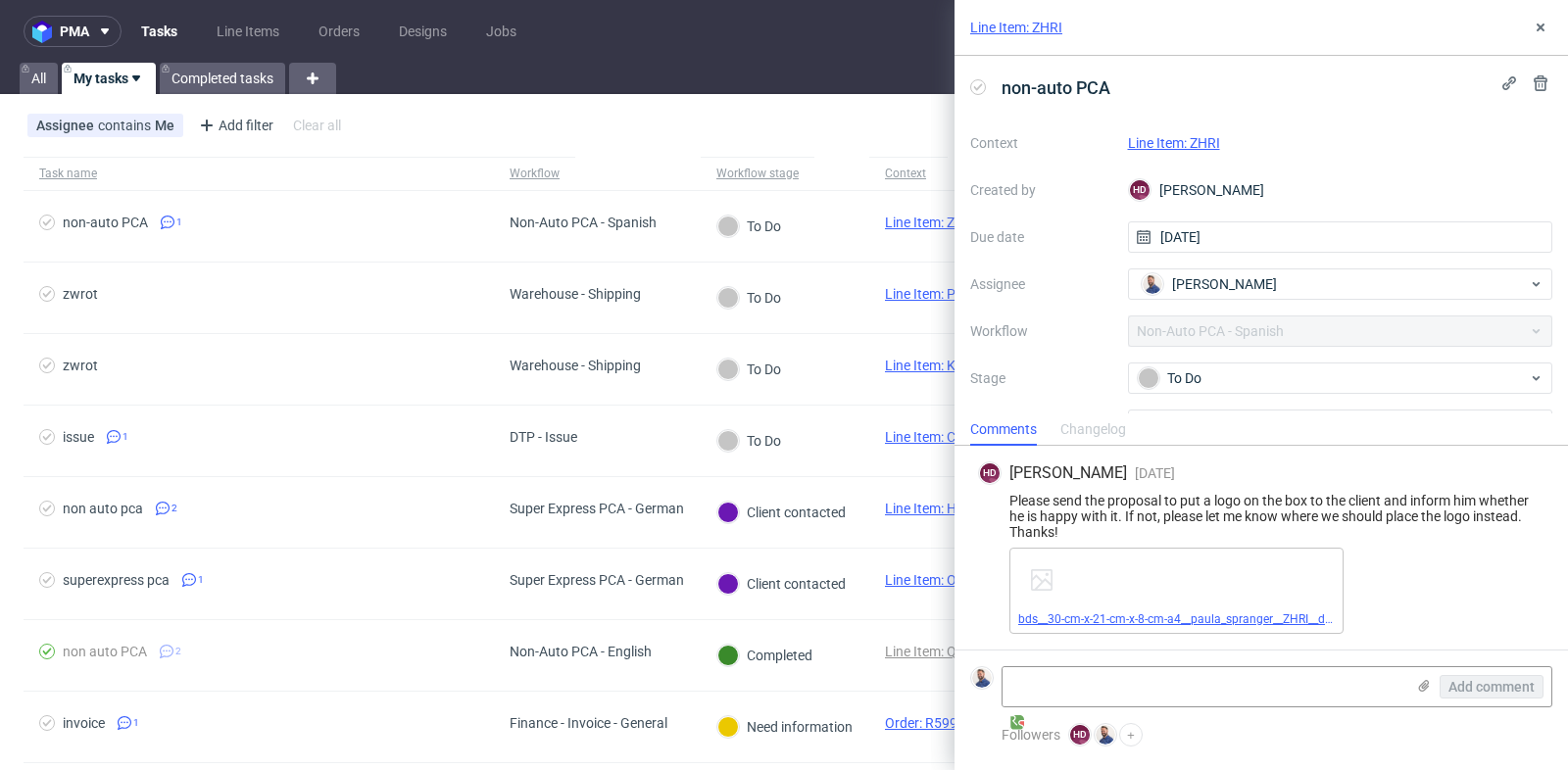 click on "bds__30-cm-x-21-cm-x-8-cm-a4__paula_spranger__ZHRI__d2236718__oR155203048.pdf" at bounding box center [1249, 619] 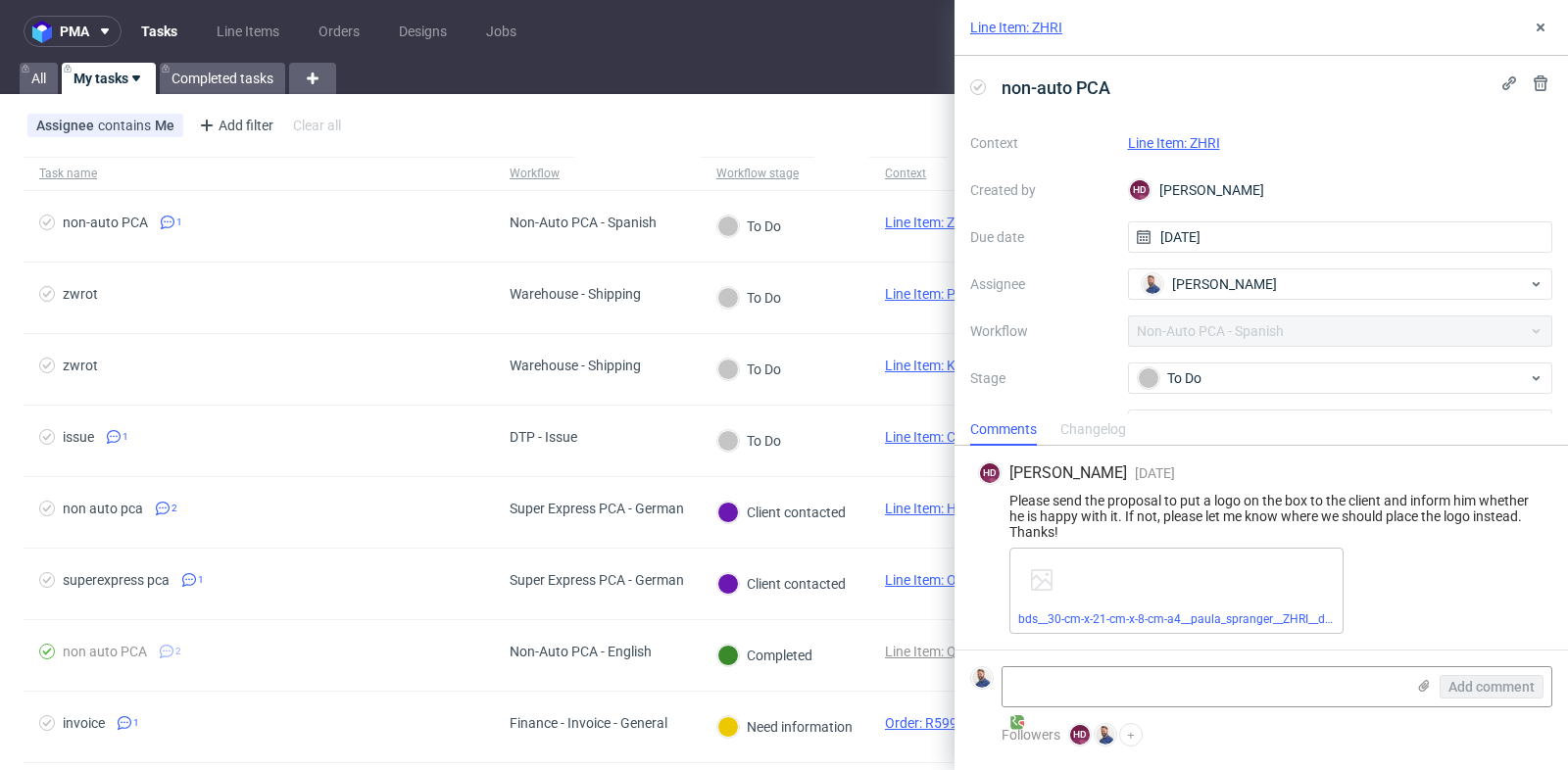 click on "Line Item: ZHRI" at bounding box center (1174, 143) 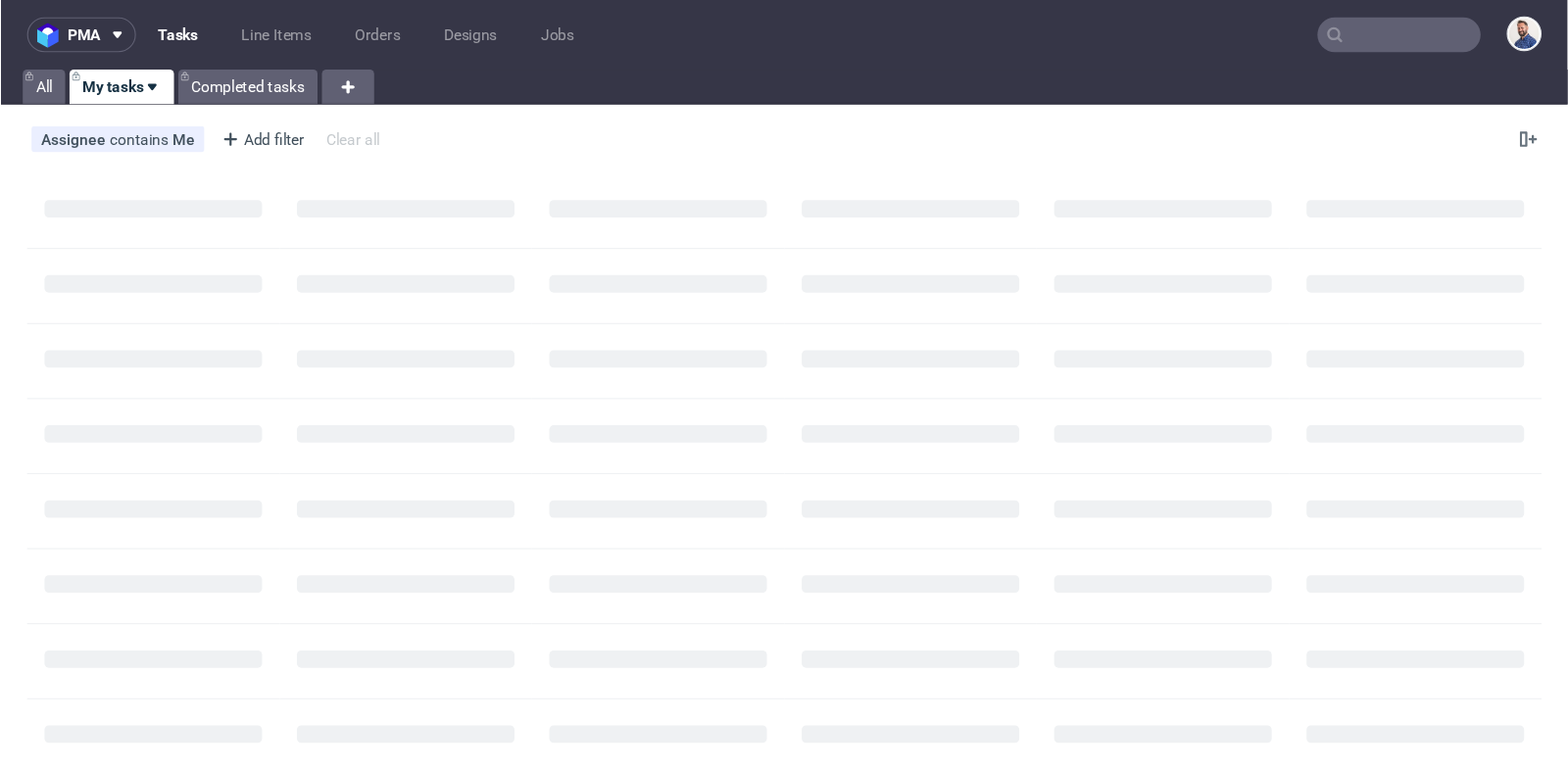 scroll, scrollTop: 0, scrollLeft: 0, axis: both 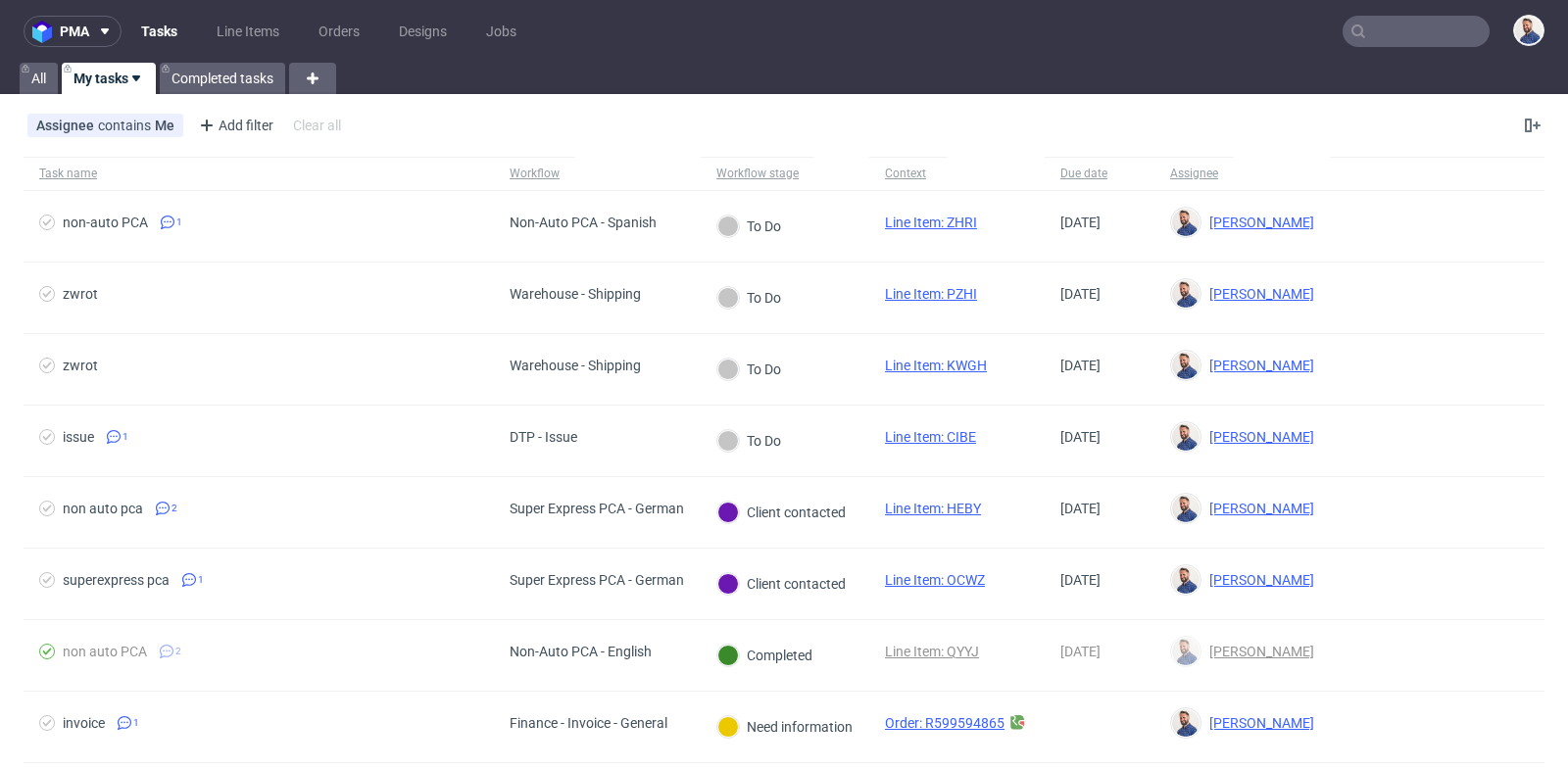 click at bounding box center (1416, 31) 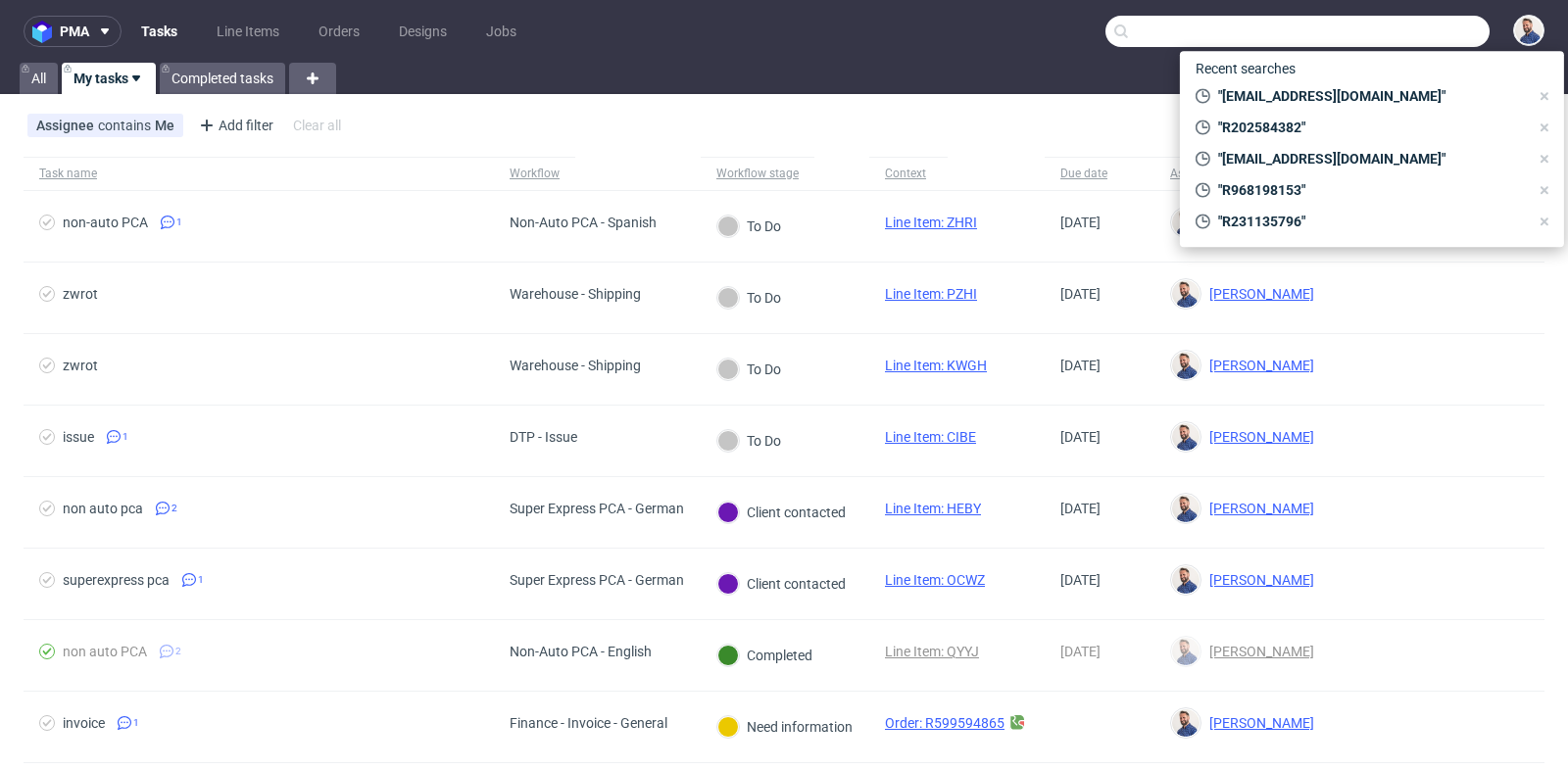 paste on "[EMAIL_ADDRESS][DOMAIN_NAME]" 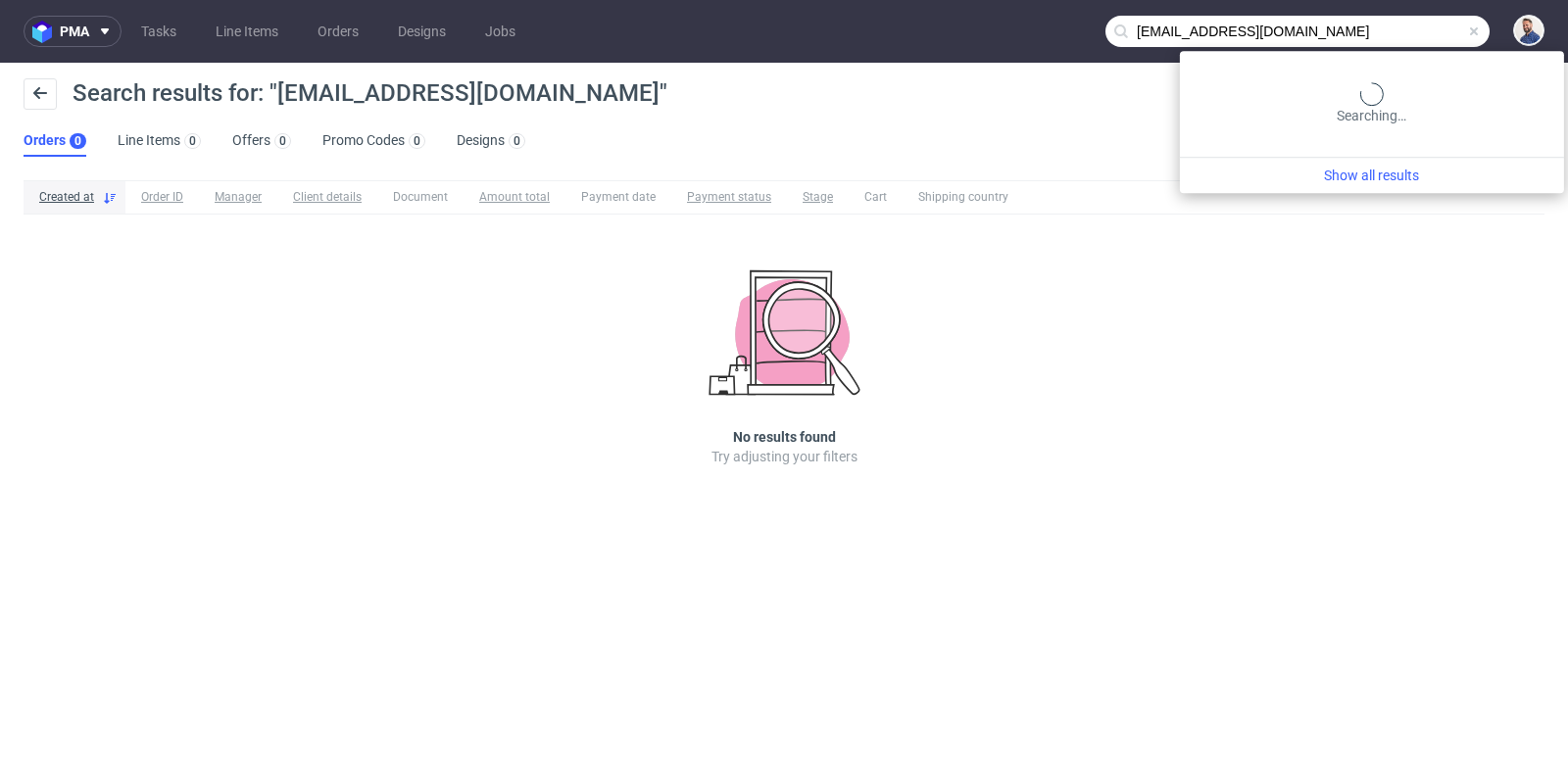 click on "[EMAIL_ADDRESS][DOMAIN_NAME]" at bounding box center [1298, 31] 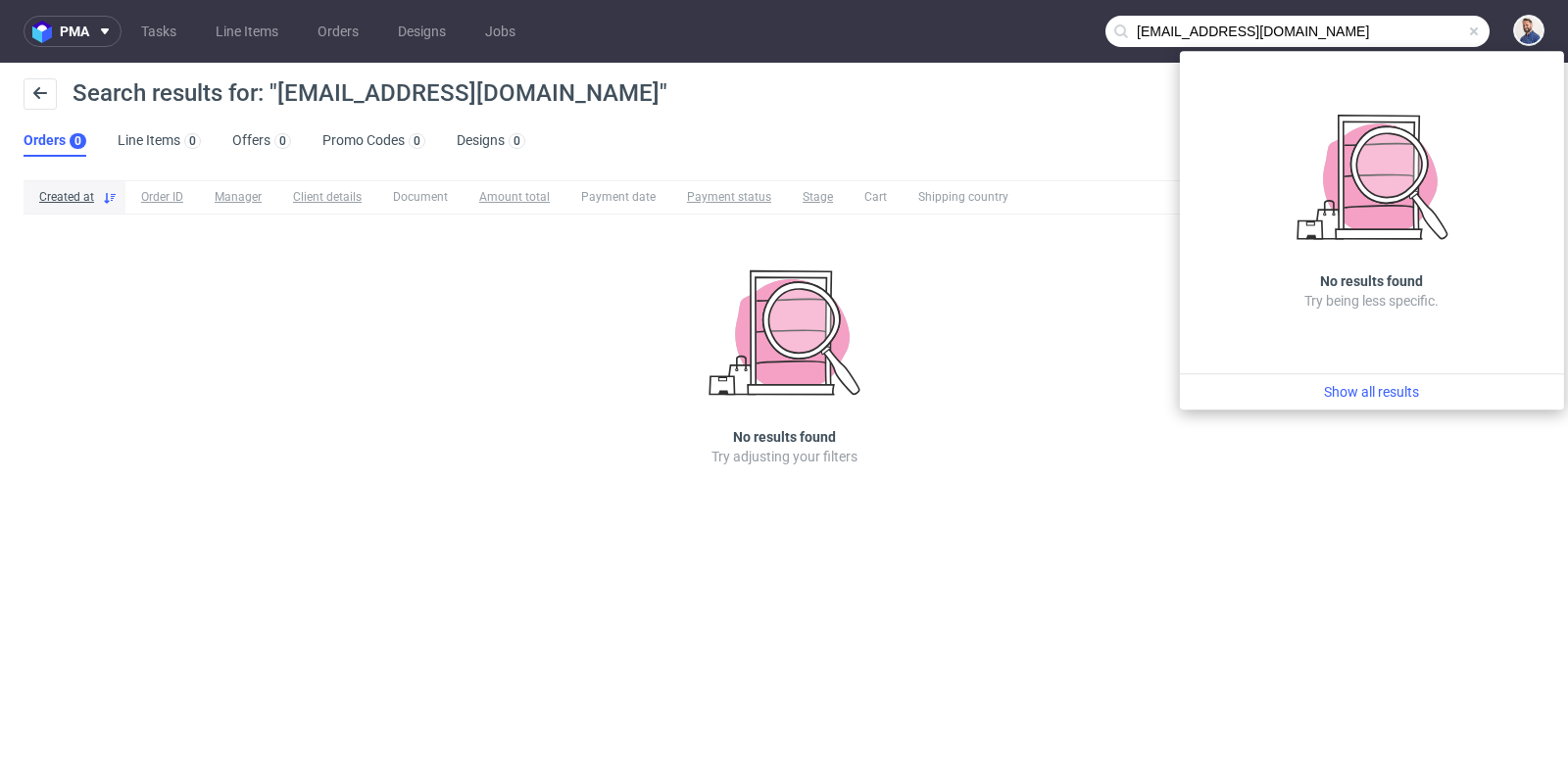drag, startPoint x: 1146, startPoint y: 28, endPoint x: 1117, endPoint y: 28, distance: 29 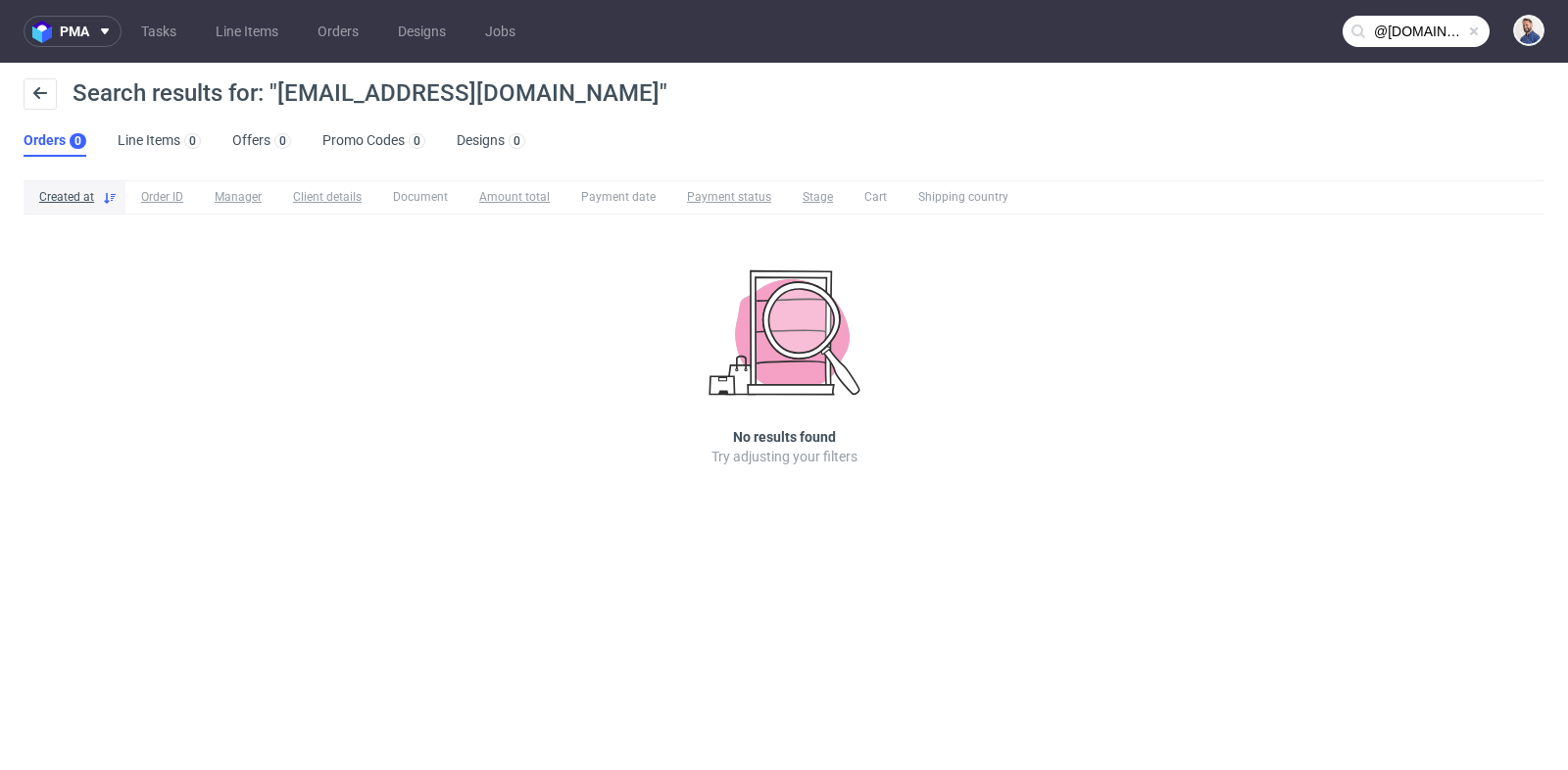 type on "@[DOMAIN_NAME]" 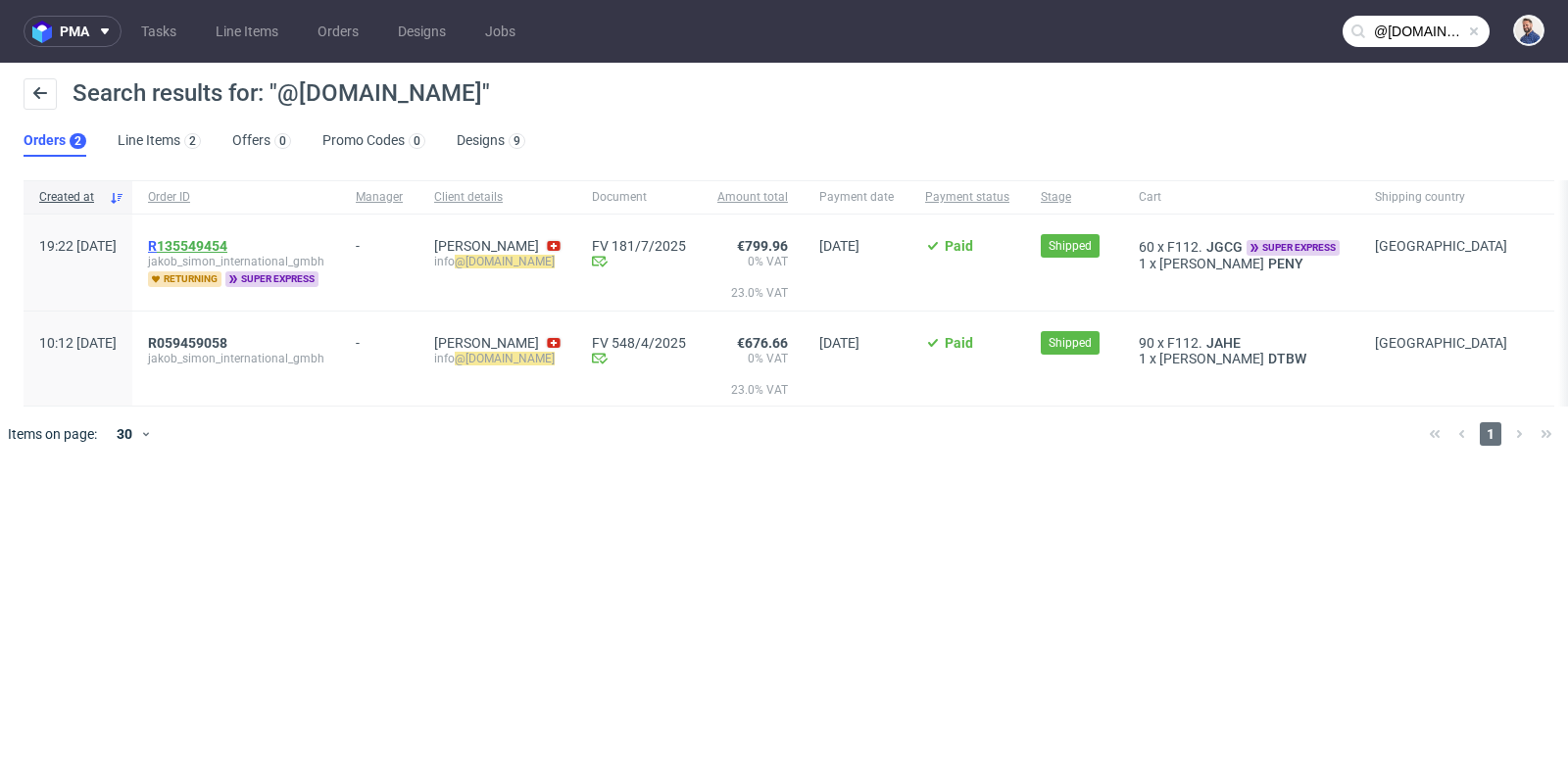 click on "135549454" at bounding box center [192, 246] 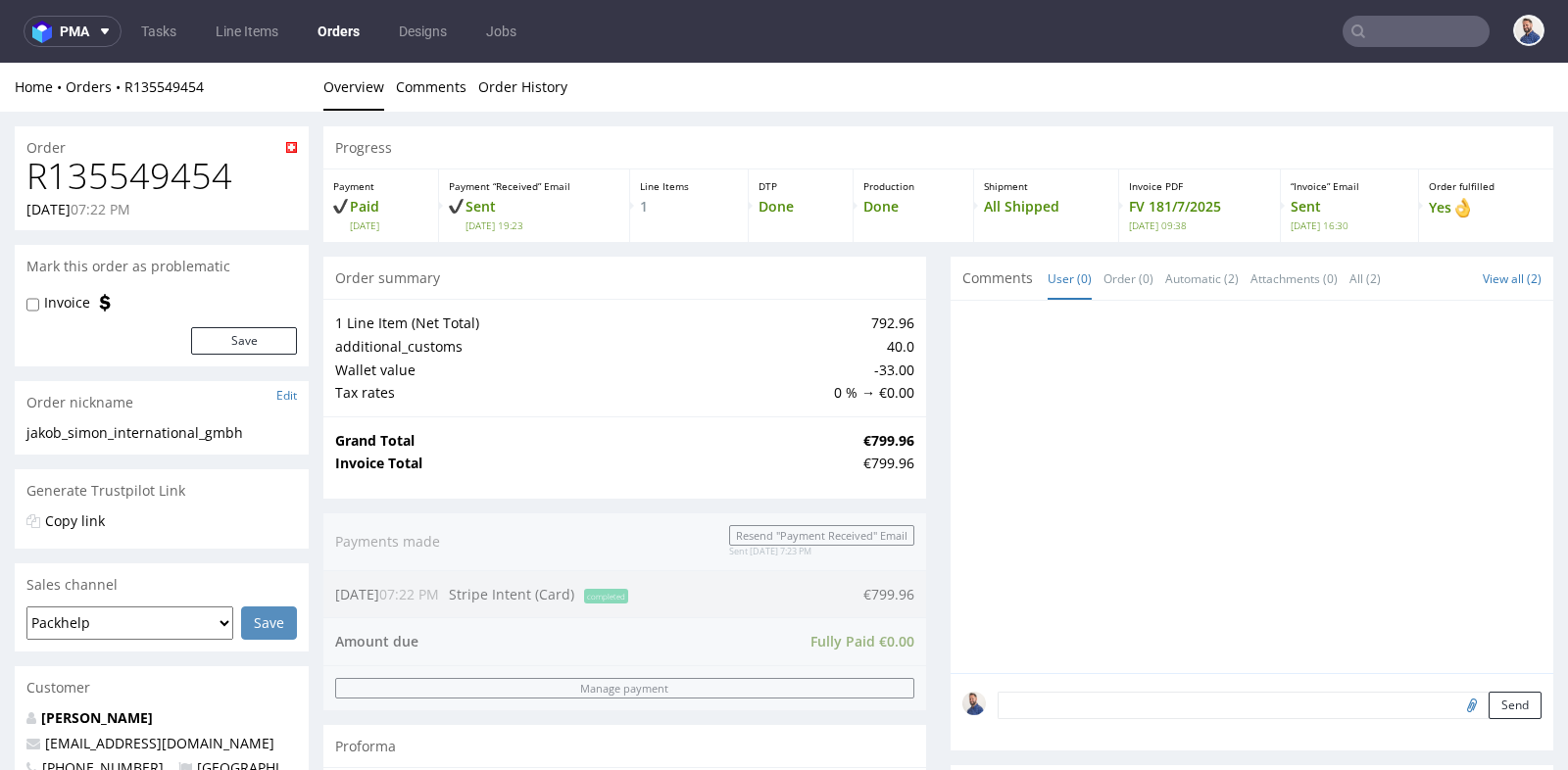 scroll, scrollTop: 0, scrollLeft: 0, axis: both 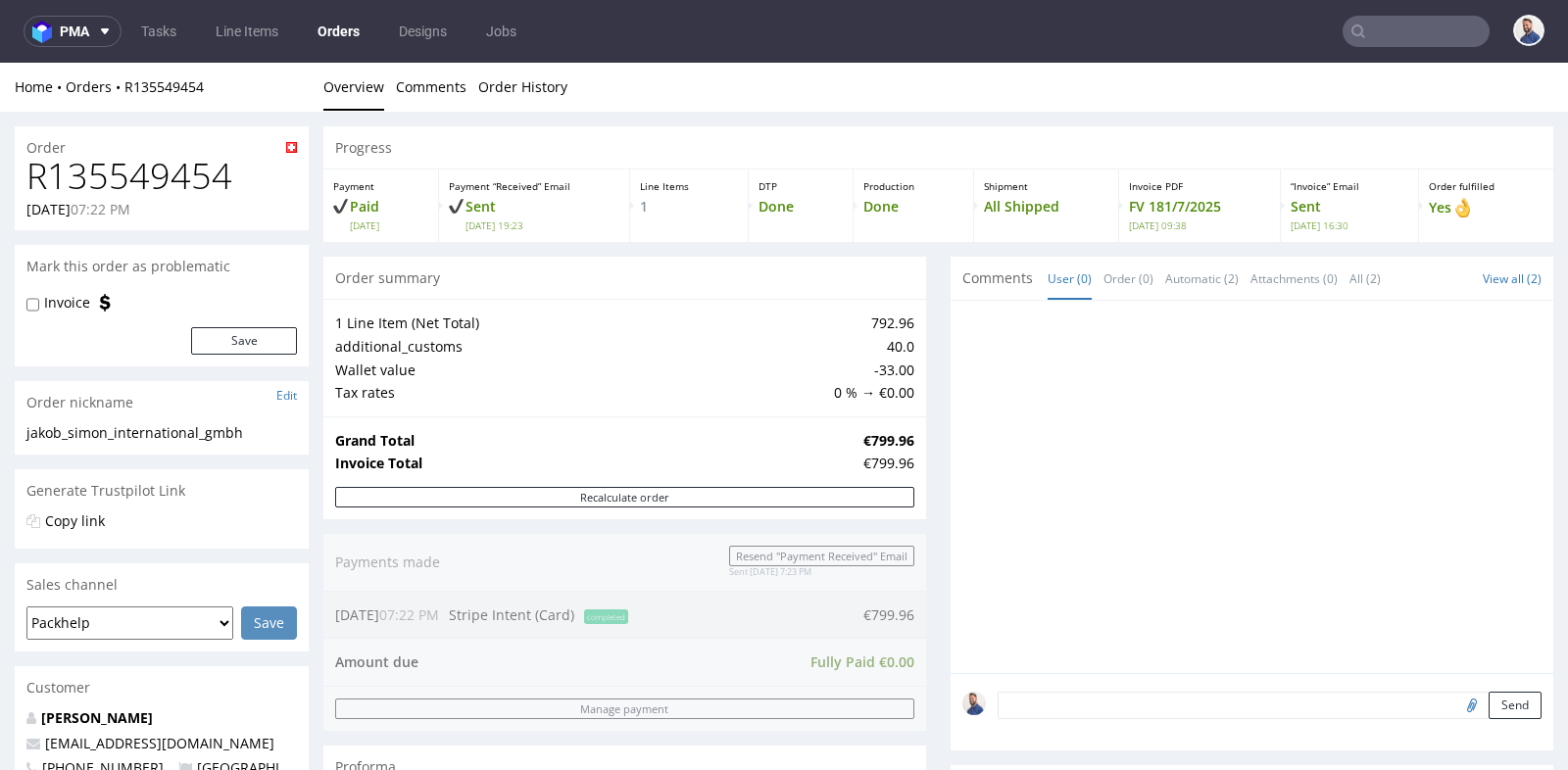 click on "Grand Total €799.96 Invoice Total €799.96" at bounding box center [624, 452] 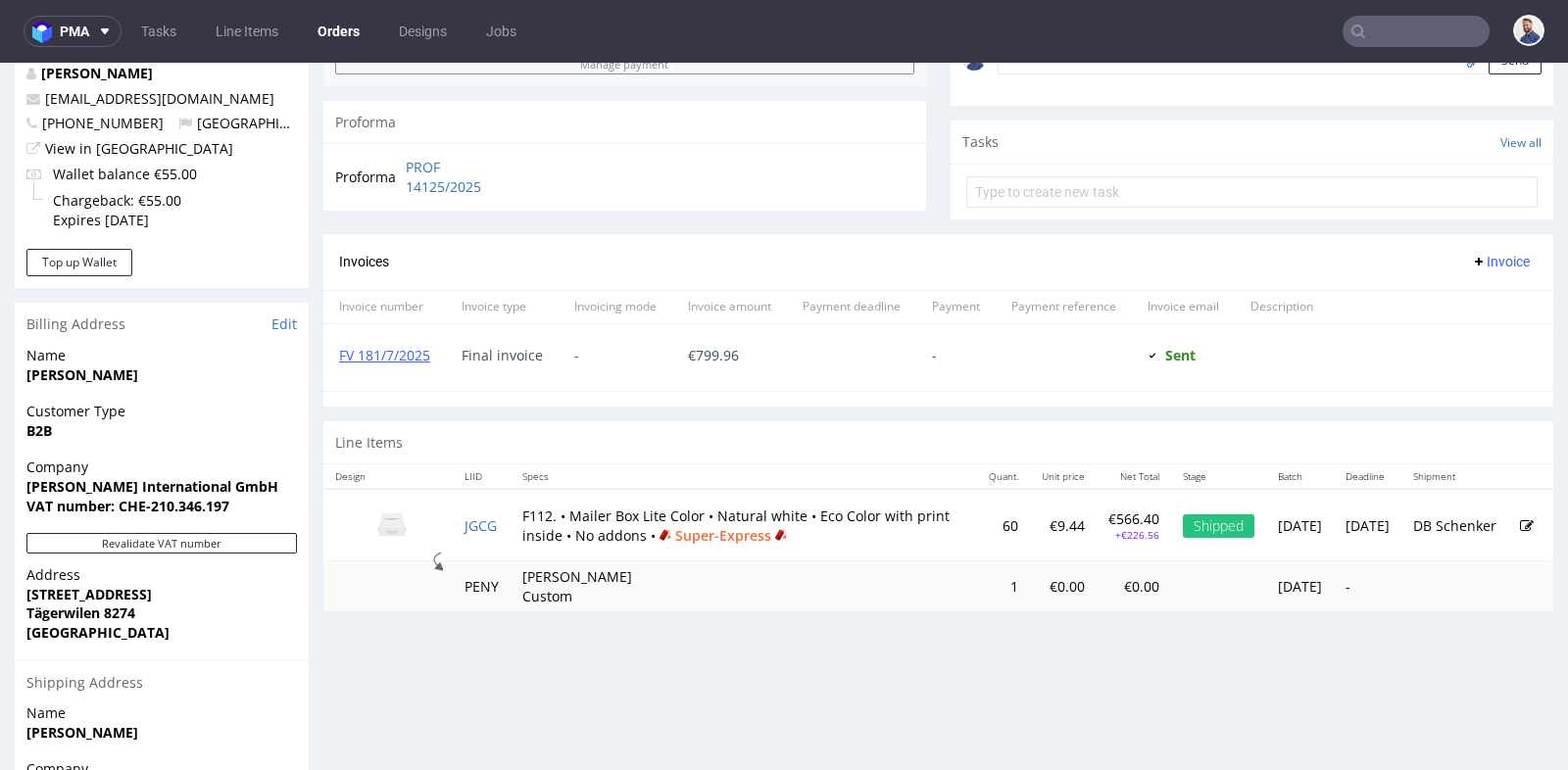scroll, scrollTop: 697, scrollLeft: 0, axis: vertical 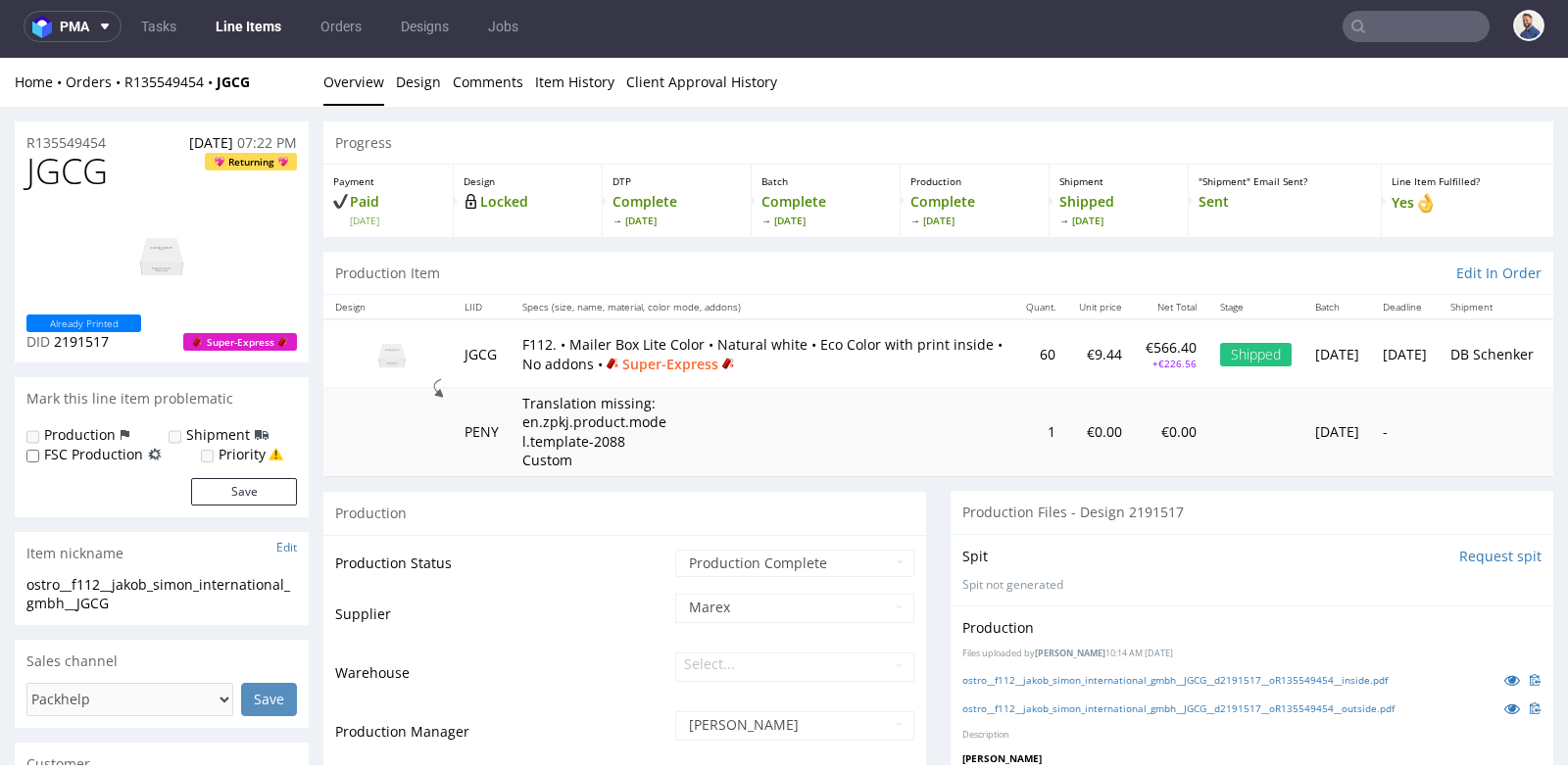 click on "Progress Payment Paid [DATE] Design Locked DTP Complete [DATE] Batch Complete [DATE] Production Complete [DATE] Shipment Shipped [DATE] "Shipment" Email Sent? Sent Line Item Fulfilled? Yes Production Item Edit In Order Design LIID Specs (size, name, material, color mode, addons) Quant. Unit price Net Total Stage Batch Deadline Shipment JGCG F112. • Mailer Box Lite Color • Natural white • Eco Color with print inside • No addons •  Super-Express 60 €9.44 €566.40 +€226.56 Shipped [DATE] [DATE] [PERSON_NAME] PENY Translation missing: en.zpkj.product.model.template-2088 Custom 1 €0.00 €0.00 [DATE] - Production Production Status Waiting for Artwork
Waiting for Diecut
Waiting for Mockup Waiting for DTP
Waiting for DTP Double Check
DTP DC Done
In DTP
Issue in DTP
DTP Client Approval Needed
DTP Client Approval Pending
DTP Client Approval Rejected
Back for DTP
DTP Verification Needed
DTP Production Ready In Production
Sent to Fulfillment
Save" at bounding box center (938, 1705) 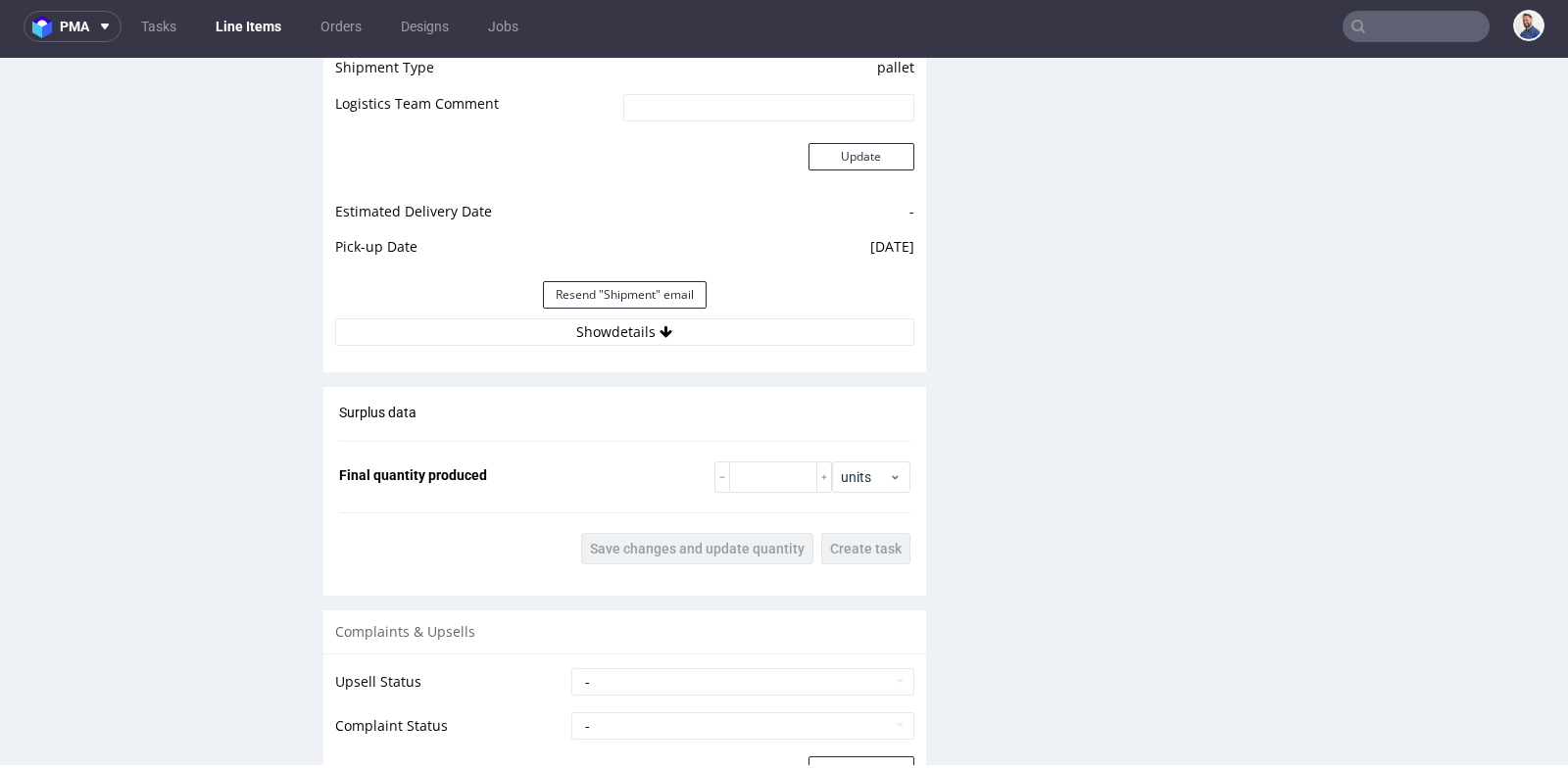 scroll, scrollTop: 2264, scrollLeft: 0, axis: vertical 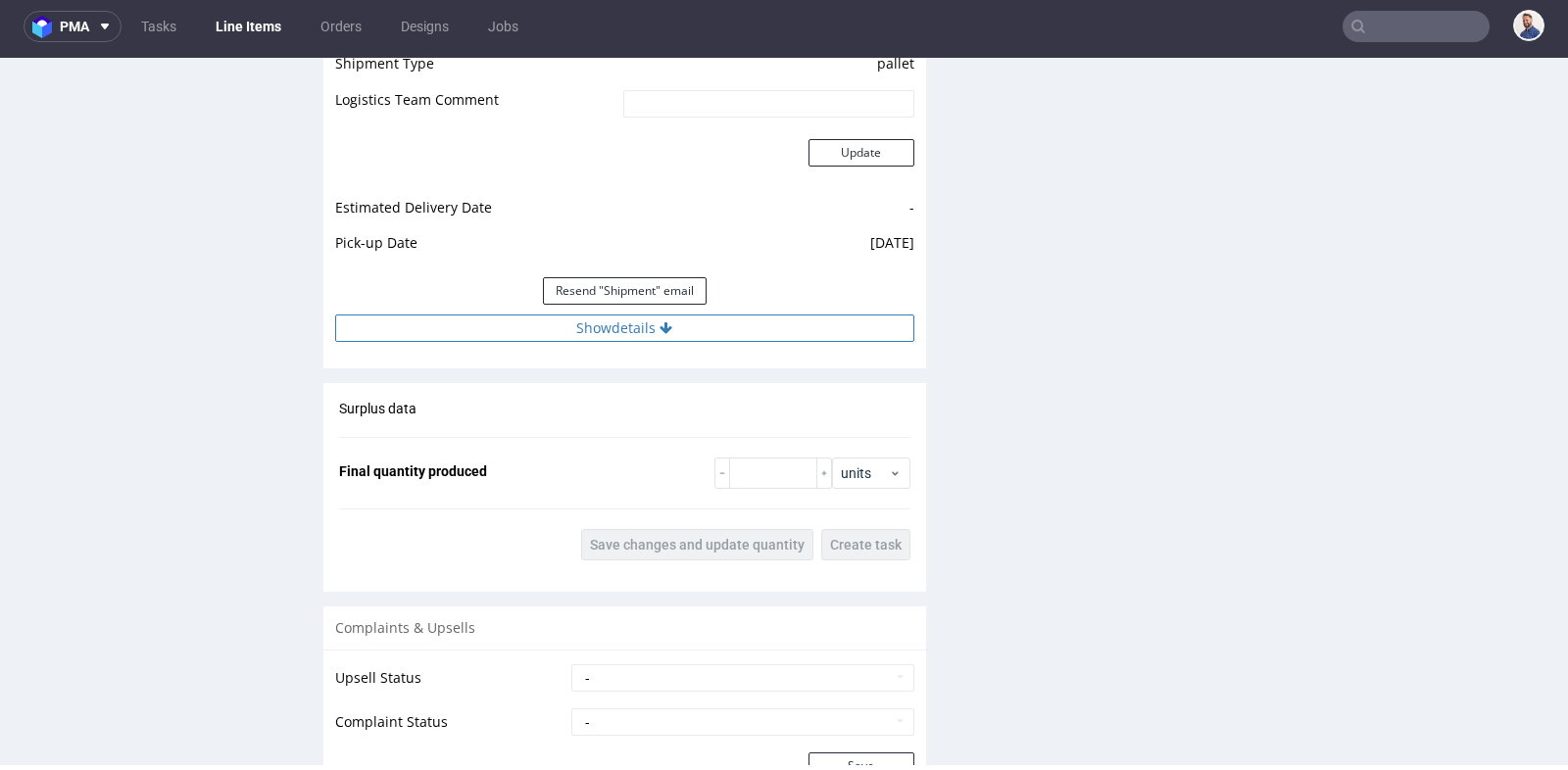 click on "Show  details" at bounding box center [624, 328] 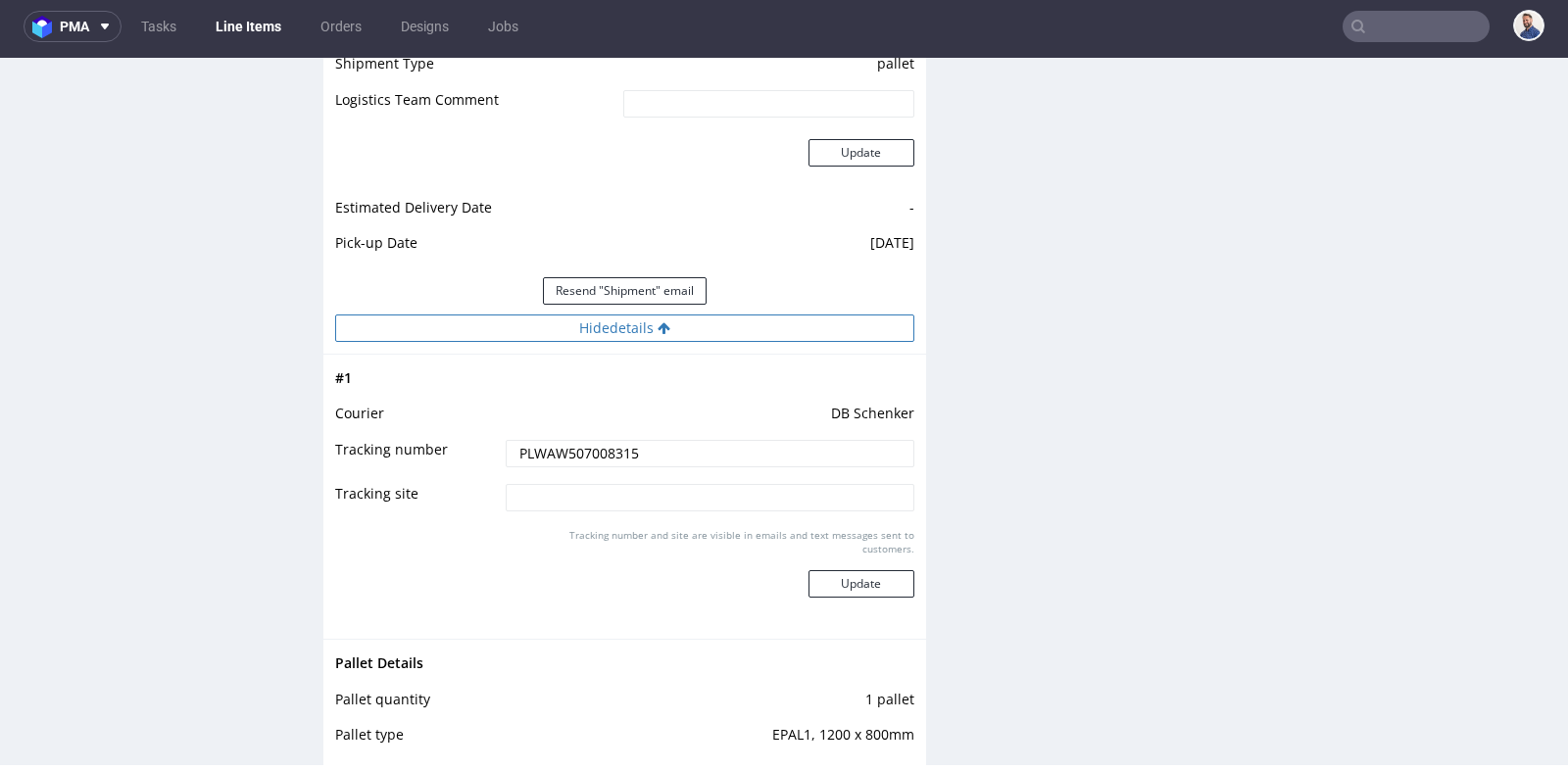 type 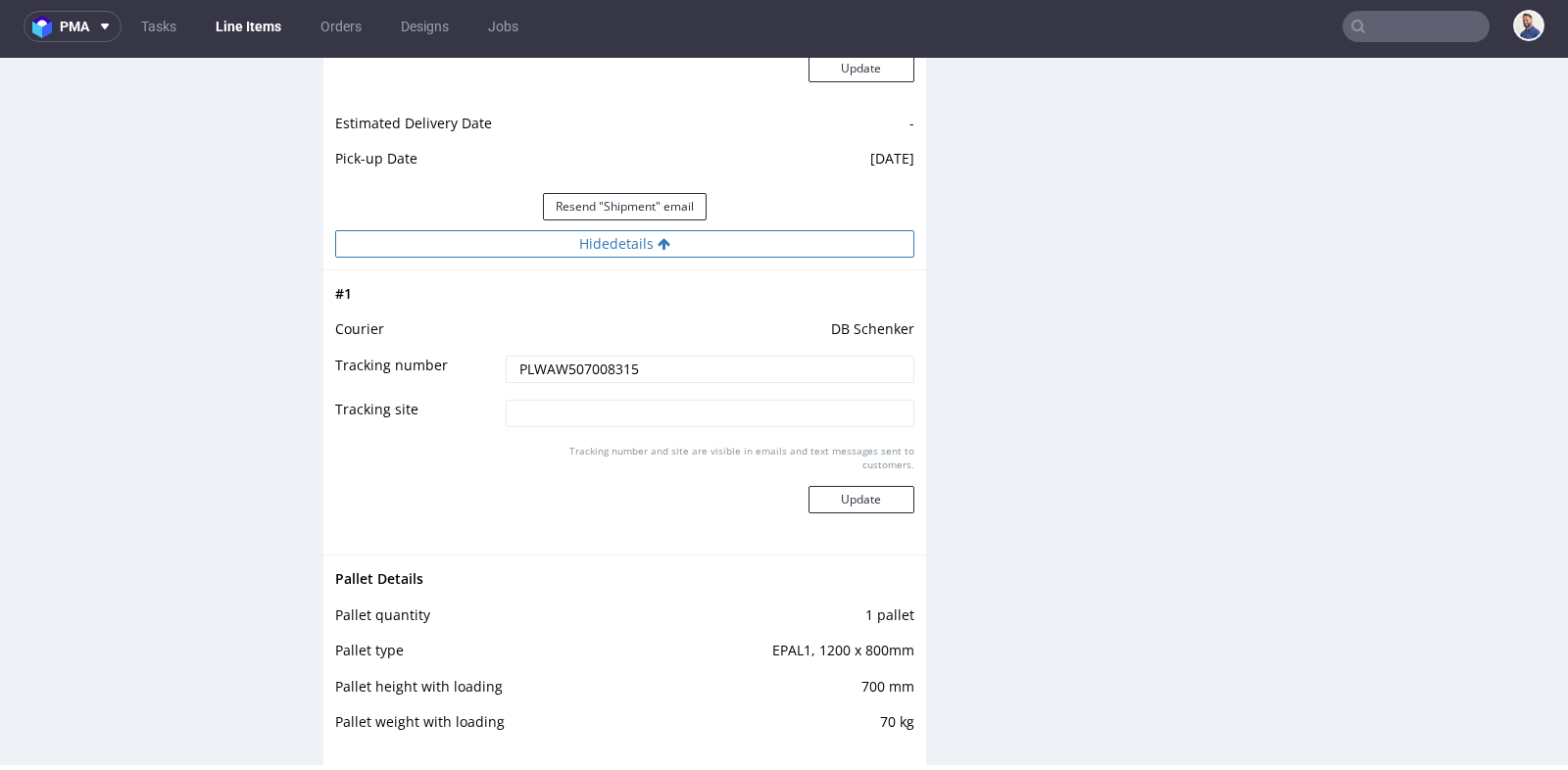 scroll, scrollTop: 2351, scrollLeft: 0, axis: vertical 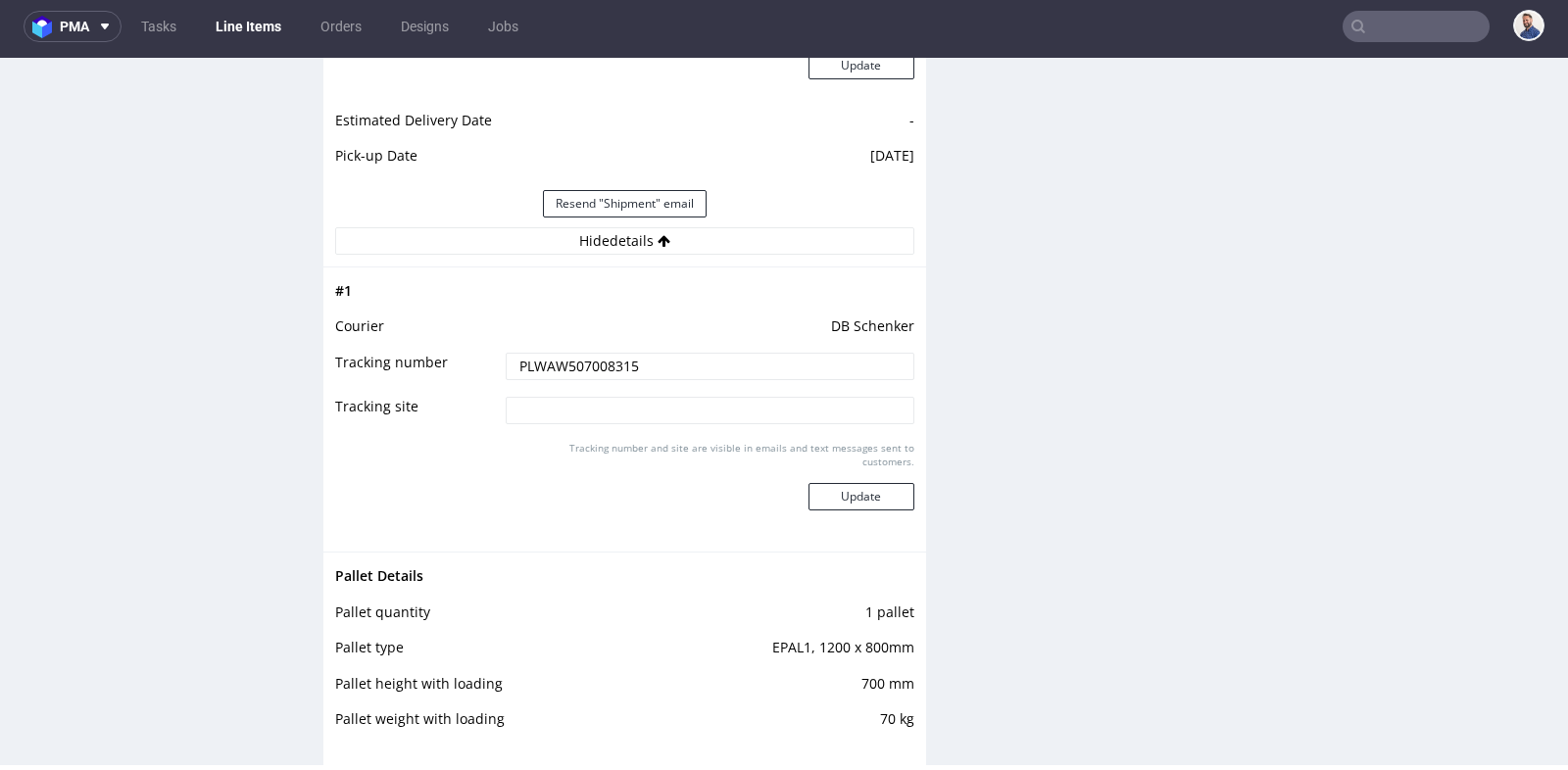 click on "PLWAW507008315" at bounding box center (710, 366) 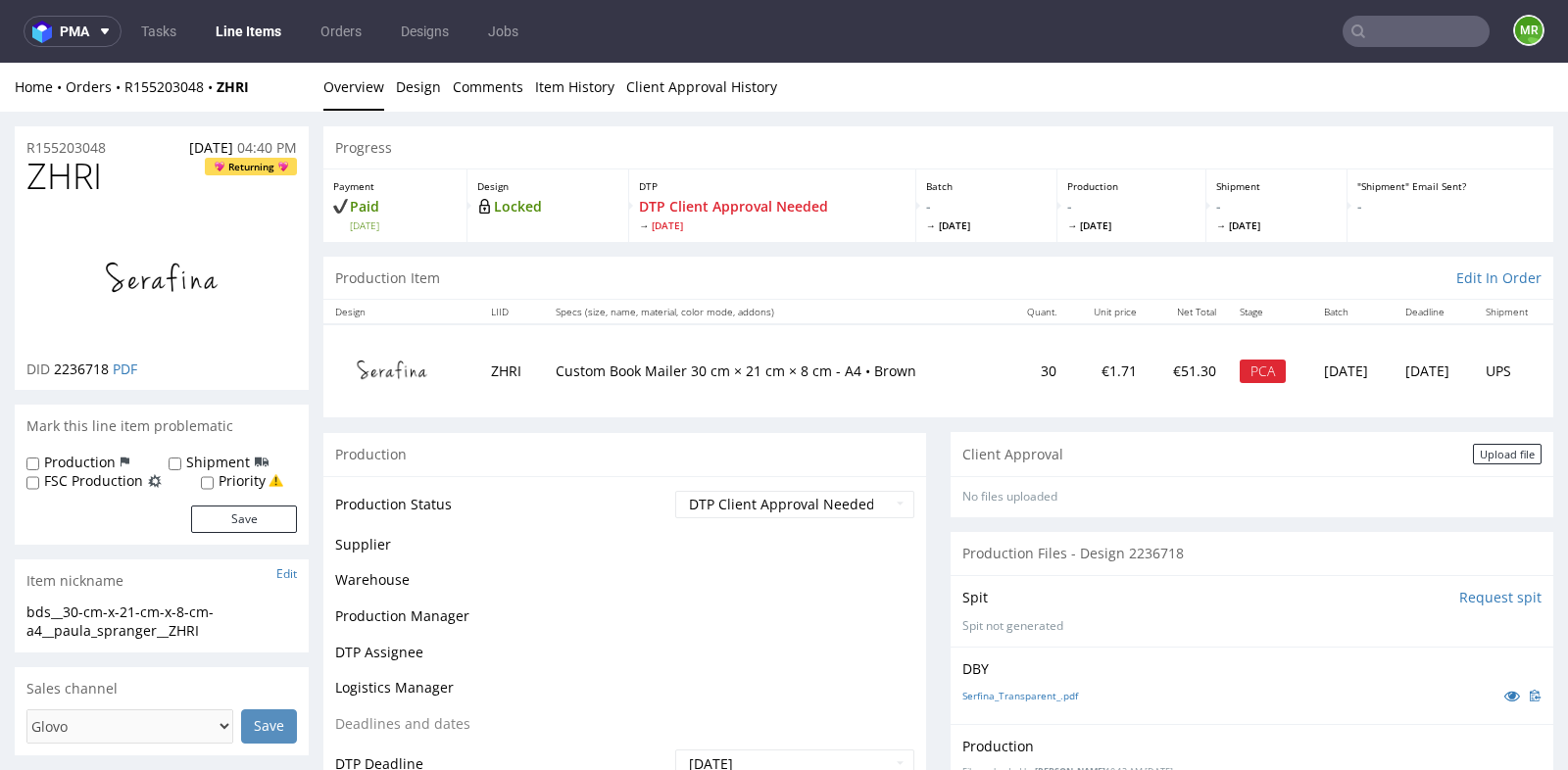 scroll, scrollTop: 0, scrollLeft: 0, axis: both 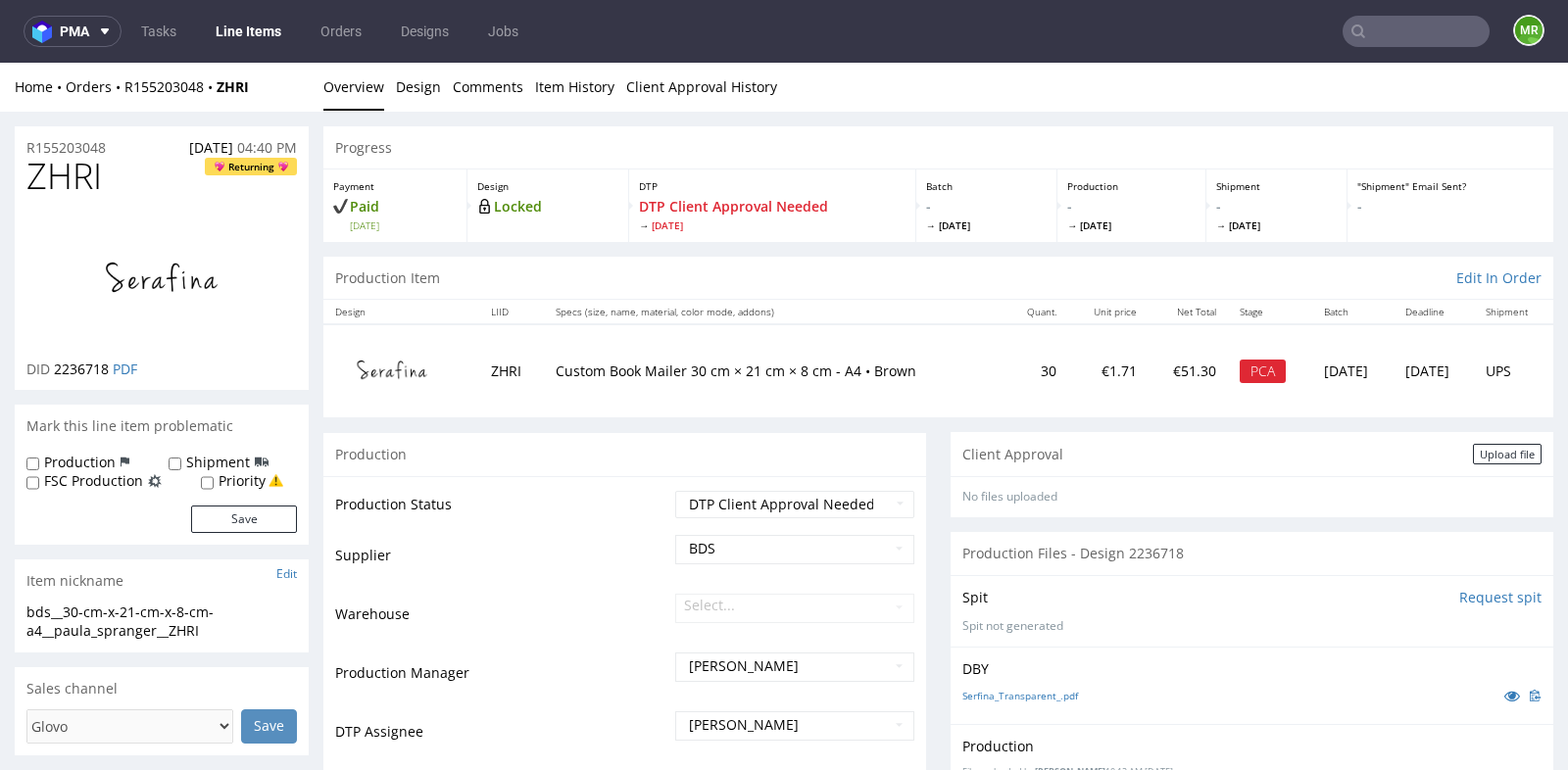 click at bounding box center (392, 371) 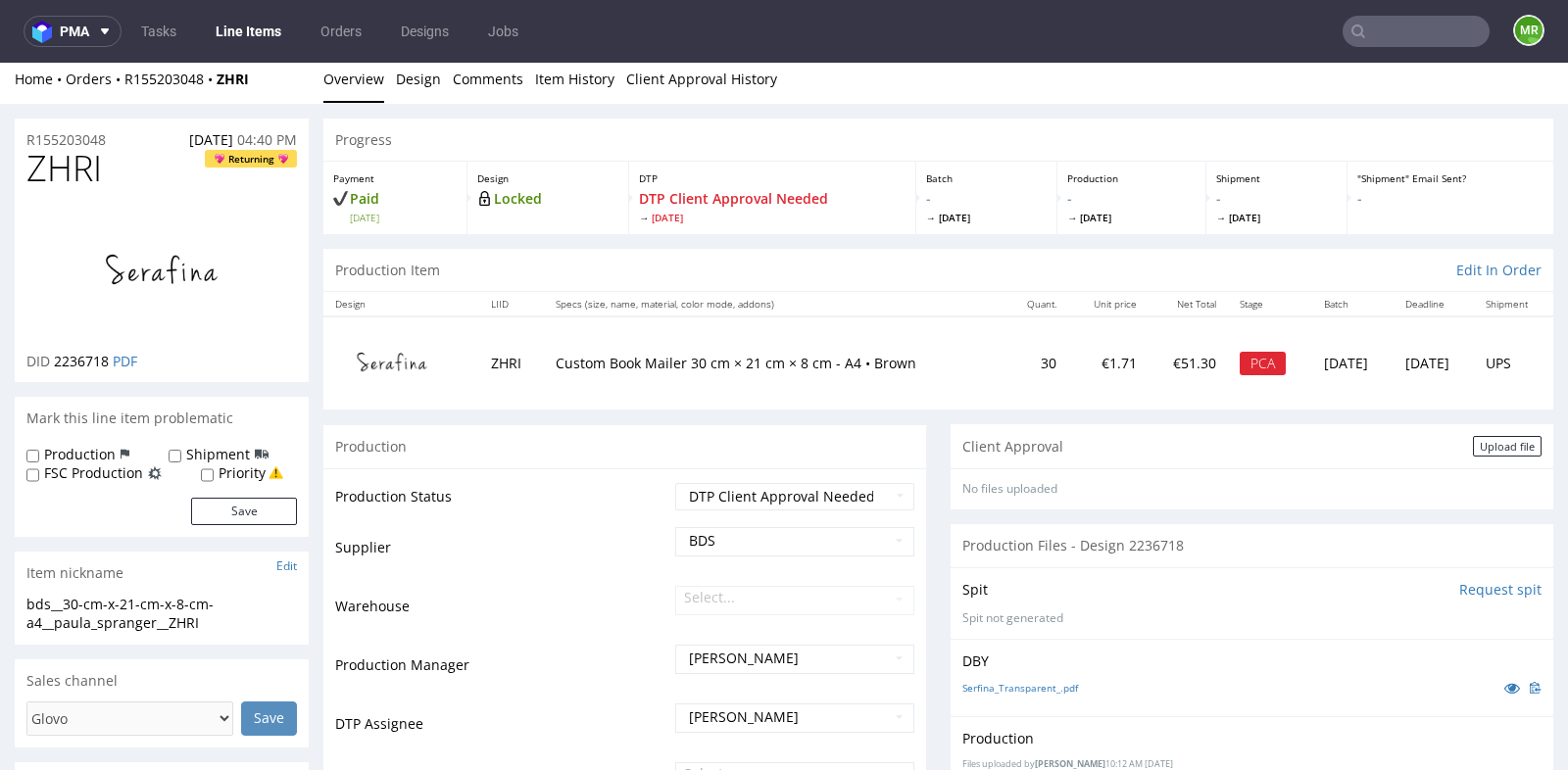 scroll, scrollTop: 0, scrollLeft: 0, axis: both 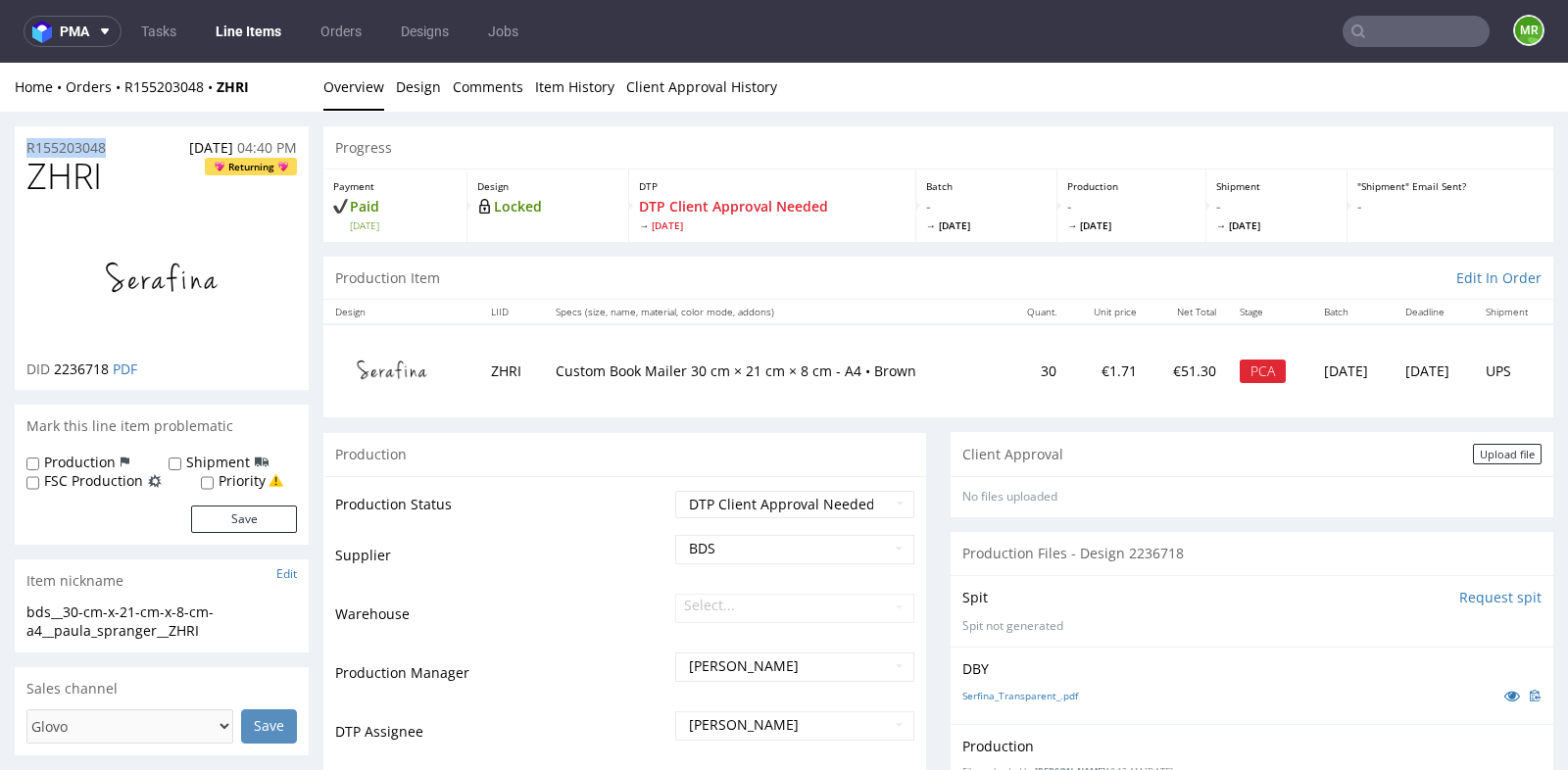 drag, startPoint x: 127, startPoint y: 150, endPoint x: 21, endPoint y: 153, distance: 106.042444 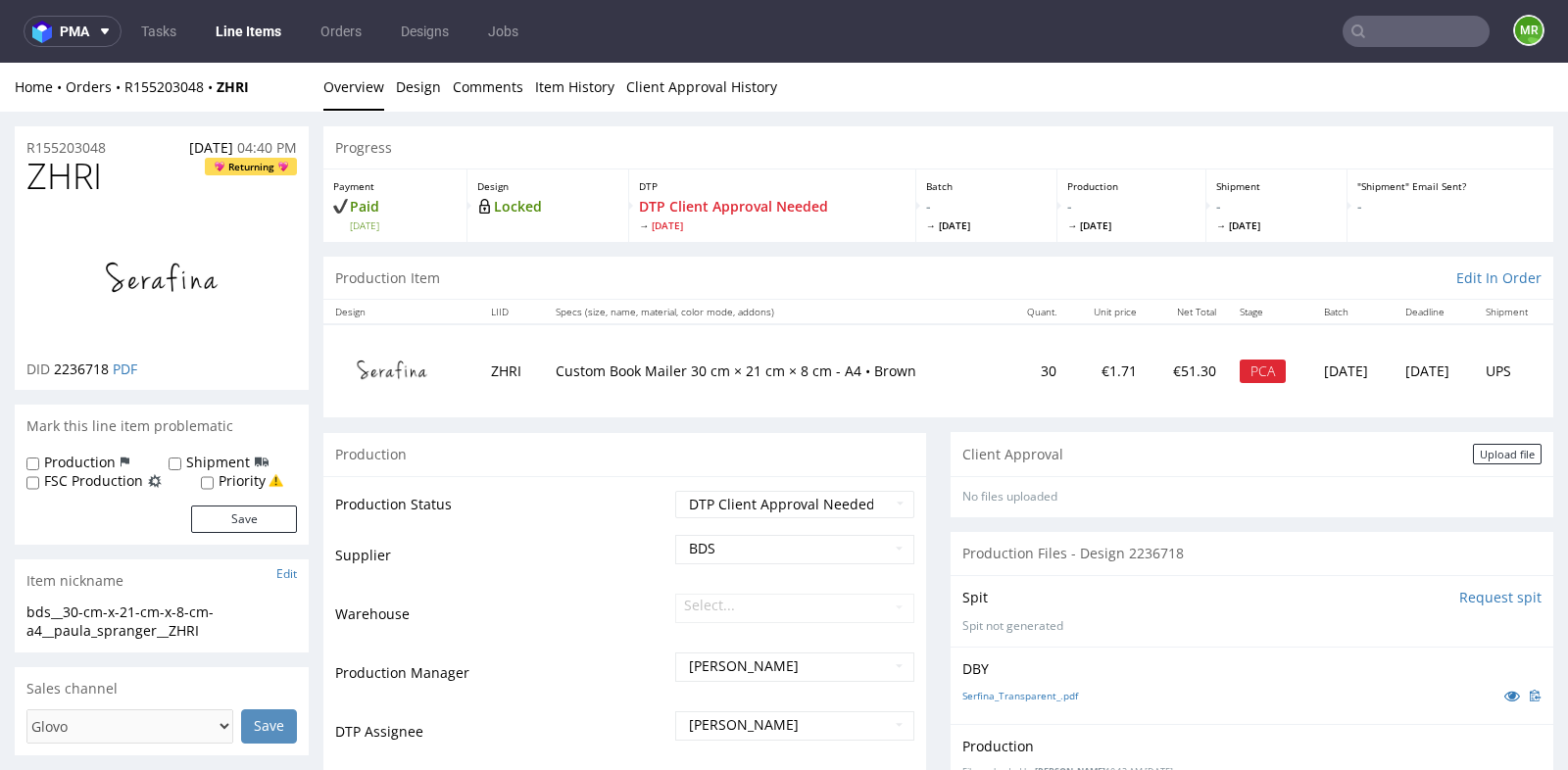 click on "Progress Payment Paid [DATE] Design Locked DTP DTP Client Approval Needed [DATE] Batch - [DATE] Production - [DATE] Shipment - [DATE] "Shipment" Email Sent? - Production Item Edit In Order Design LIID Specs (size, name, material, color mode, addons) Quant. Unit price Net Total Stage Batch Deadline Shipment ZHRI Custom Book Mailer 30 cm × 21 cm × 8 cm - A4 • Brown 30 €1.71 €51.30 PCA [DATE] [DATE] UPS Production Production Status Waiting for Artwork
Waiting for Diecut
Waiting for Mockup Waiting for DTP
Waiting for DTP Double Check
DTP DC Done
In DTP
Issue in DTP
DTP Client Approval Needed
DTP Client Approval Pending
DTP Client Approval Rejected
Back for DTP
DTP Verification Needed
DTP Production Ready In Production
Sent to Fulfillment
Issue in Production
Sent to Warehouse Fulfillment
Production Complete Supplier BDS Warehouse Select... Production Manager [PERSON_NAME][GEOGRAPHIC_DATA] DTP Assignee [PERSON_NAME] Logistics Manager Select... Deadlines and dates" at bounding box center (938, 1503) 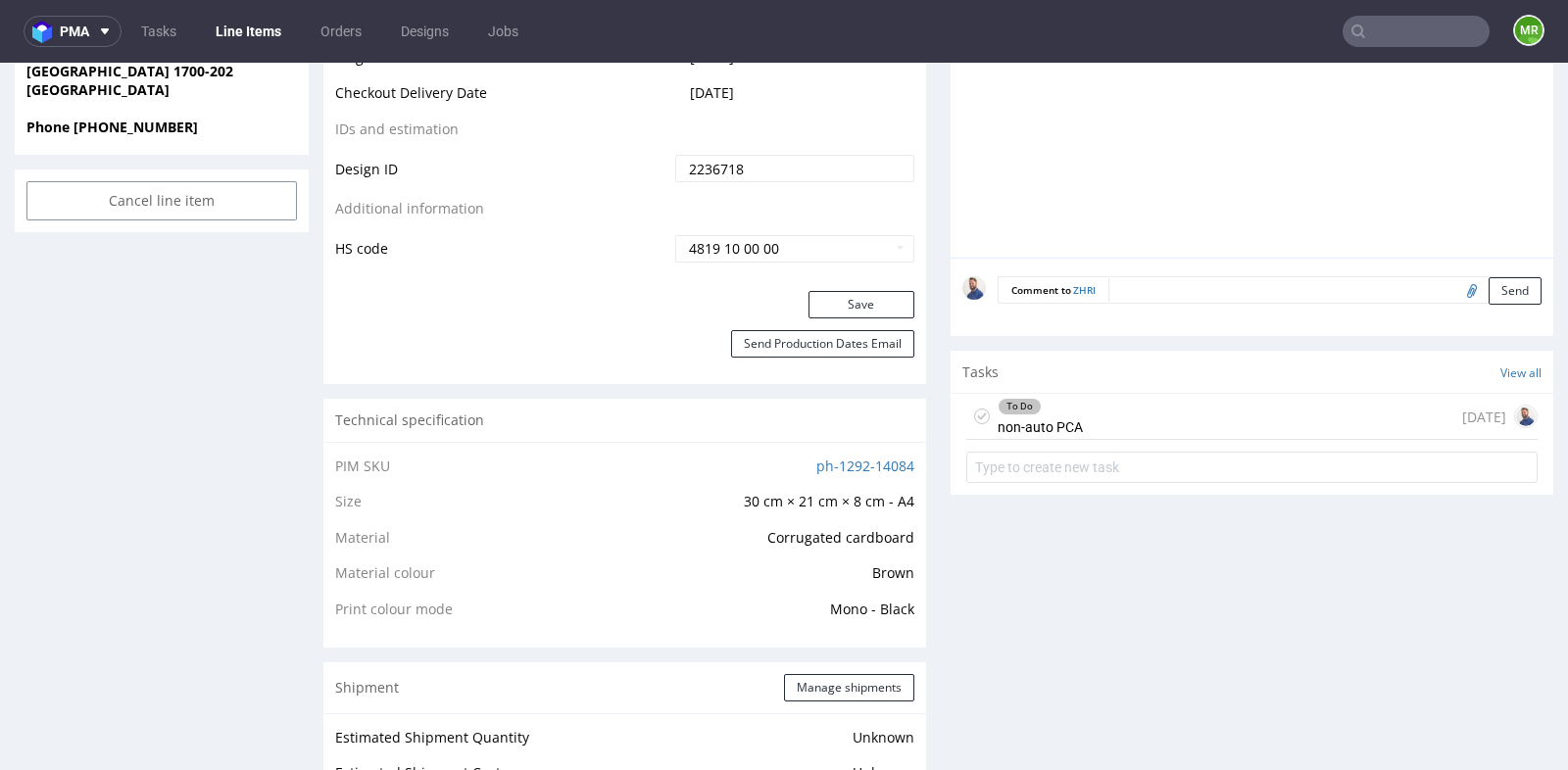 scroll, scrollTop: 1088, scrollLeft: 0, axis: vertical 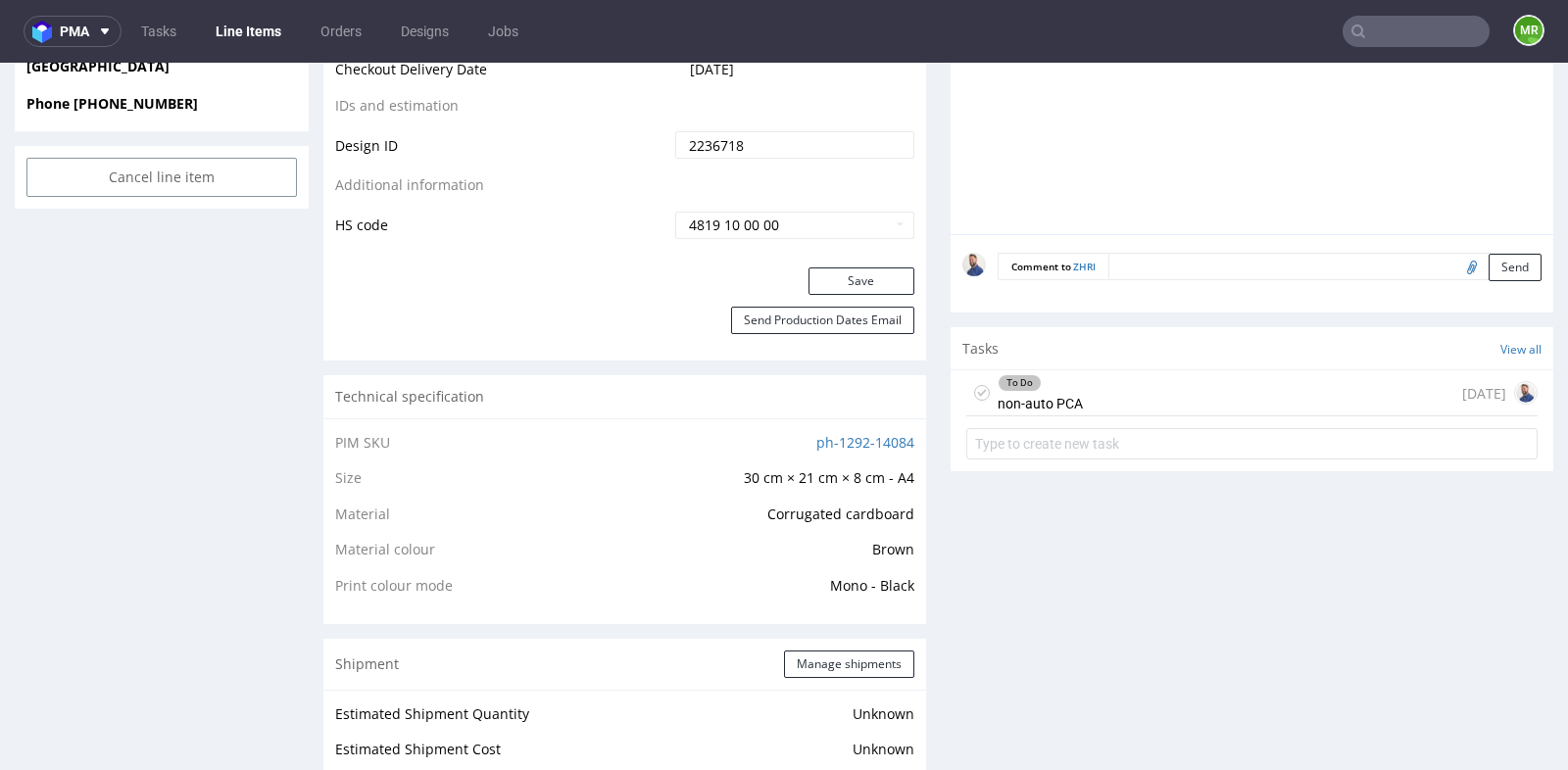 click on "To Do non-auto PCA [DATE]" at bounding box center [1251, 393] 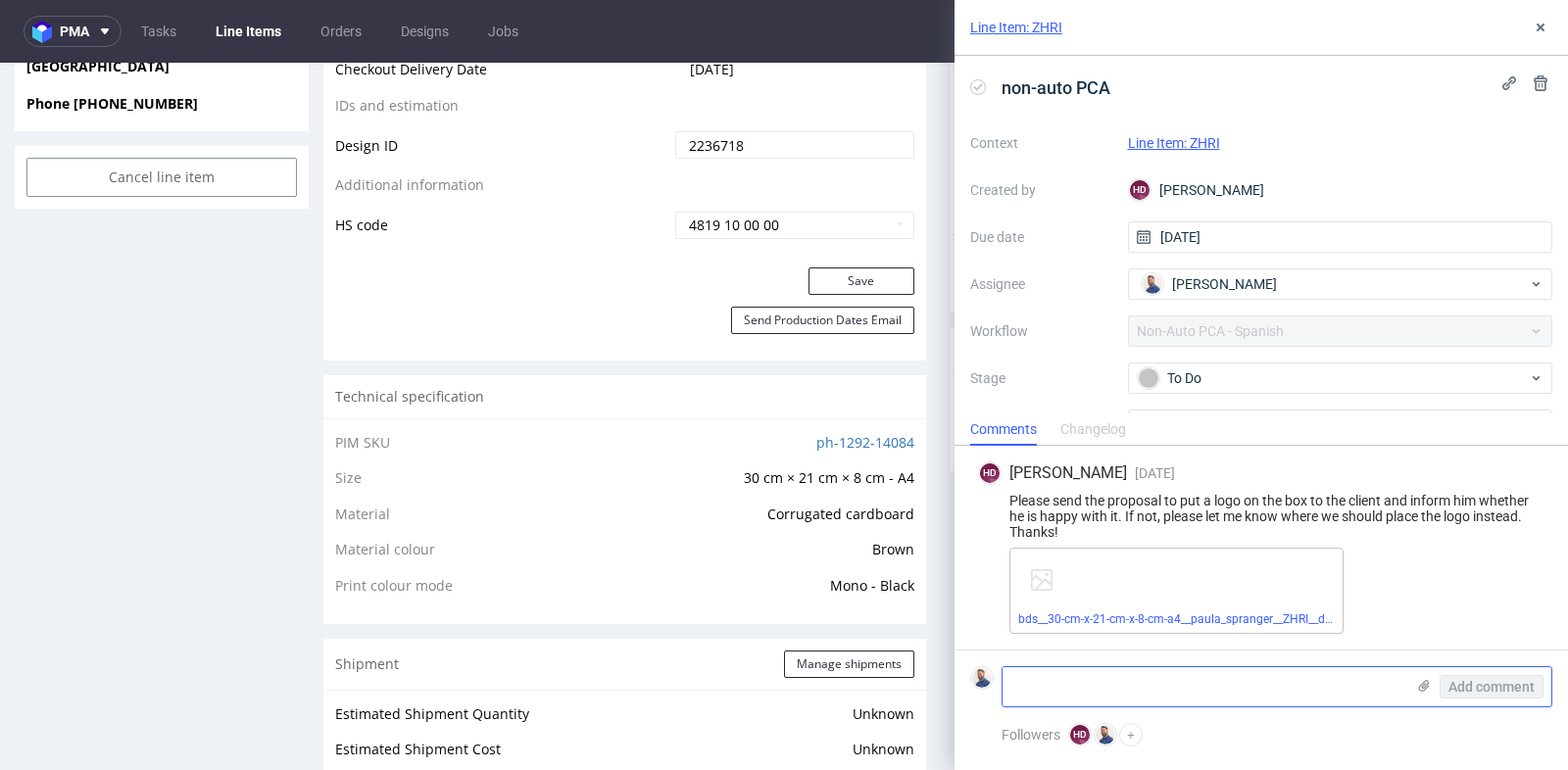 click at bounding box center [1203, 687] 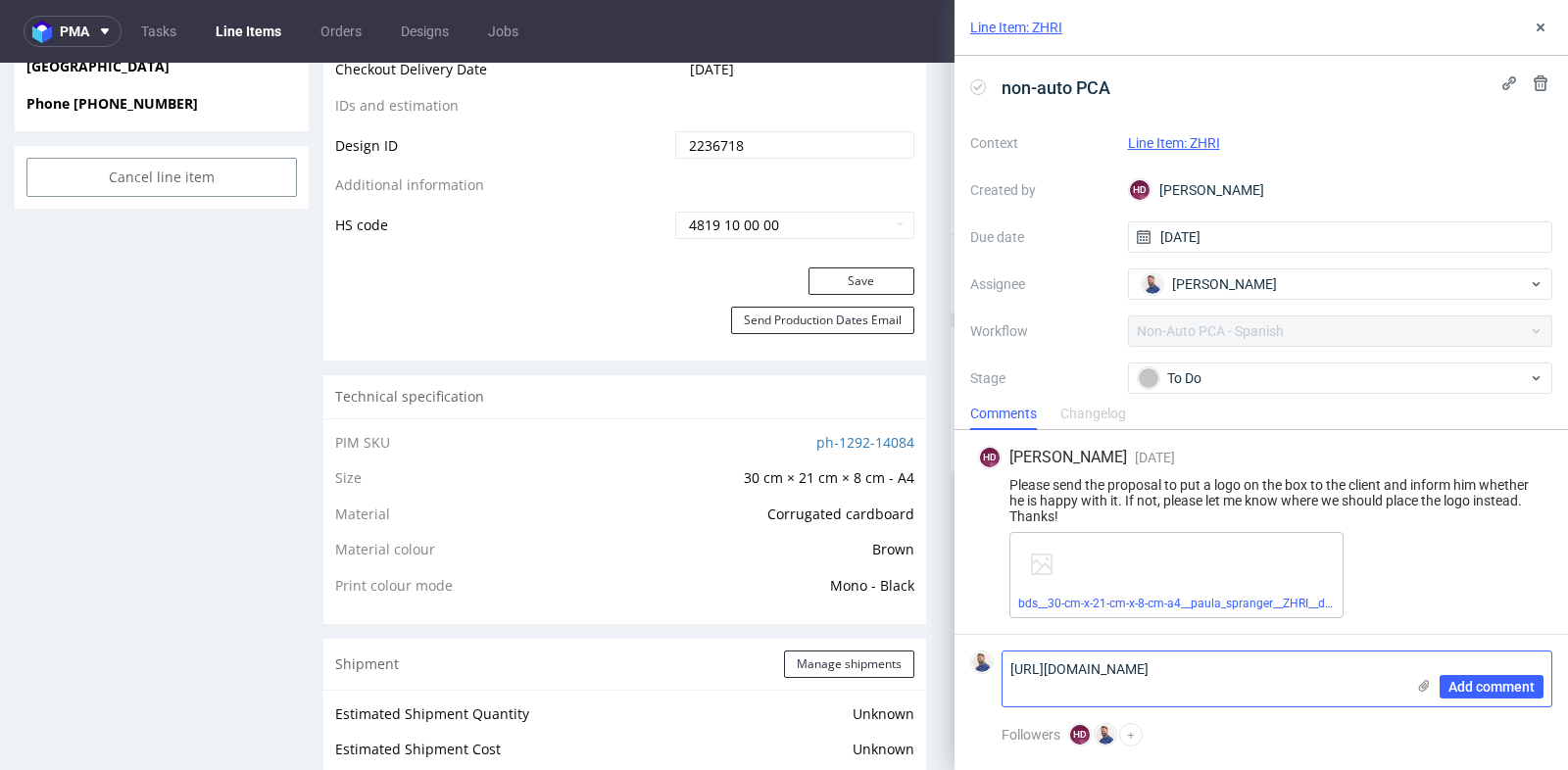 scroll, scrollTop: 0, scrollLeft: 0, axis: both 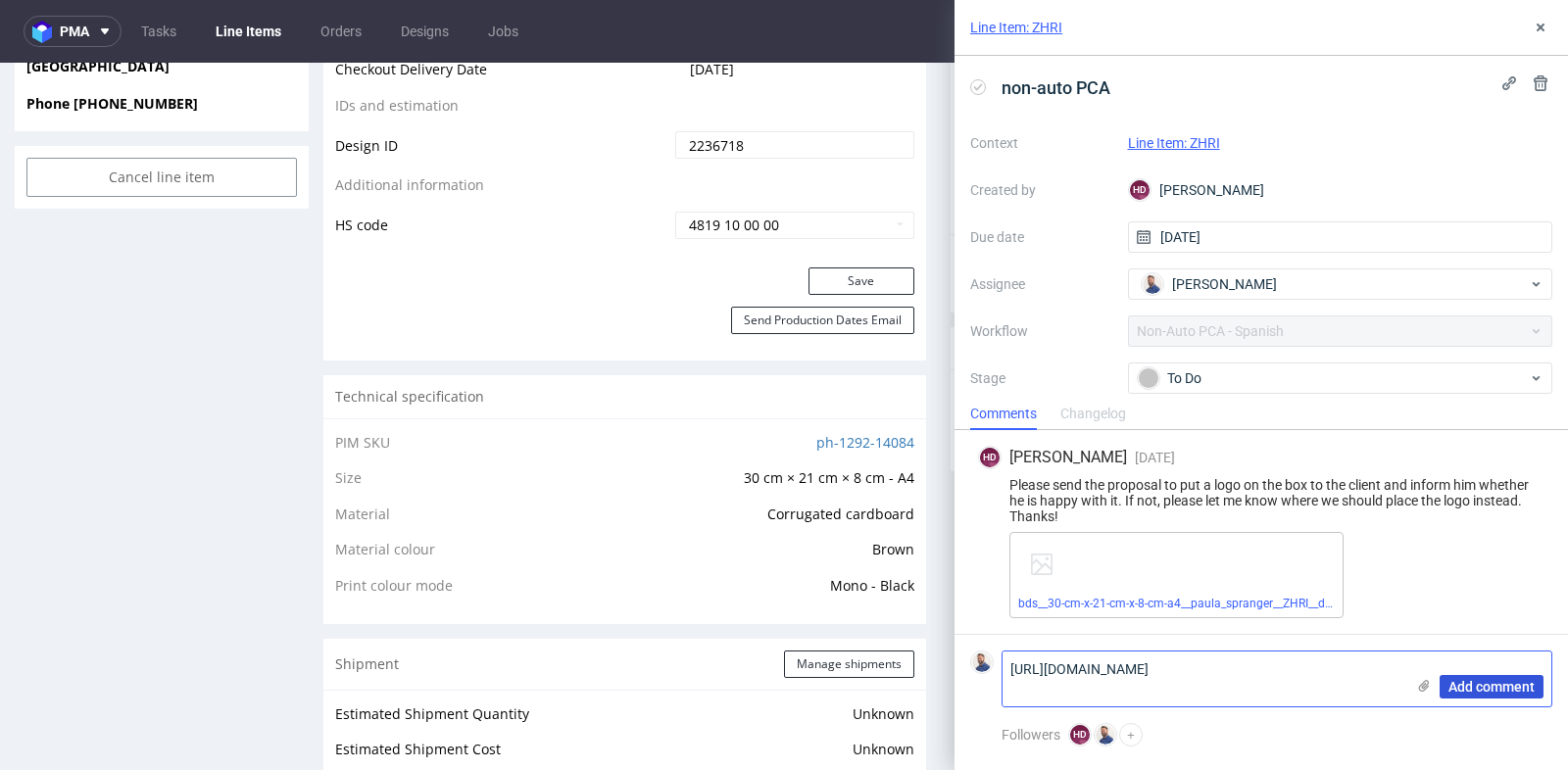 type on "[URL][DOMAIN_NAME]" 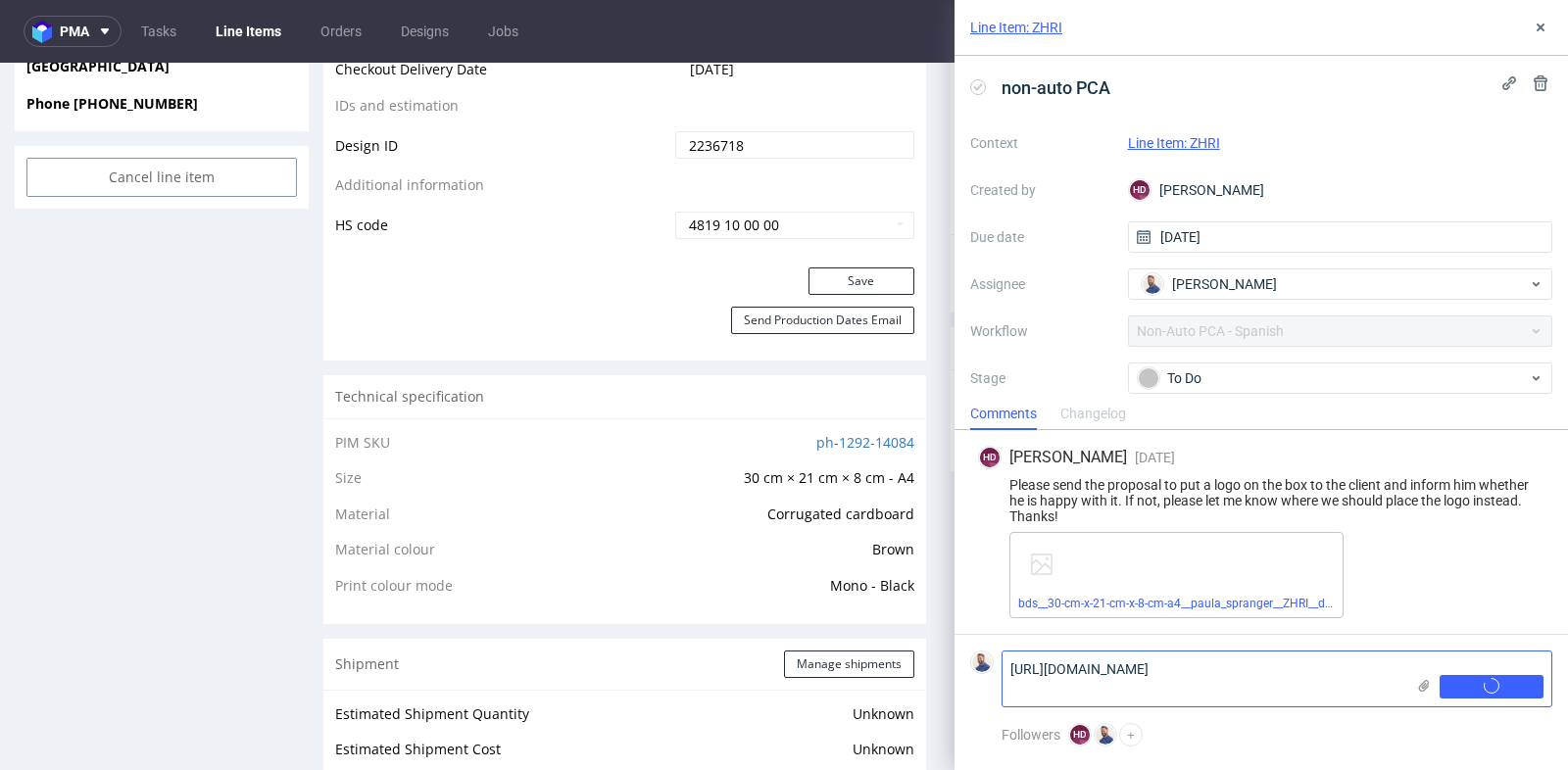 type 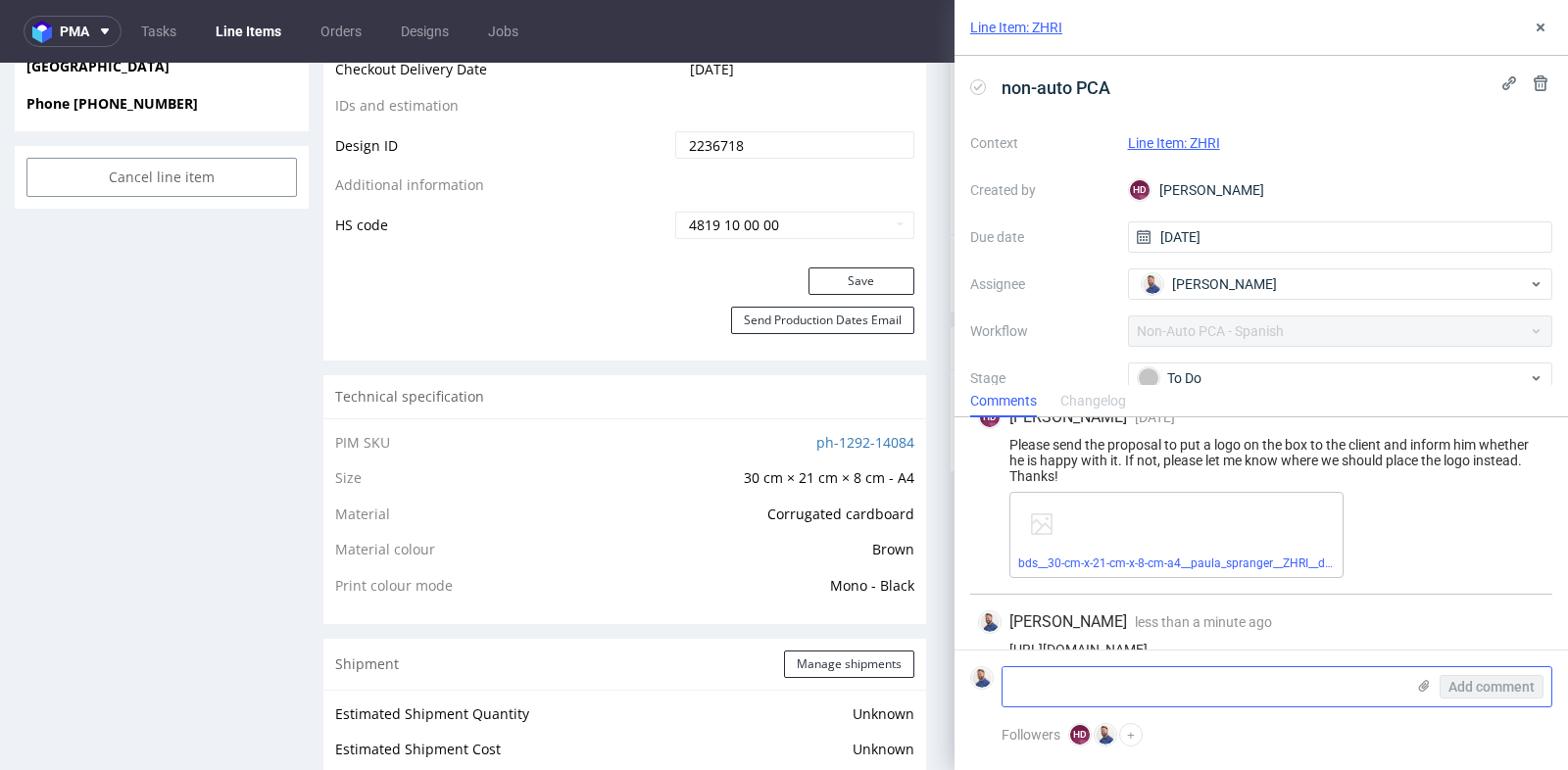 scroll, scrollTop: 56, scrollLeft: 0, axis: vertical 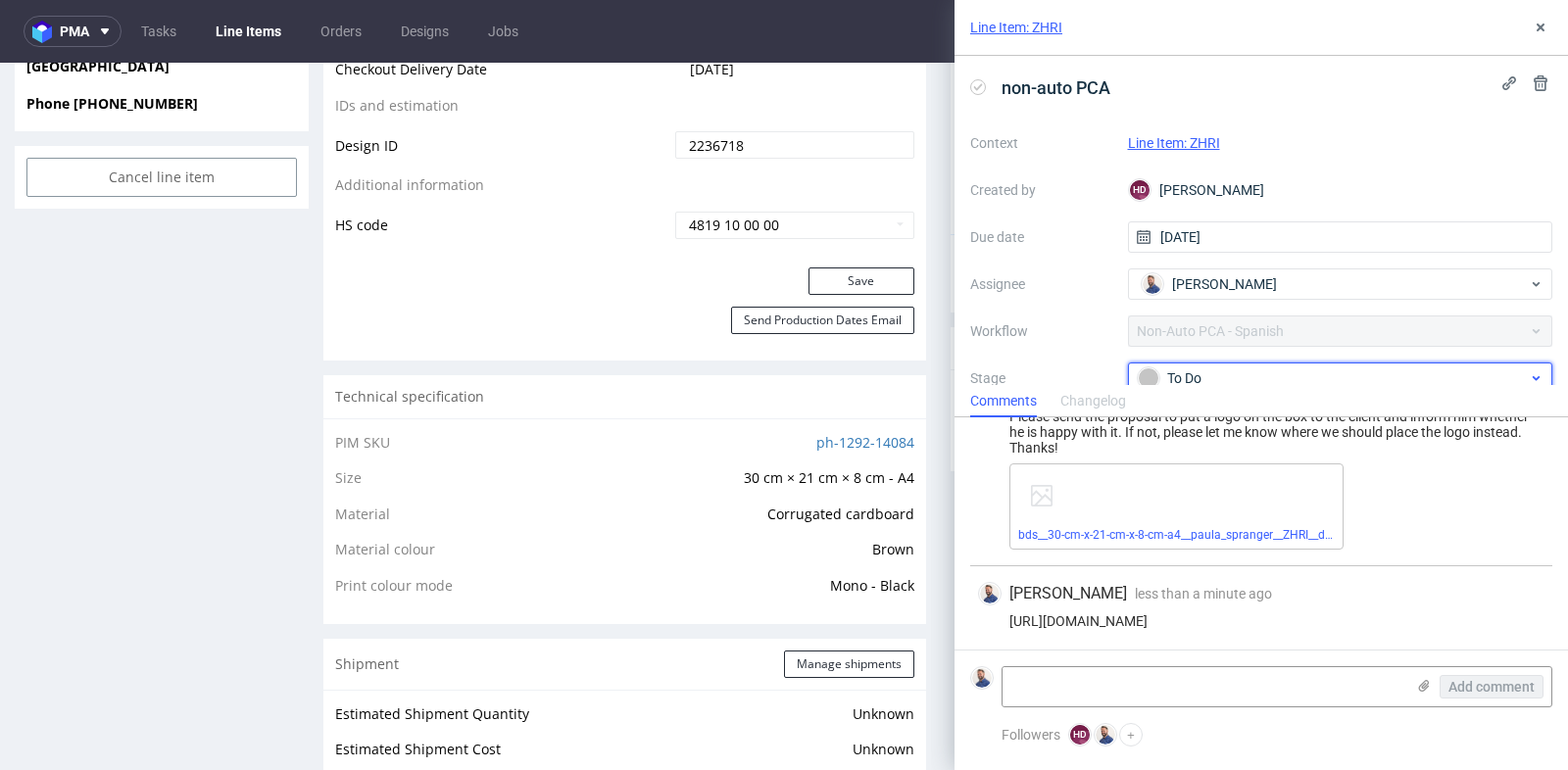 click on "To Do" at bounding box center (1333, 378) 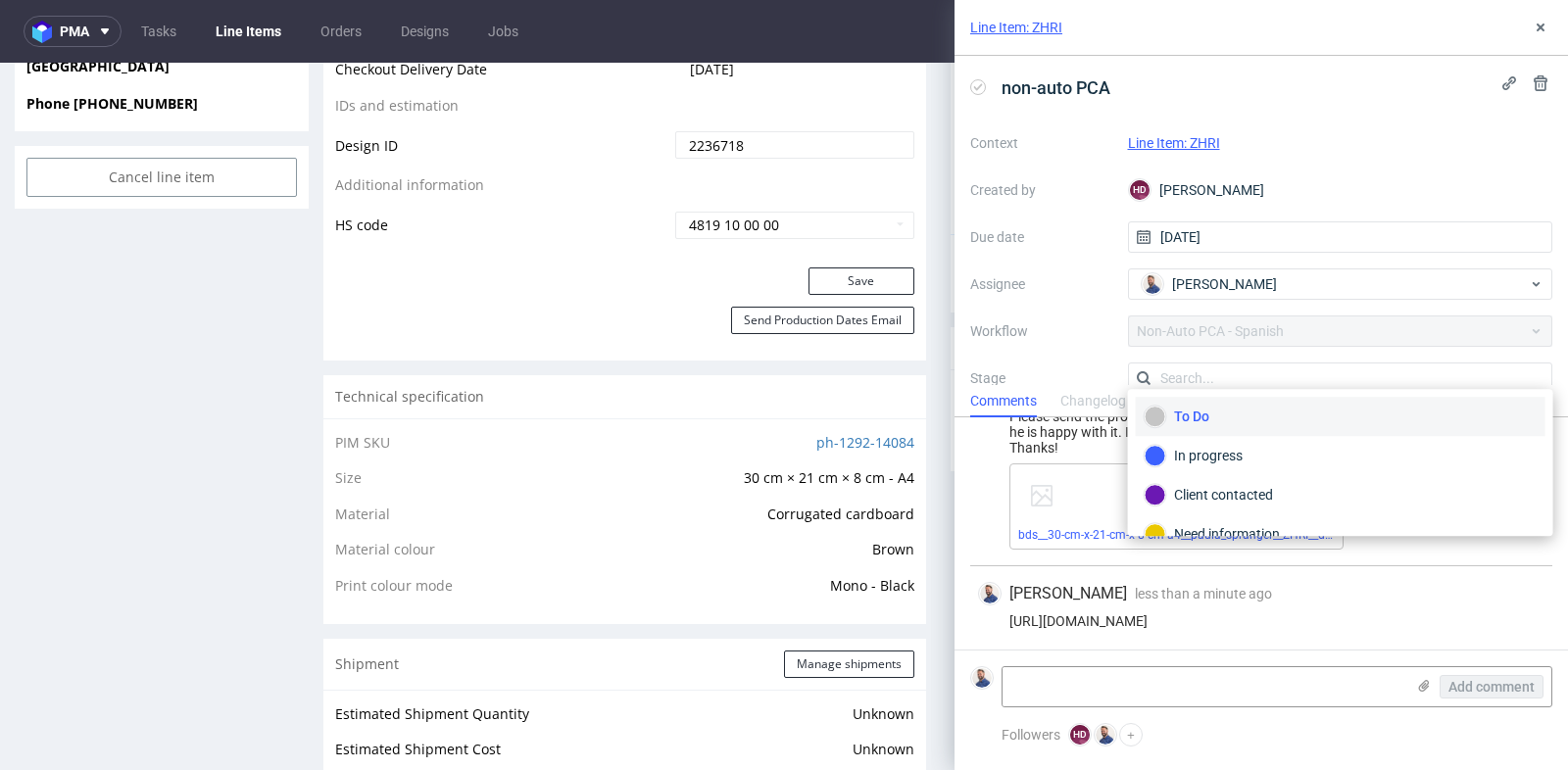 scroll, scrollTop: 8, scrollLeft: 0, axis: vertical 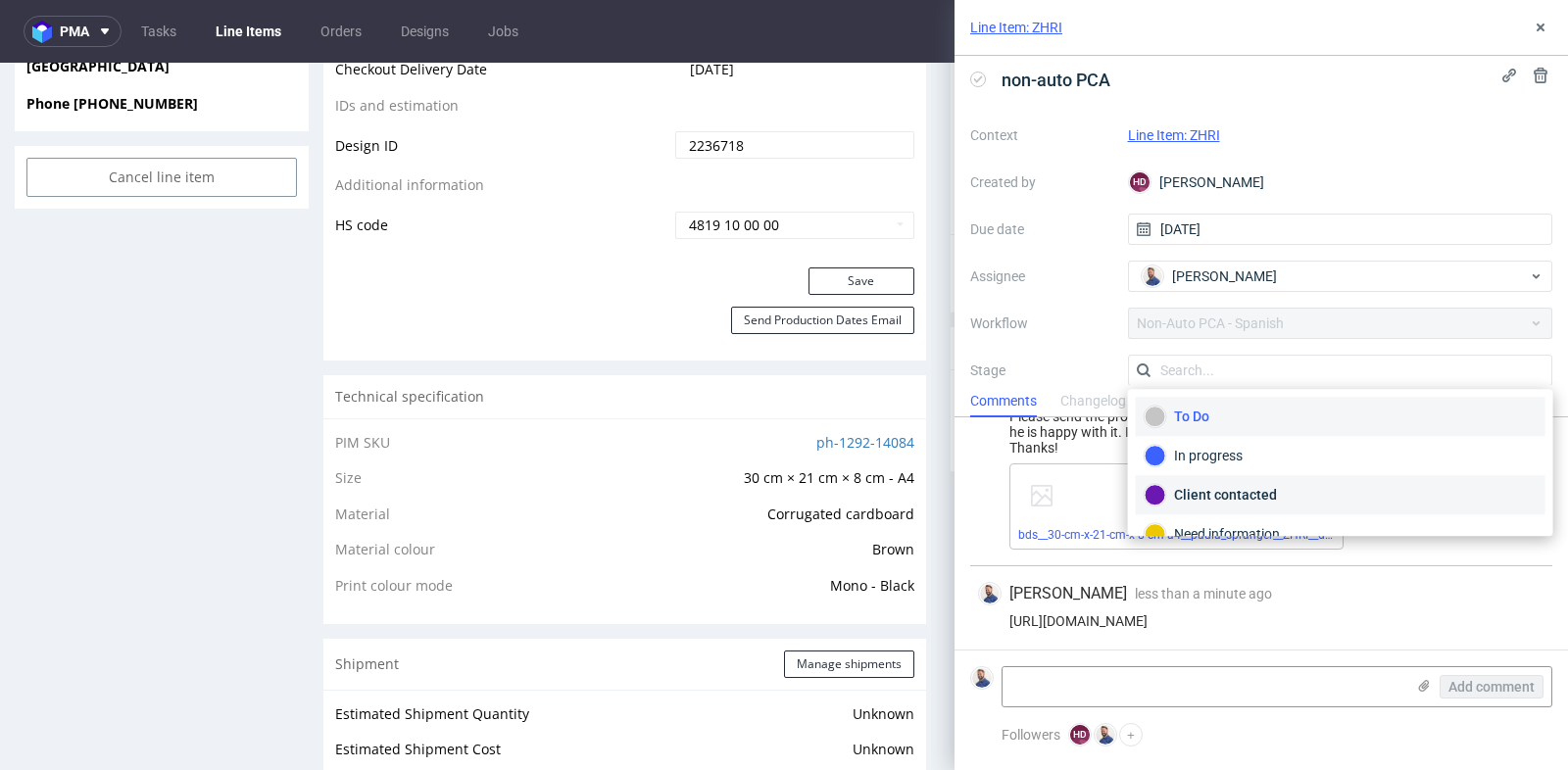 click on "Client contacted" at bounding box center (1341, 495) 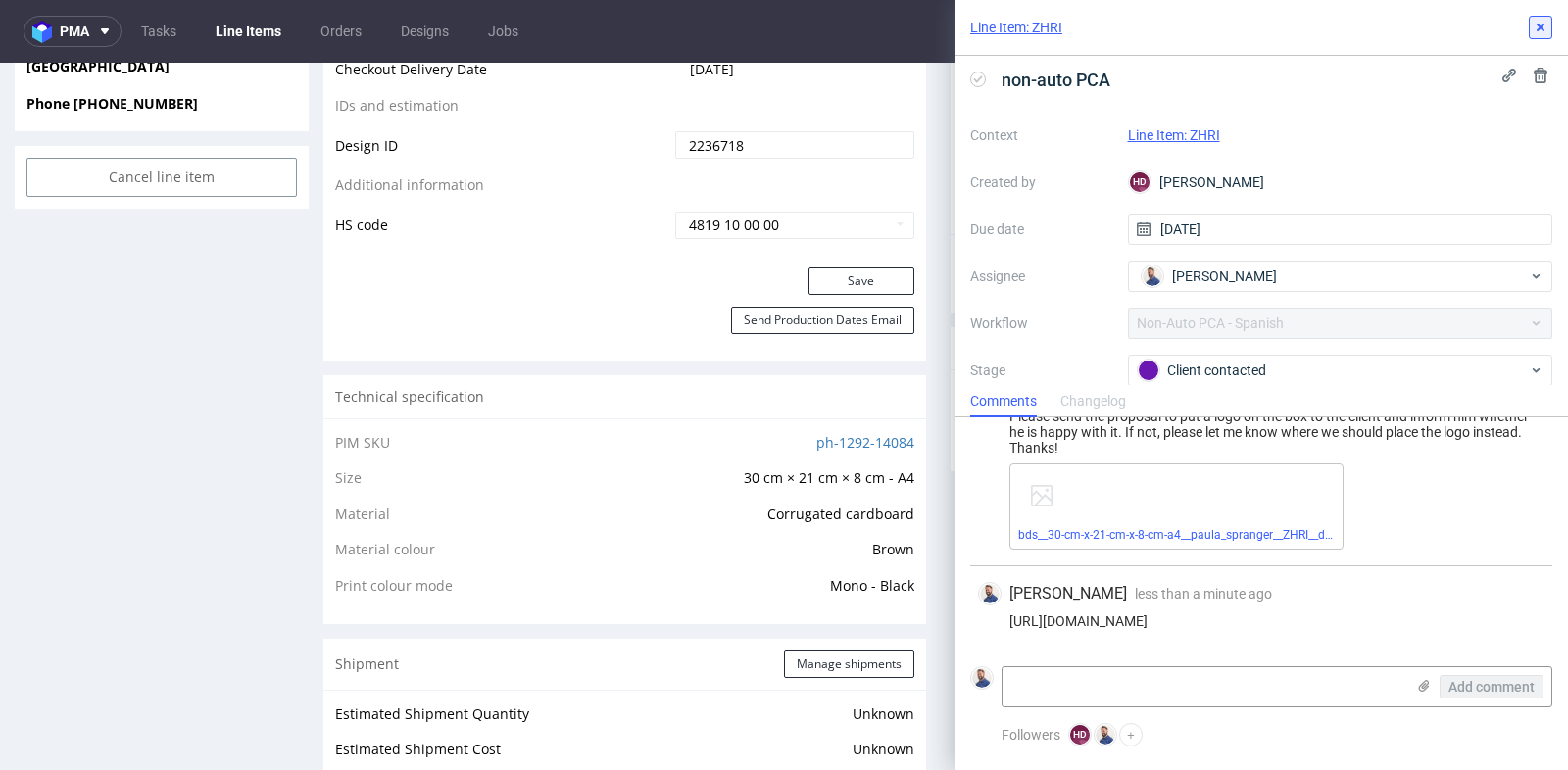 click 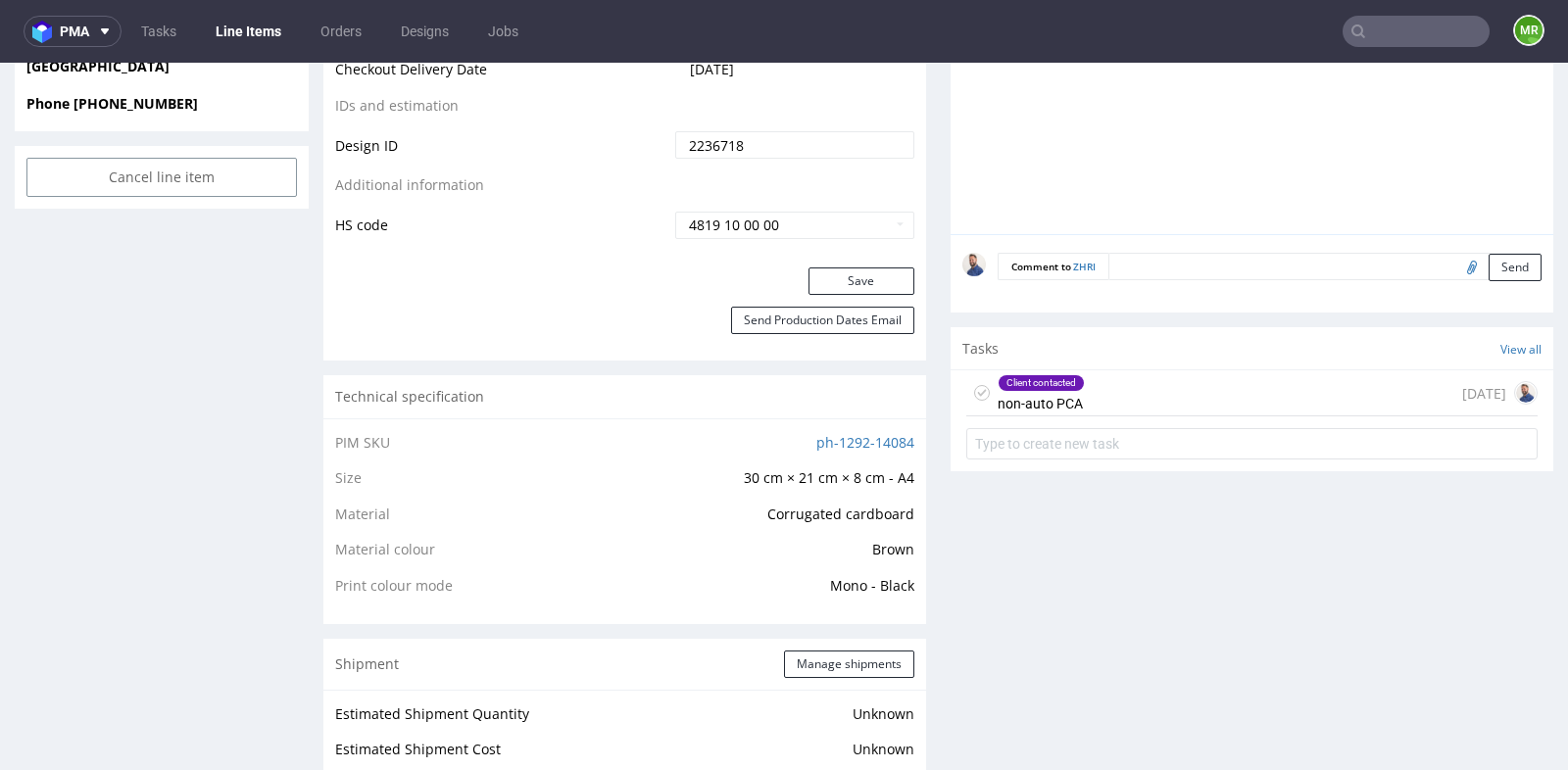 click on "Progress Payment Paid [DATE] Design Locked DTP DTP Client Approval Needed [DATE] Batch - [DATE] Production - [DATE] Shipment - [DATE] "Shipment" Email Sent? - Production Item Edit In Order Design LIID Specs (size, name, material, color mode, addons) Quant. Unit price Net Total Stage Batch Deadline Shipment ZHRI Custom Book Mailer 30 cm × 21 cm × 8 cm - A4 • Brown 30 €1.71 €51.30 PCA [DATE] [DATE] UPS Production Production Status Waiting for Artwork
Waiting for Diecut
Waiting for Mockup Waiting for DTP
Waiting for DTP Double Check
DTP DC Done
In DTP
Issue in DTP
DTP Client Approval Needed
DTP Client Approval Pending
DTP Client Approval Rejected
Back for DTP
DTP Verification Needed
DTP Production Ready In Production
Sent to Fulfillment
Issue in Production
Sent to Warehouse Fulfillment
Production Complete Supplier BDS Warehouse Select... Production Manager [PERSON_NAME][GEOGRAPHIC_DATA] DTP Assignee [PERSON_NAME] Logistics Manager Select... Deadlines and dates" at bounding box center [938, 414] 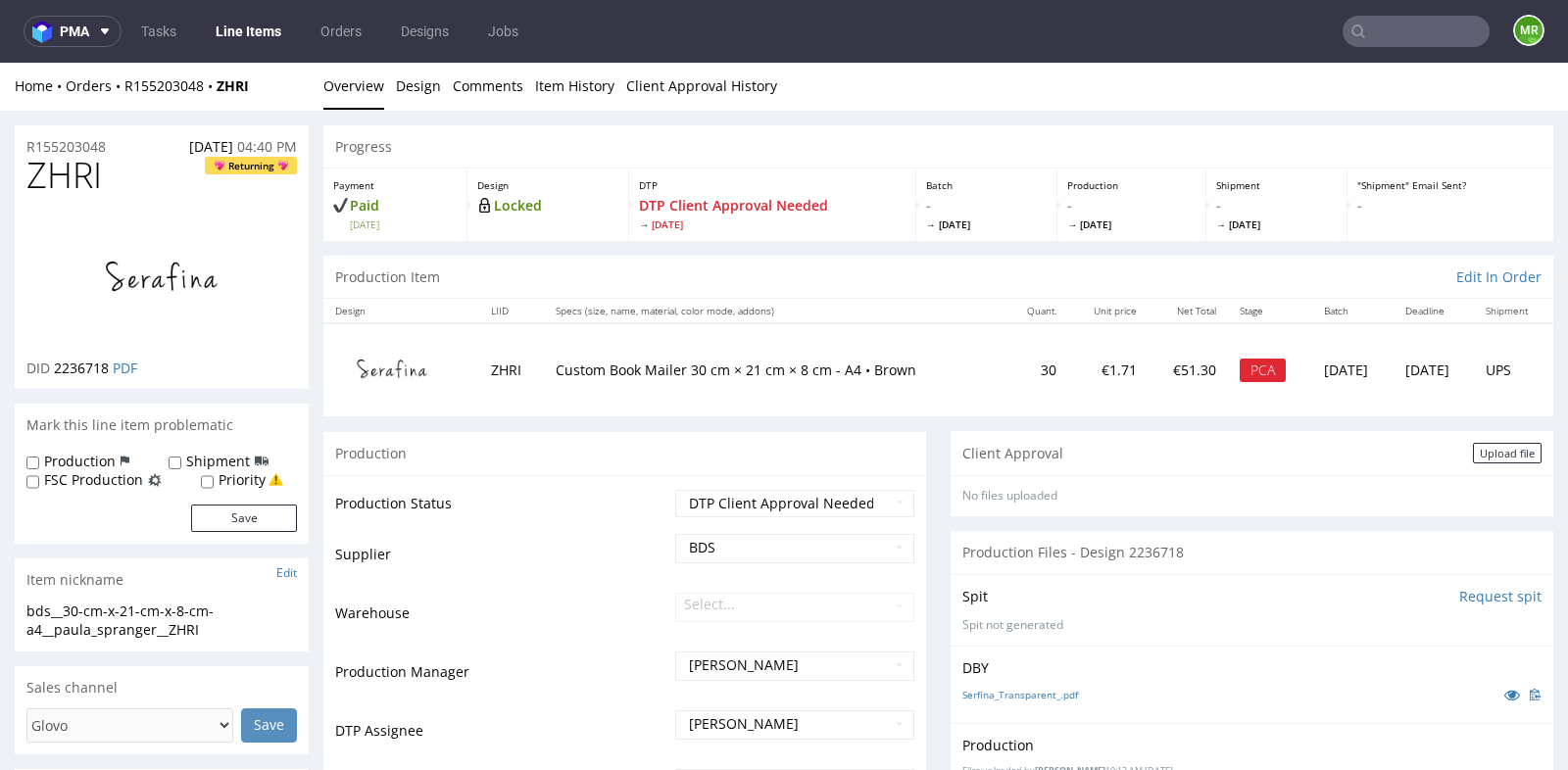 scroll, scrollTop: 0, scrollLeft: 0, axis: both 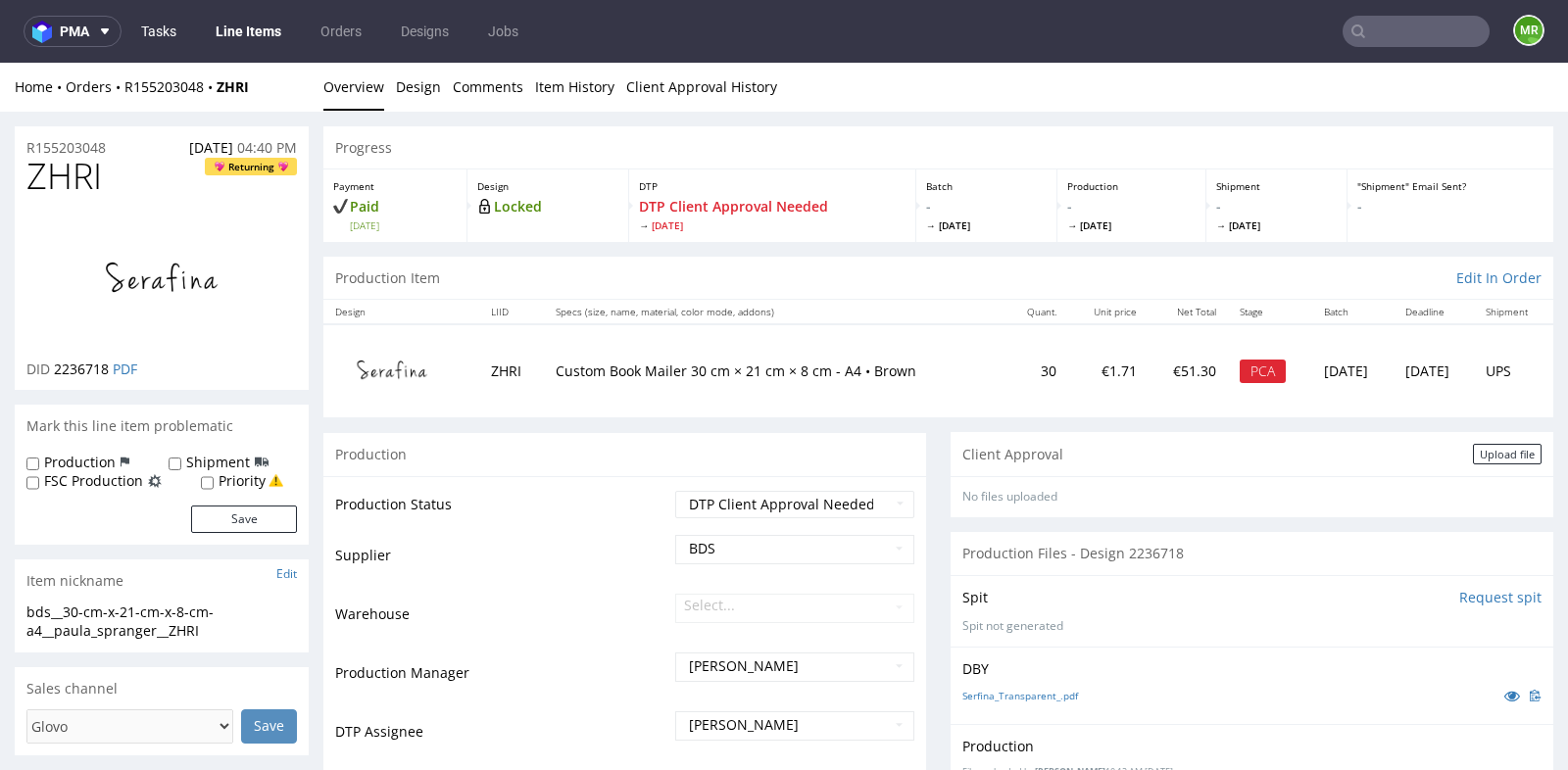 click on "Tasks" at bounding box center [159, 31] 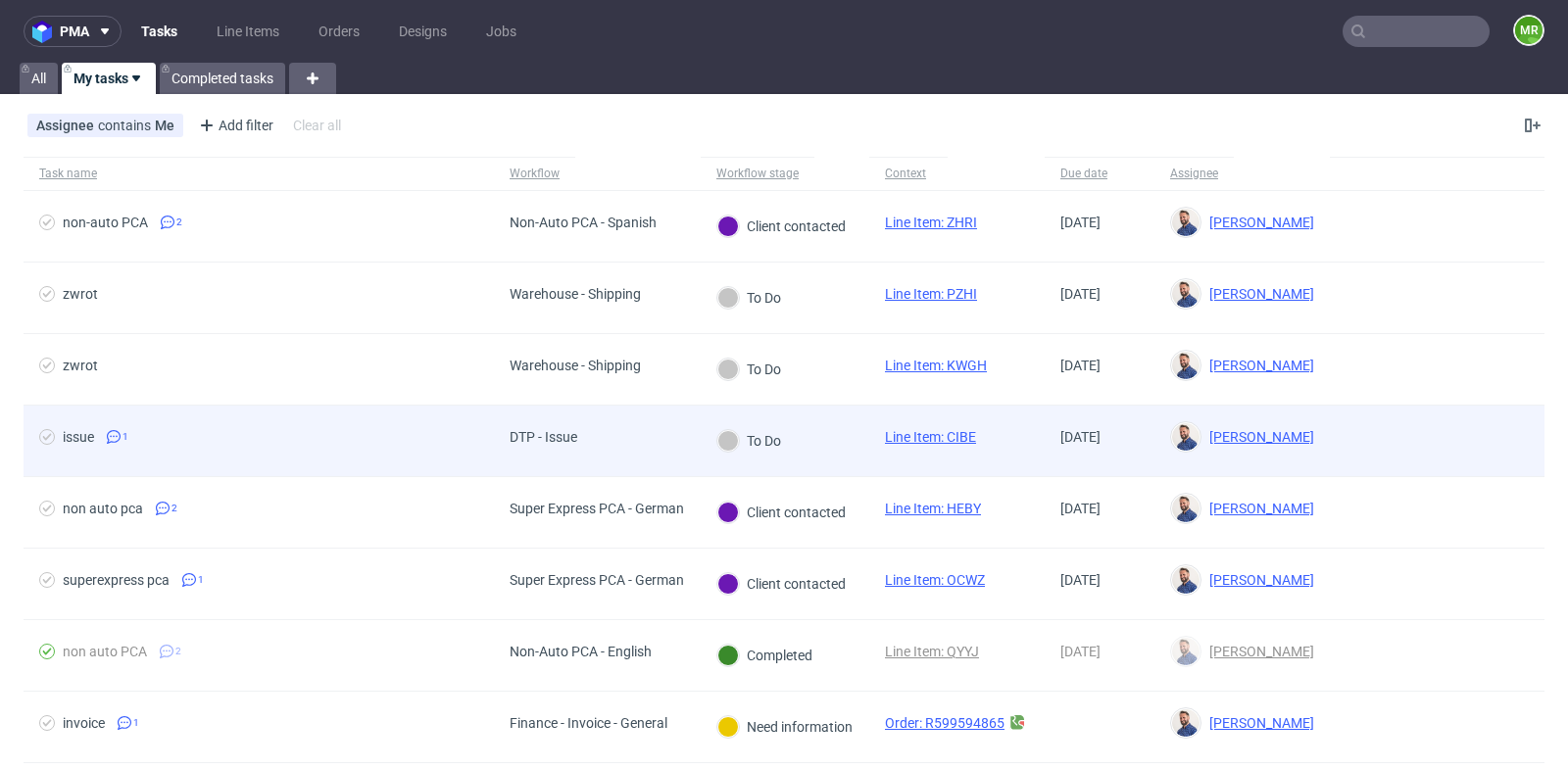 click on "issue 1" at bounding box center (259, 441) 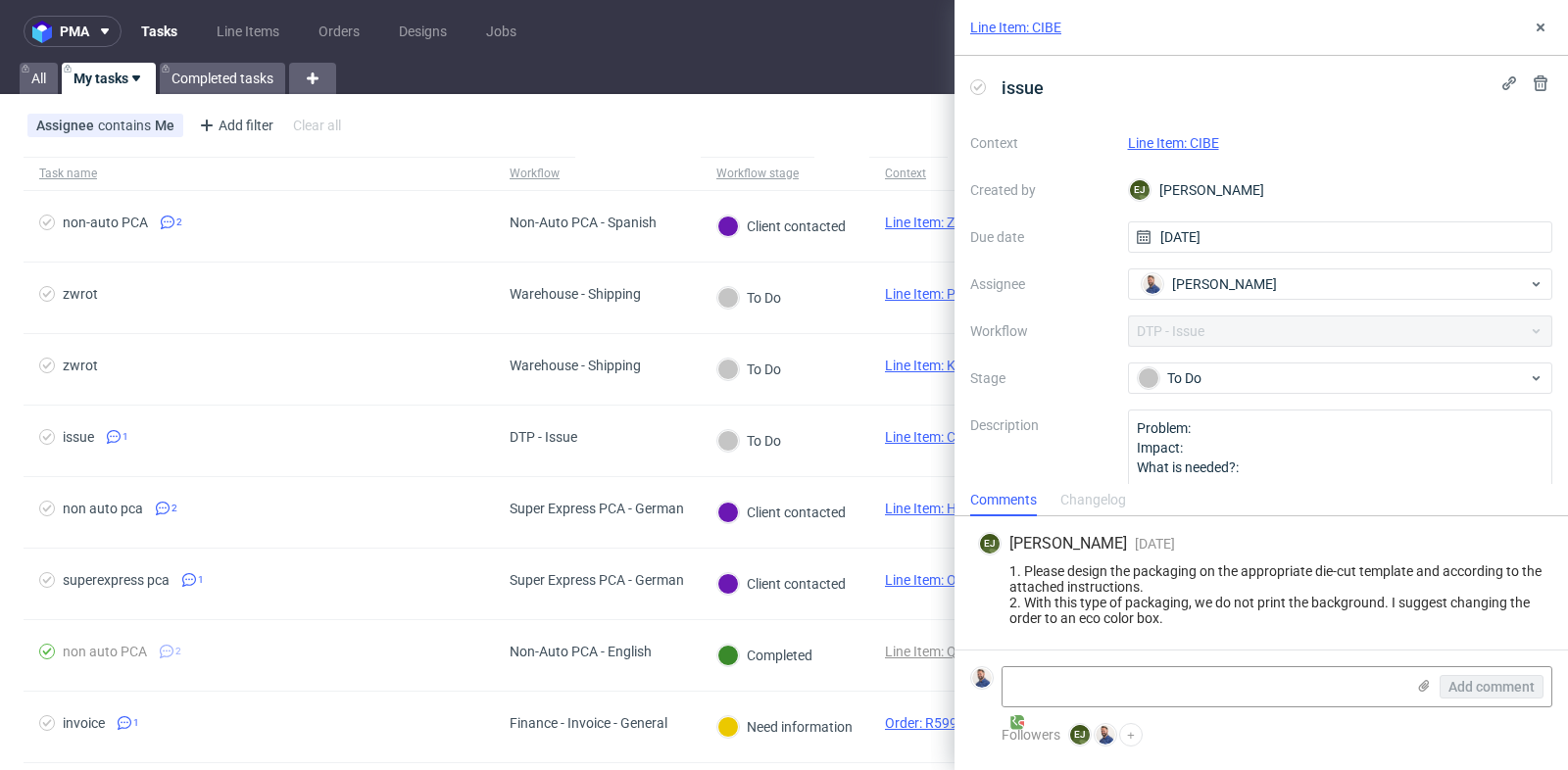 click on "Line Item: CIBE" at bounding box center (1173, 143) 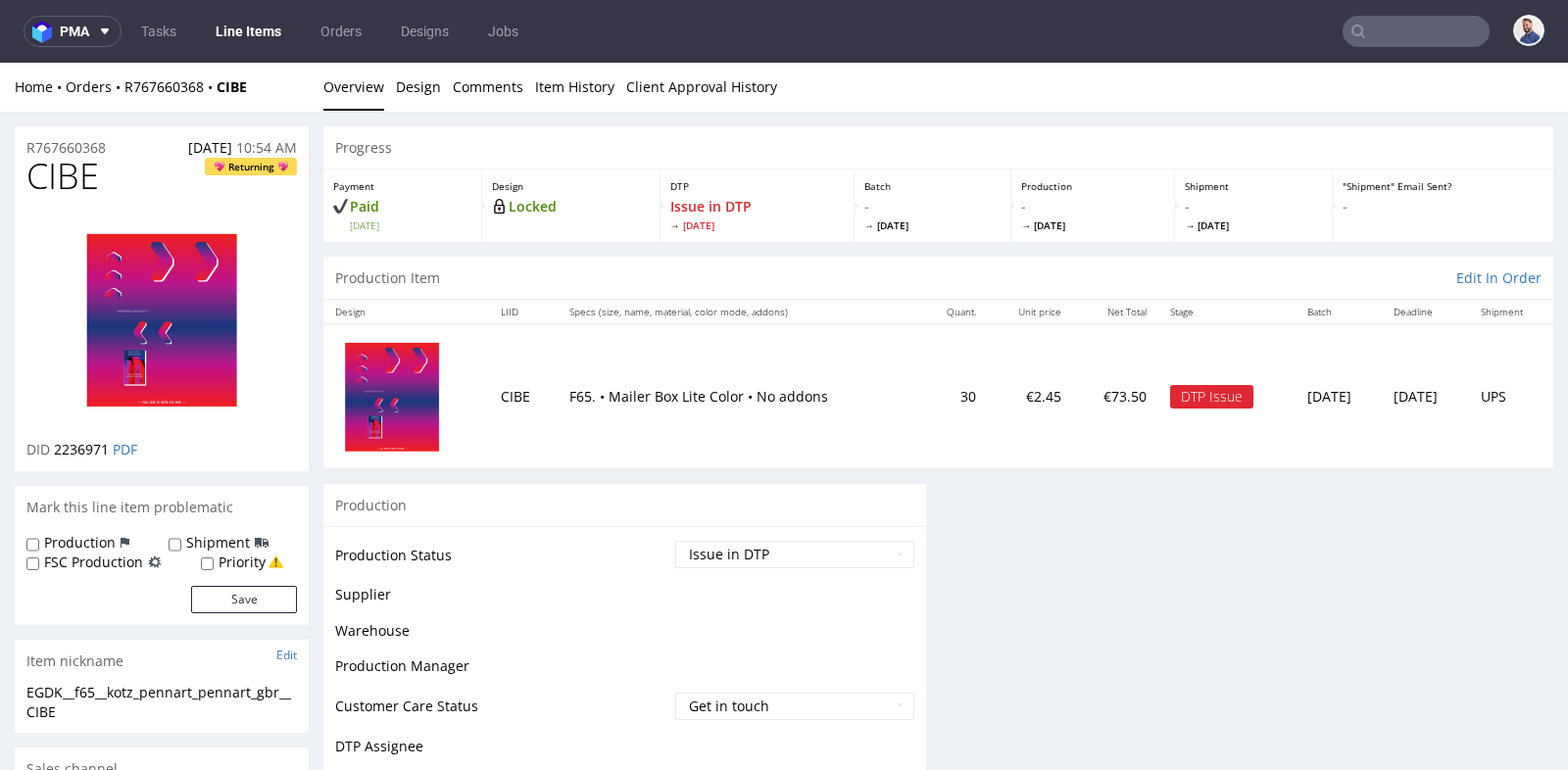 scroll, scrollTop: 0, scrollLeft: 0, axis: both 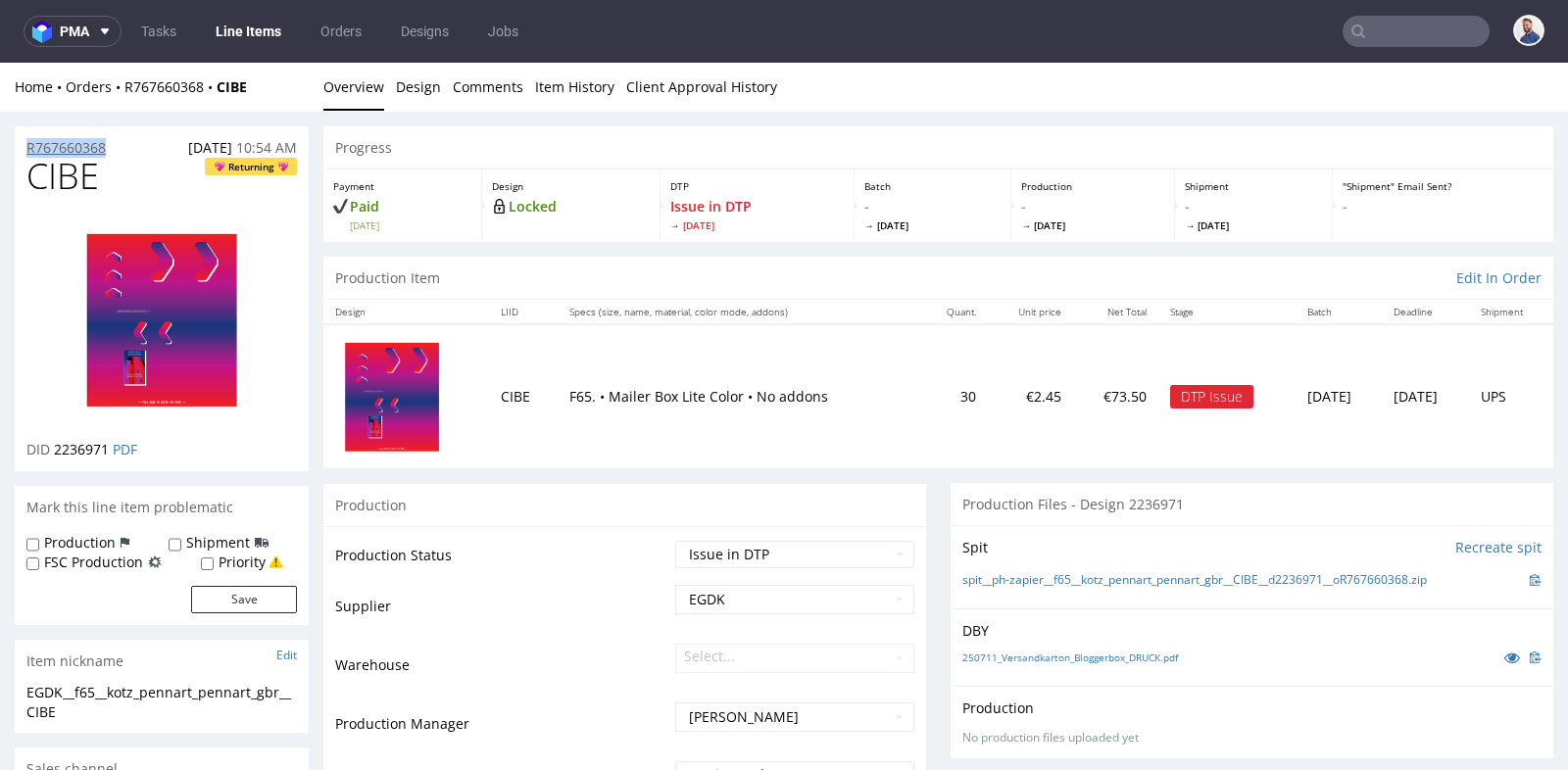 drag, startPoint x: 132, startPoint y: 146, endPoint x: 27, endPoint y: 145, distance: 105.00476 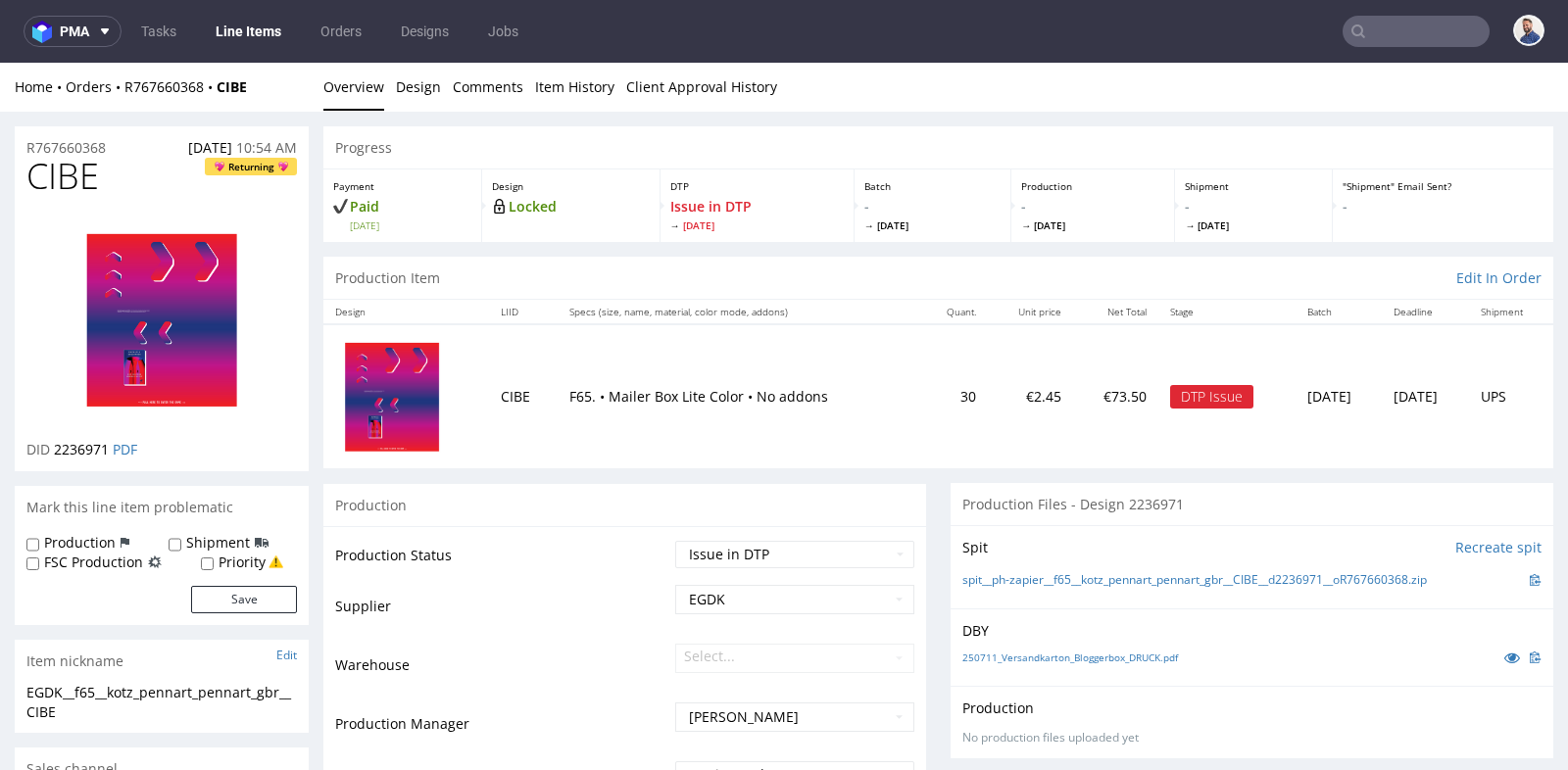 click on "Progress Payment Paid Fri 11 Jul Design Locked DTP Issue in DTP Tue 15 Jul Batch - Wed 16 Jul Production - Thu 24 Jul Shipment - Thu 24 Jul "Shipment" Email Sent? - Production Item Edit In Order Design LIID Specs (size, name, material, color mode, addons) Quant. Unit price Net Total Stage Batch Deadline Shipment CIBE F65. • Mailer Box Lite Color • No addons 30 €2.45 €73.50 DTP Issue Wed 16 Jul Thu 24 Jul UPS Production Production Status Waiting for Artwork
Waiting for Diecut
Waiting for Mockup Waiting for DTP
Waiting for DTP Double Check
DTP DC Done
In DTP
Issue in DTP
DTP Client Approval Needed
DTP Client Approval Pending
DTP Client Approval Rejected
Back for DTP
DTP Verification Needed
DTP Production Ready In Production
Sent to Fulfillment
Issue in Production
Sent to Warehouse Fulfillment
Production Complete Supplier EGDK Warehouse Select... Production Manager Ewa Prus Customer Care Status Get in touch
Waiting for reply
Closed DTP Assignee Elżbieta Jelińska Save" at bounding box center [938, 1668] 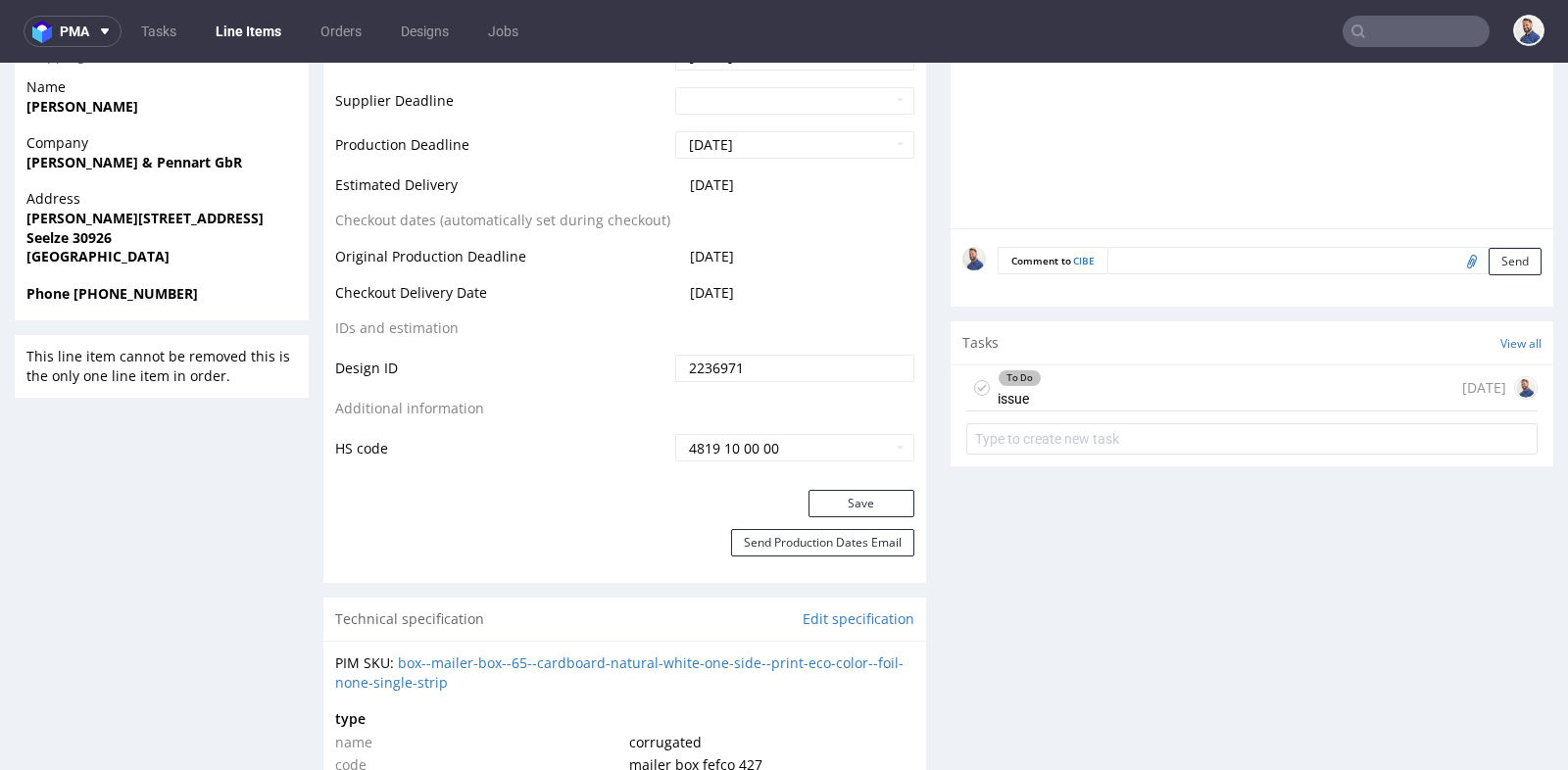 scroll, scrollTop: 1001, scrollLeft: 0, axis: vertical 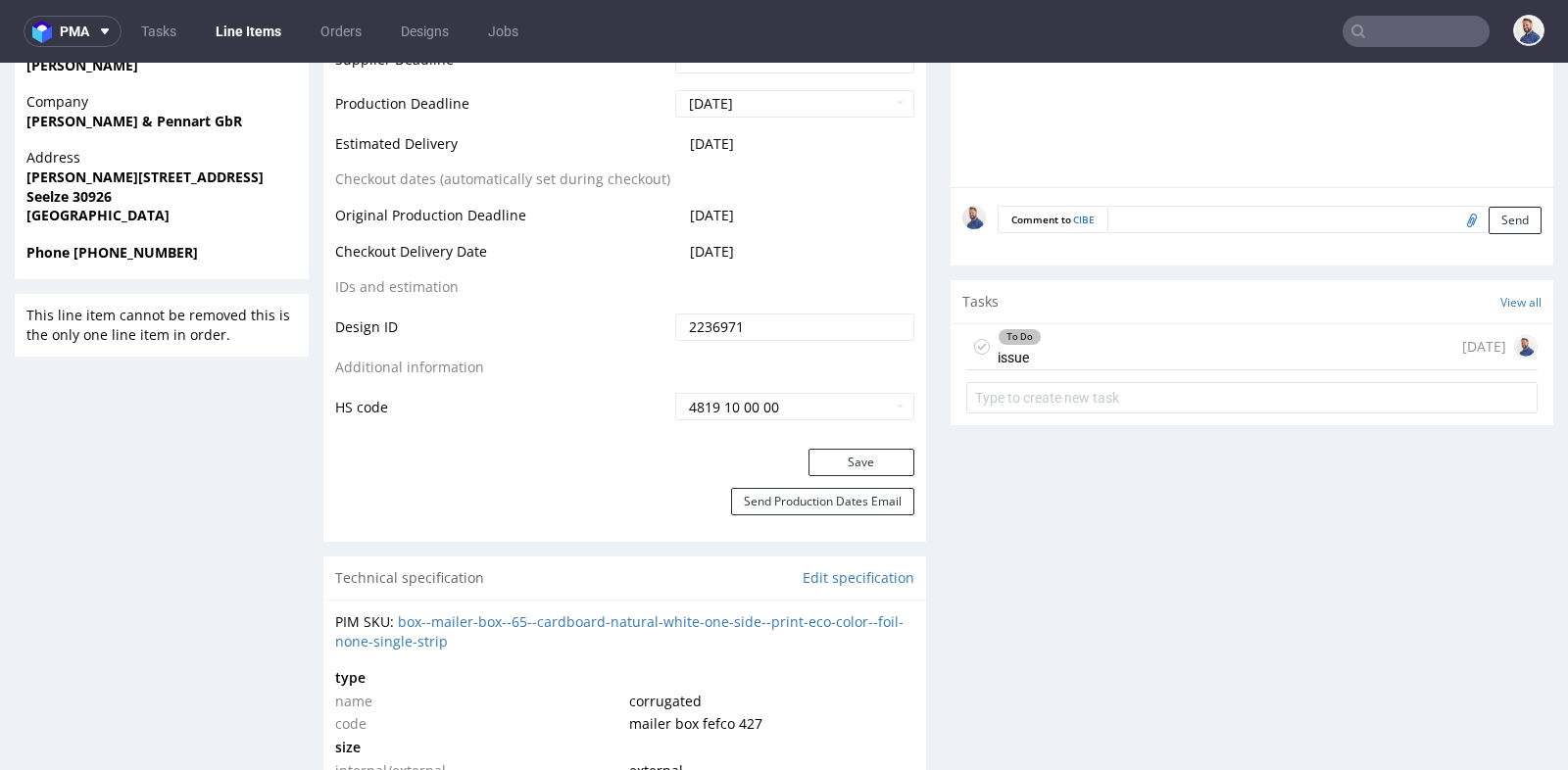 click on "To Do issue 3 days ago" at bounding box center (1251, 347) 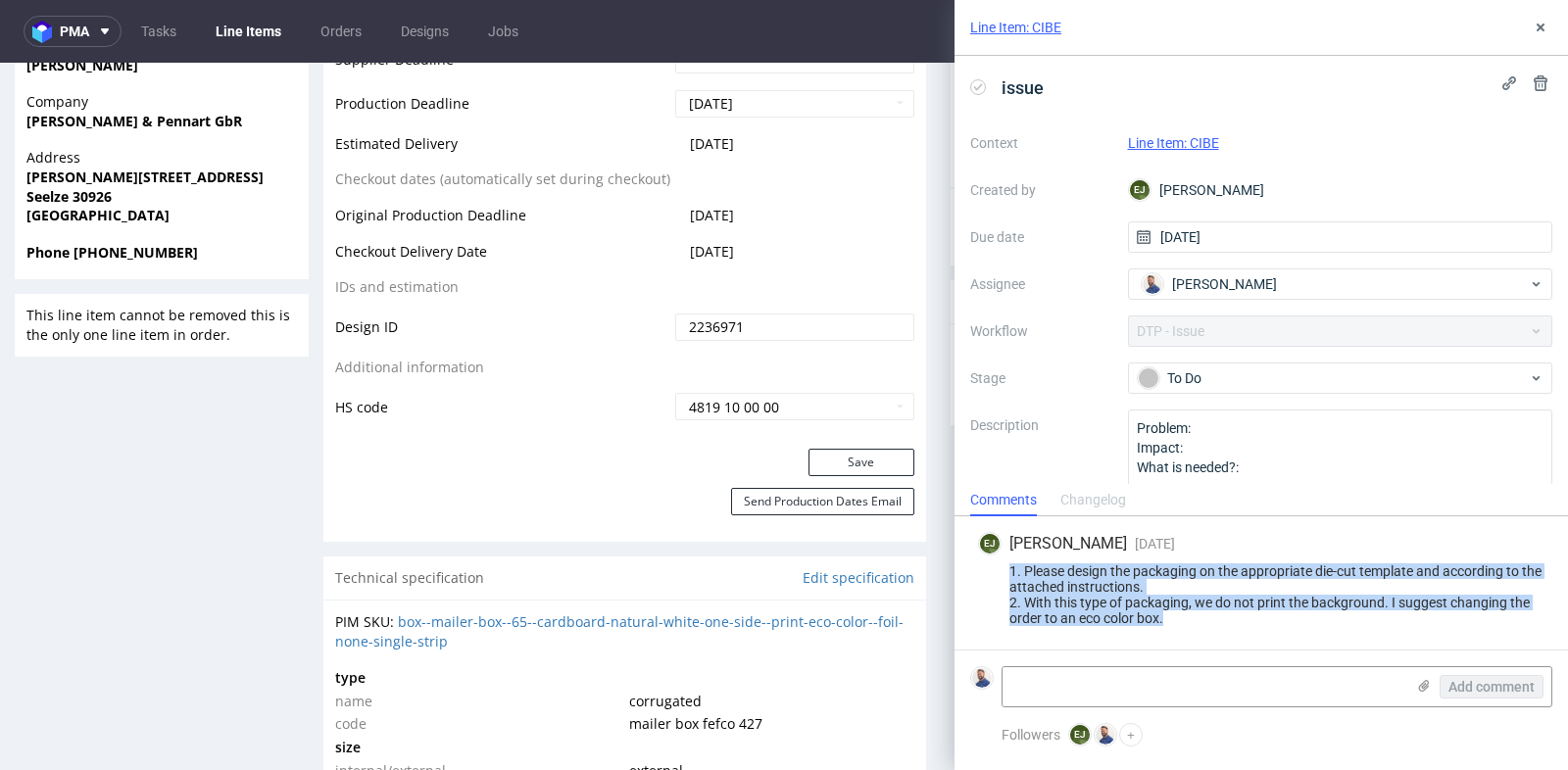 drag, startPoint x: 1209, startPoint y: 616, endPoint x: 1005, endPoint y: 577, distance: 207.69449 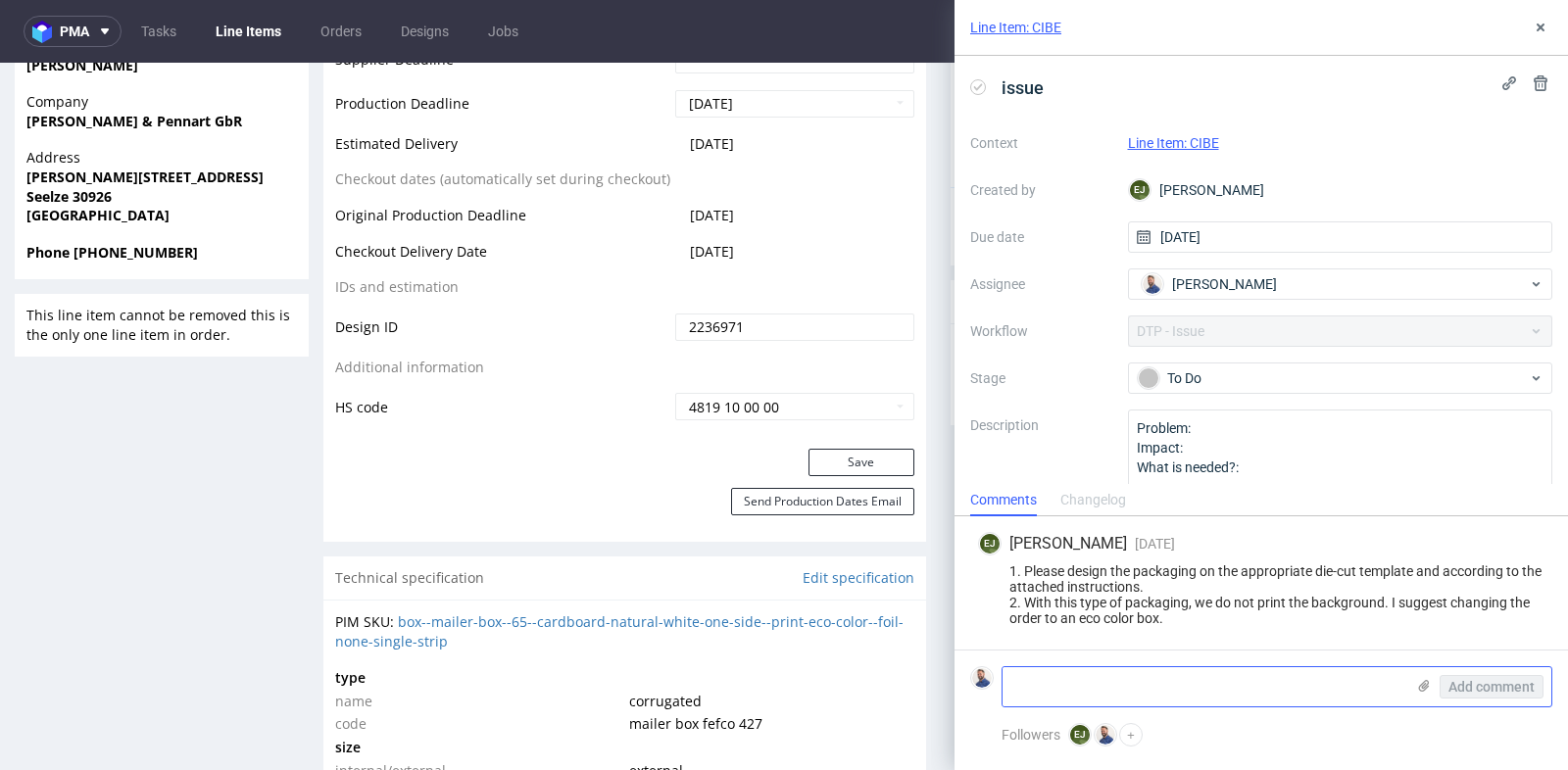 click at bounding box center [1203, 687] 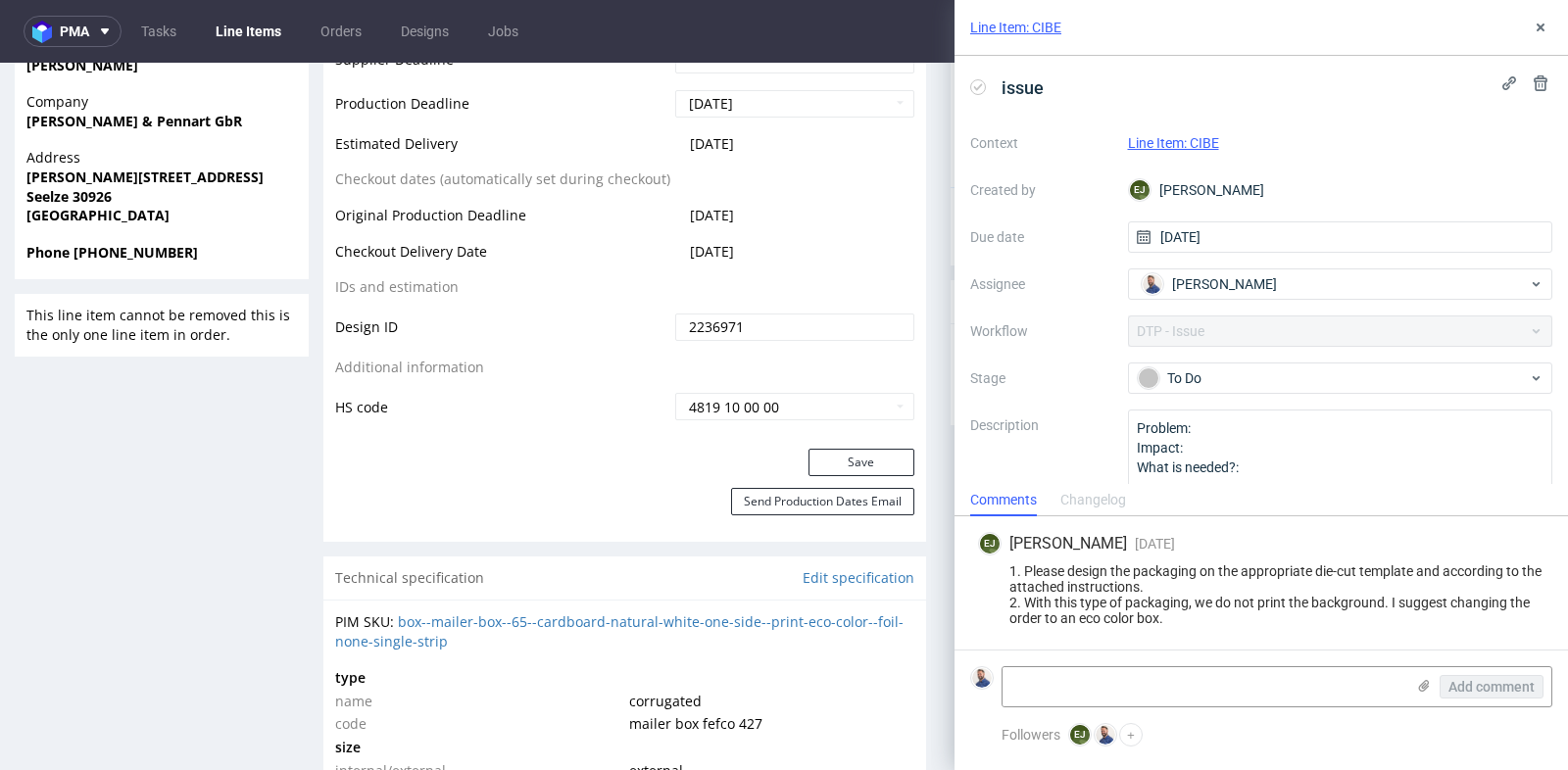 paste on "https://app-eu1.hubspot.com/contacts/25600958/record/0-5/182530409672/" 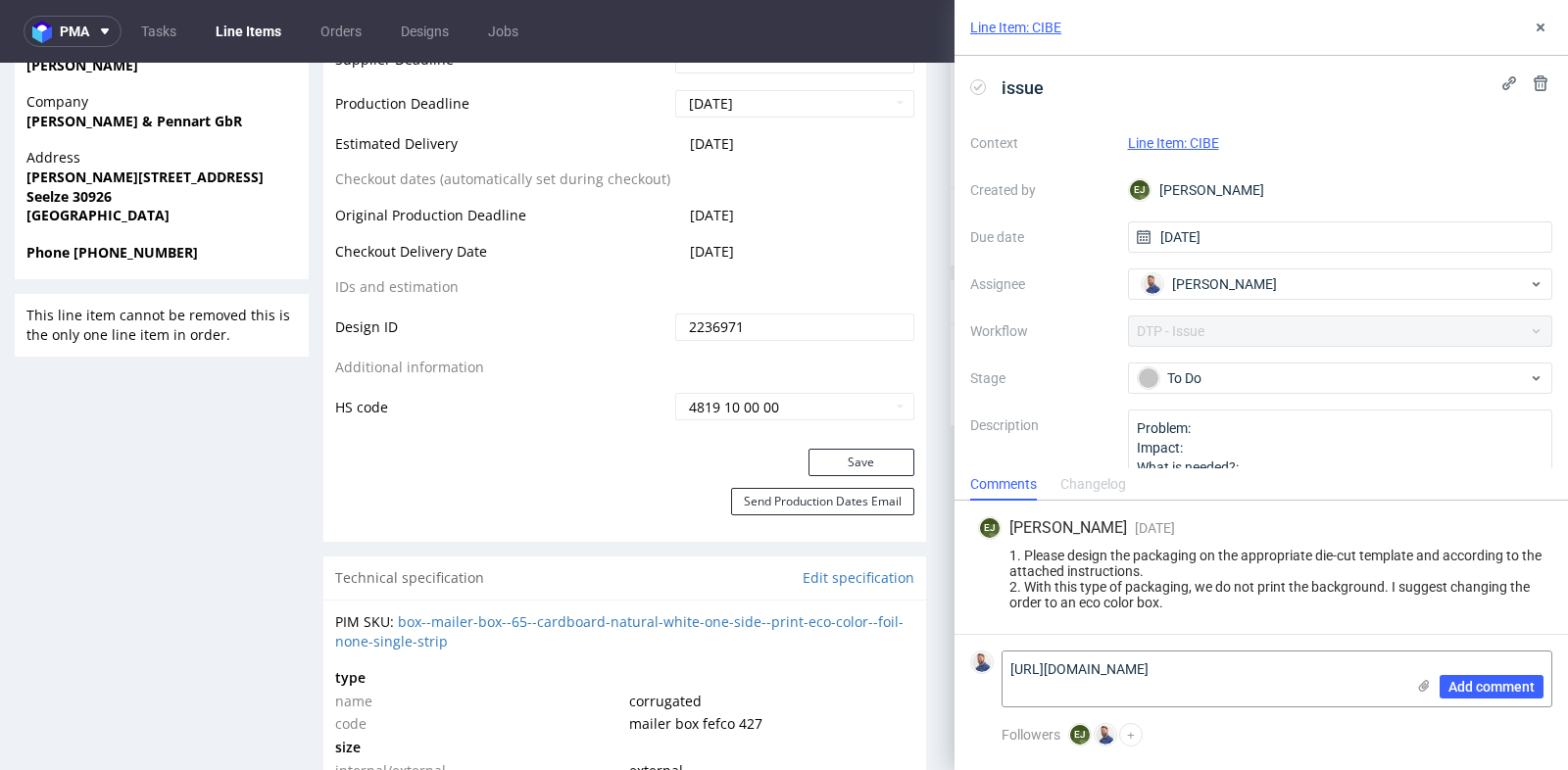 scroll, scrollTop: 0, scrollLeft: 0, axis: both 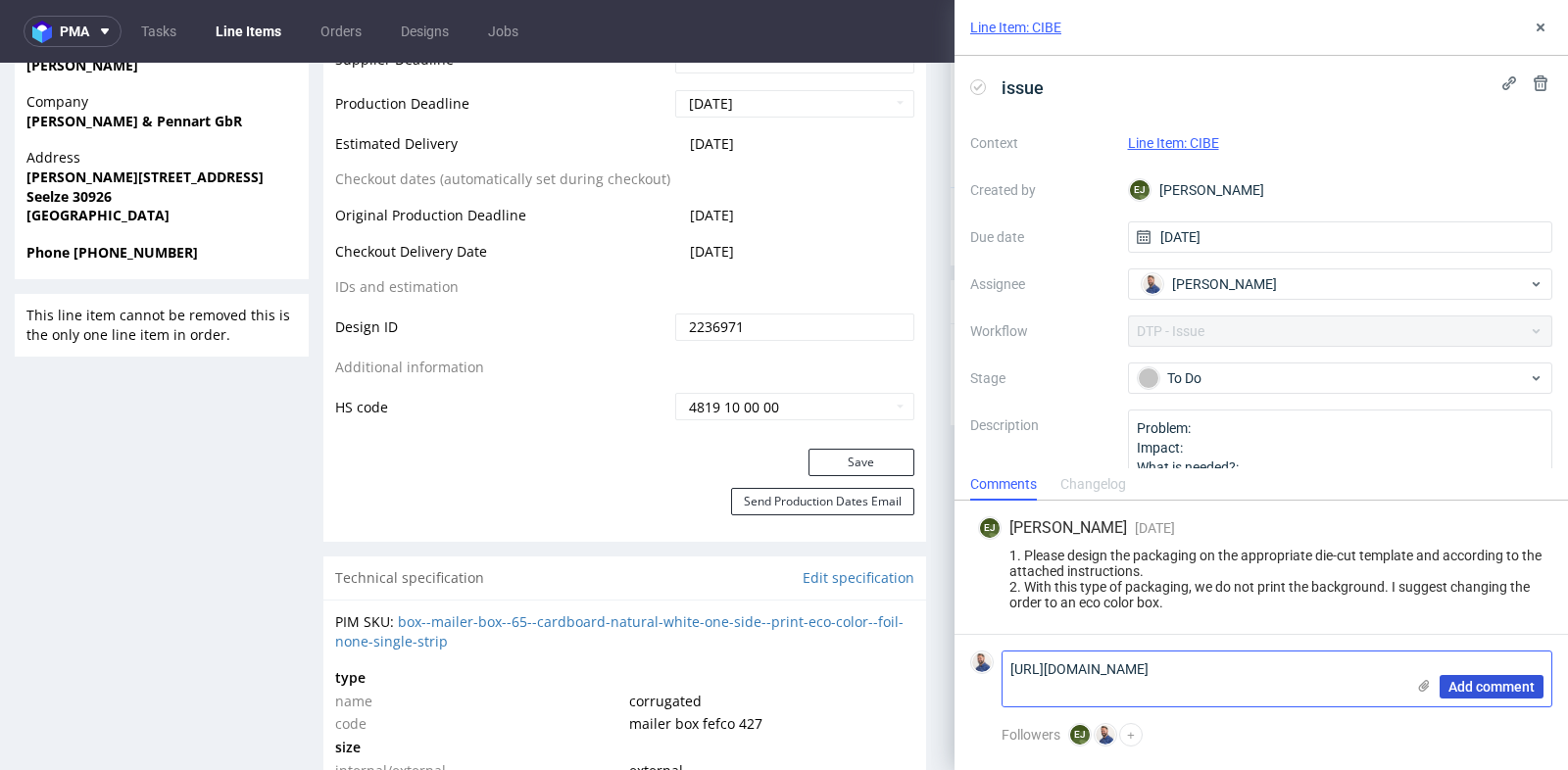 type on "https://app-eu1.hubspot.com/contacts/25600958/record/0-5/182530409672/" 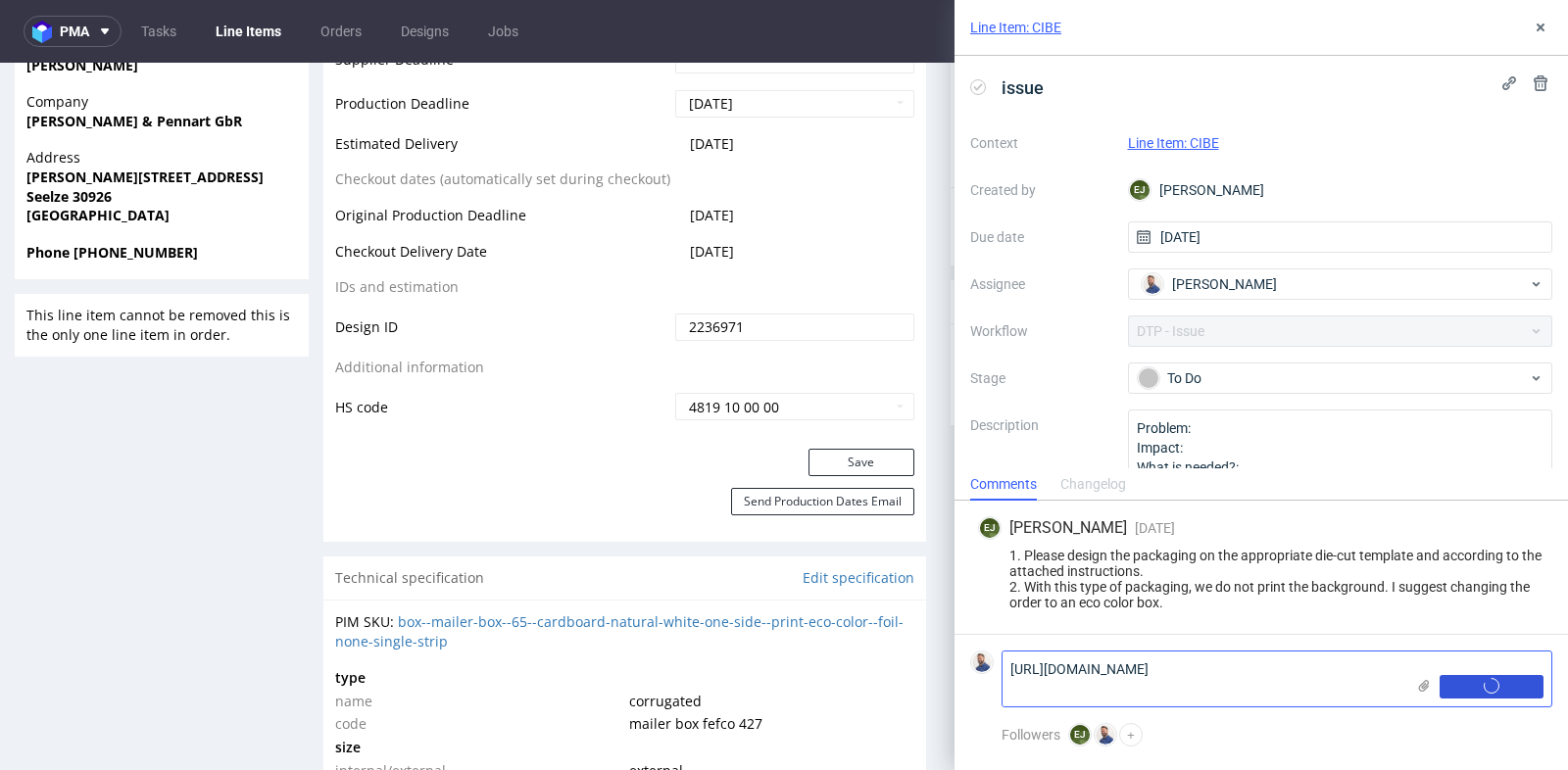 type 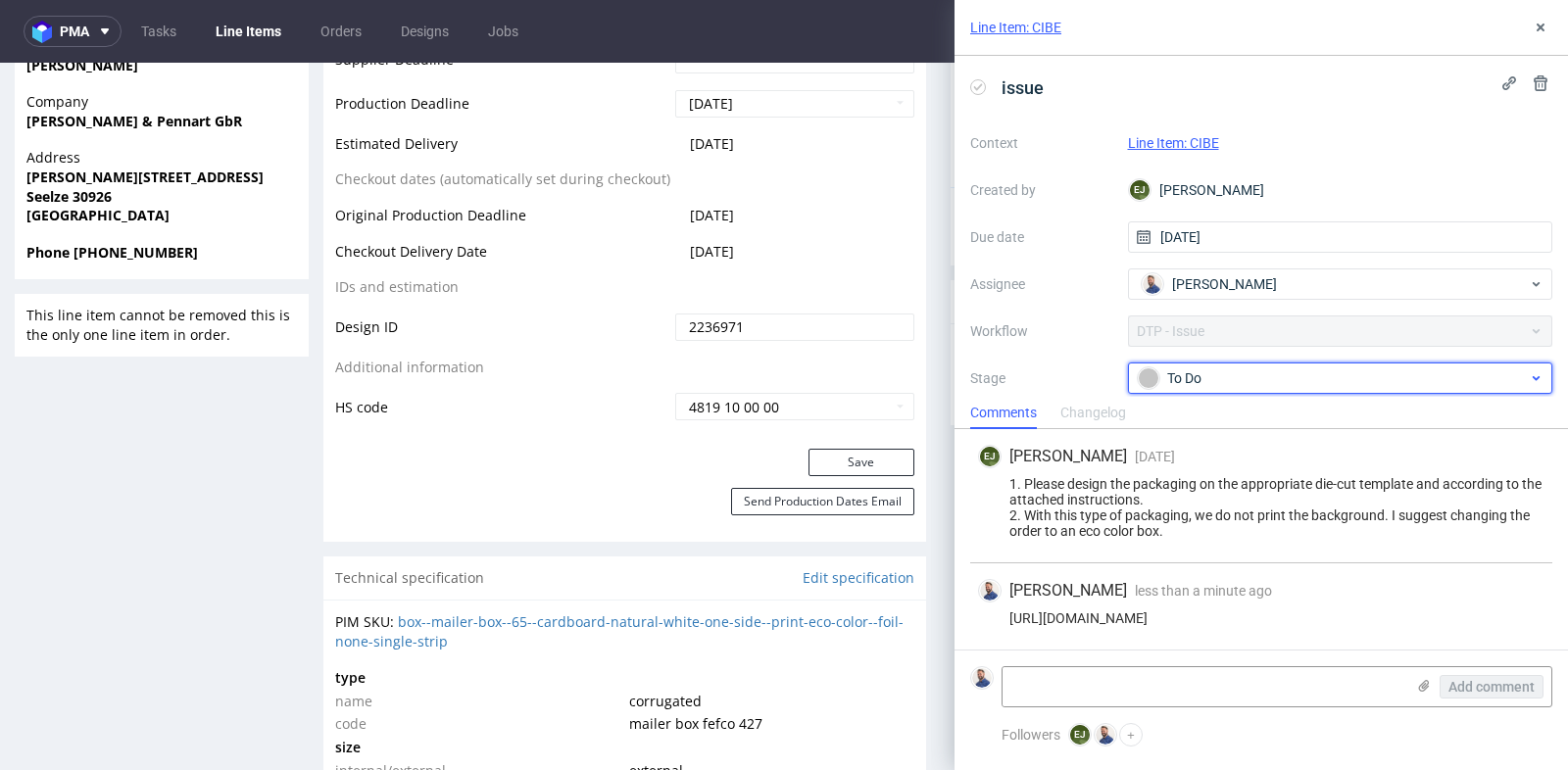 click on "To Do" at bounding box center [1333, 378] 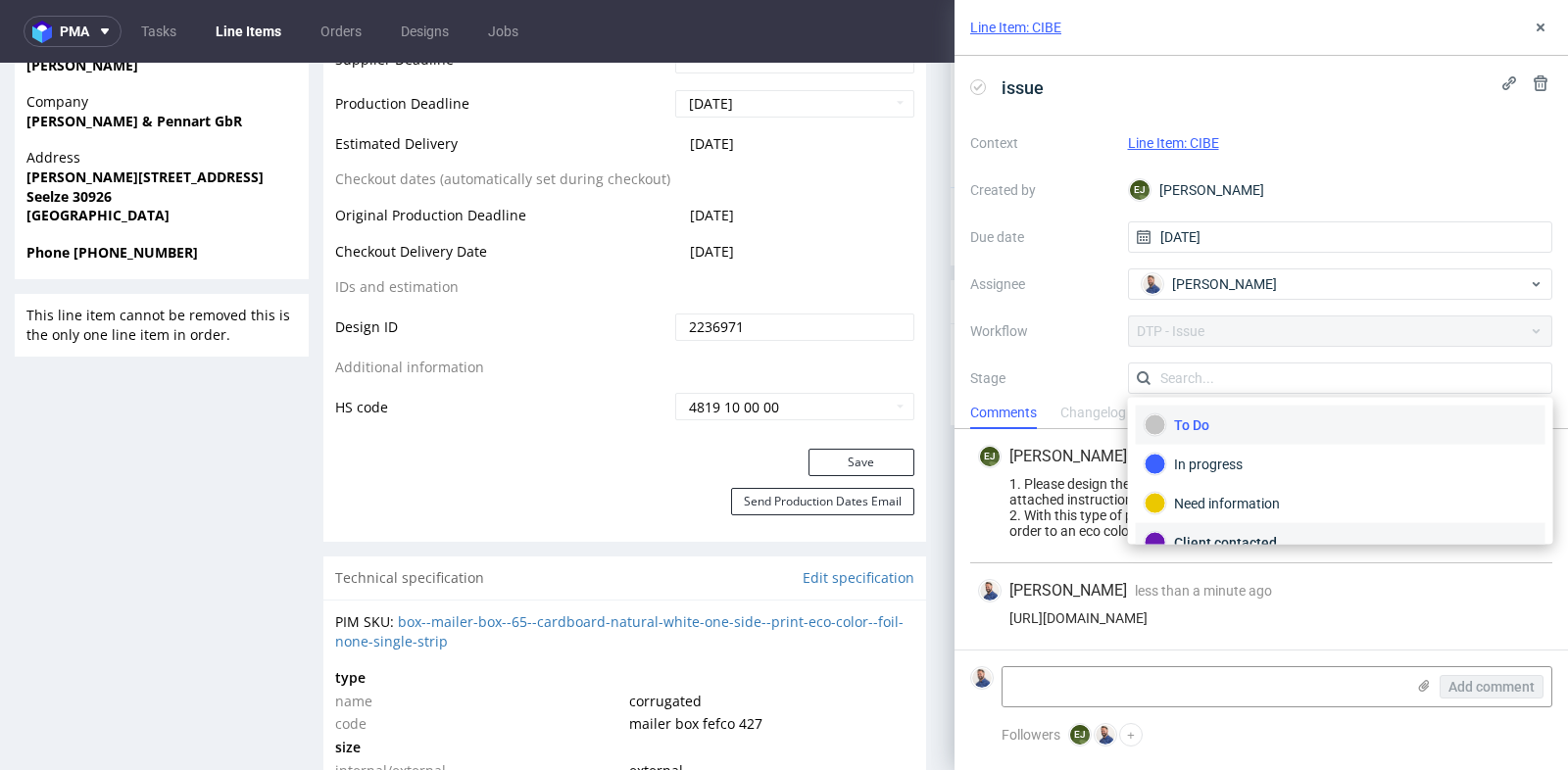 click on "Client contacted" at bounding box center (1341, 543) 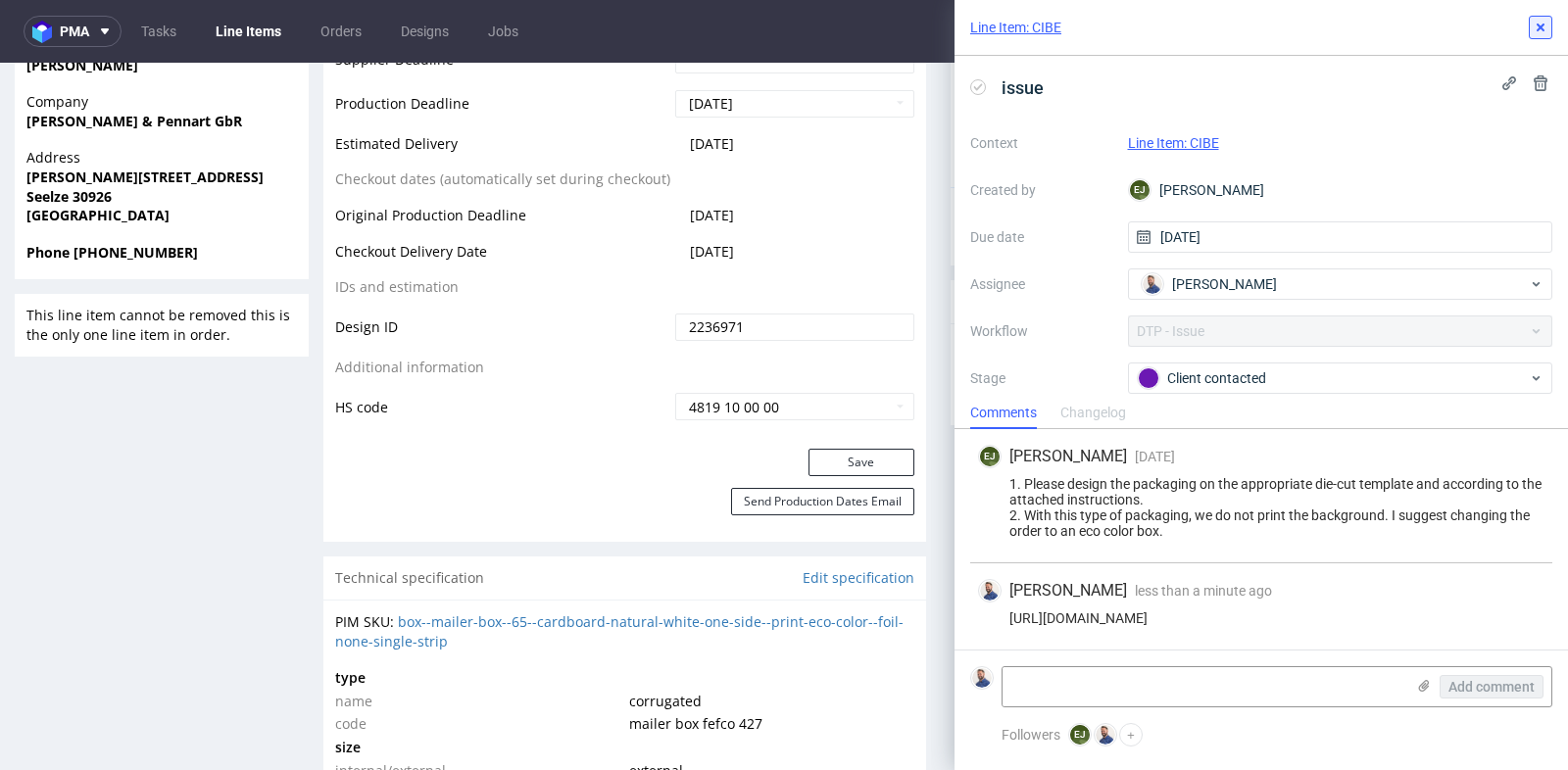 click 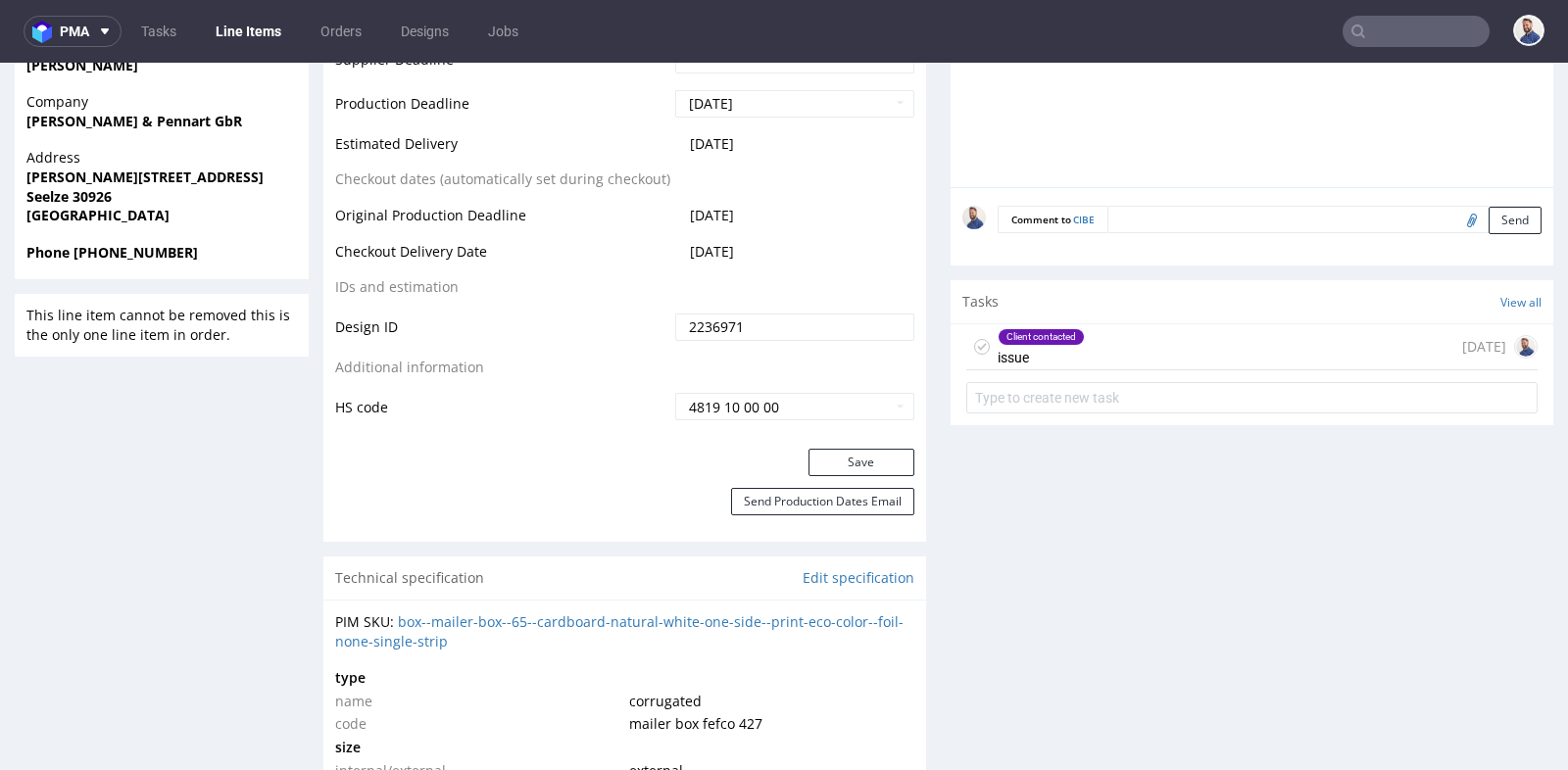 click on "Client contacted issue 3 days ago" at bounding box center (1251, 372) 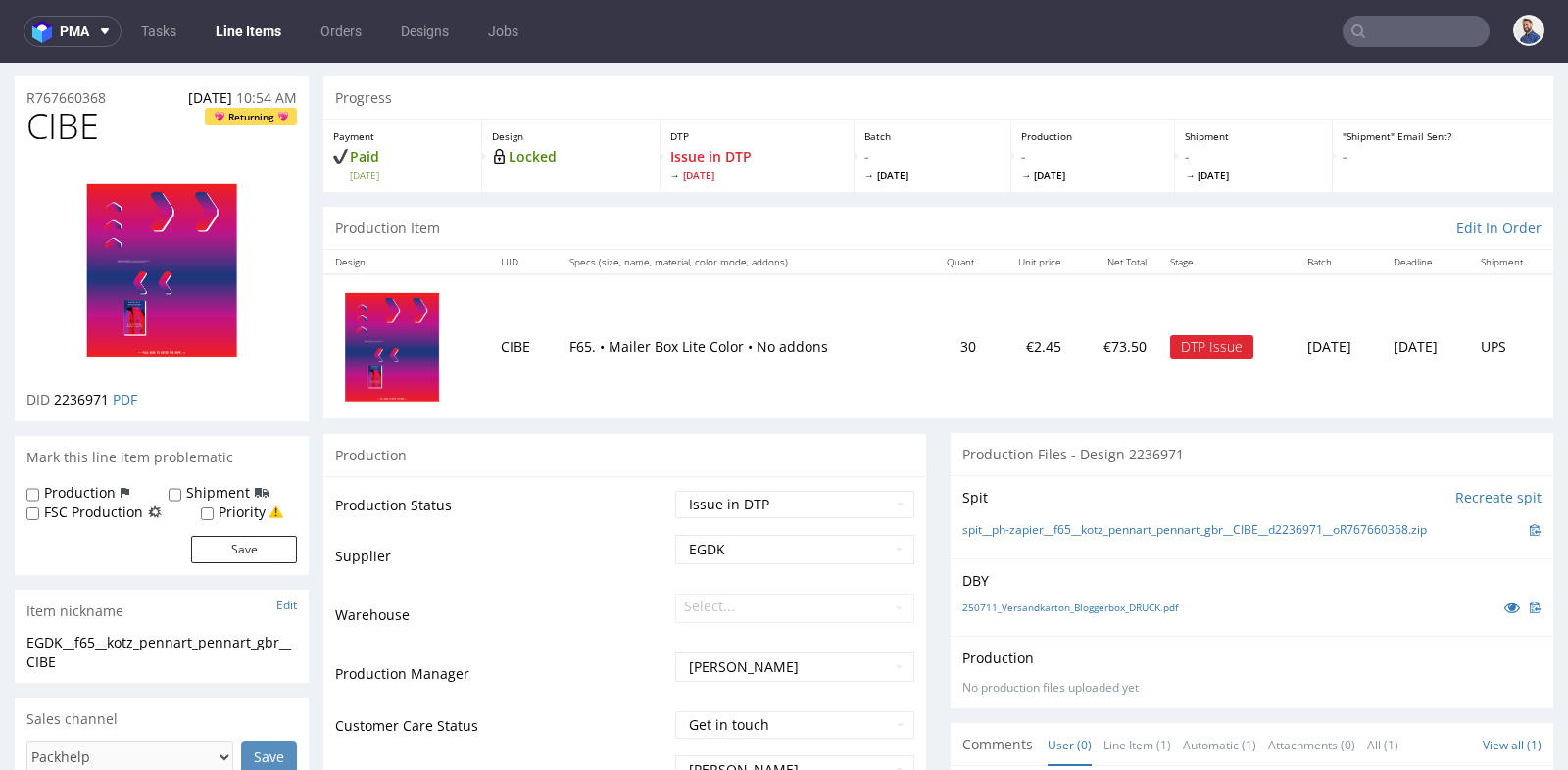 scroll, scrollTop: 0, scrollLeft: 0, axis: both 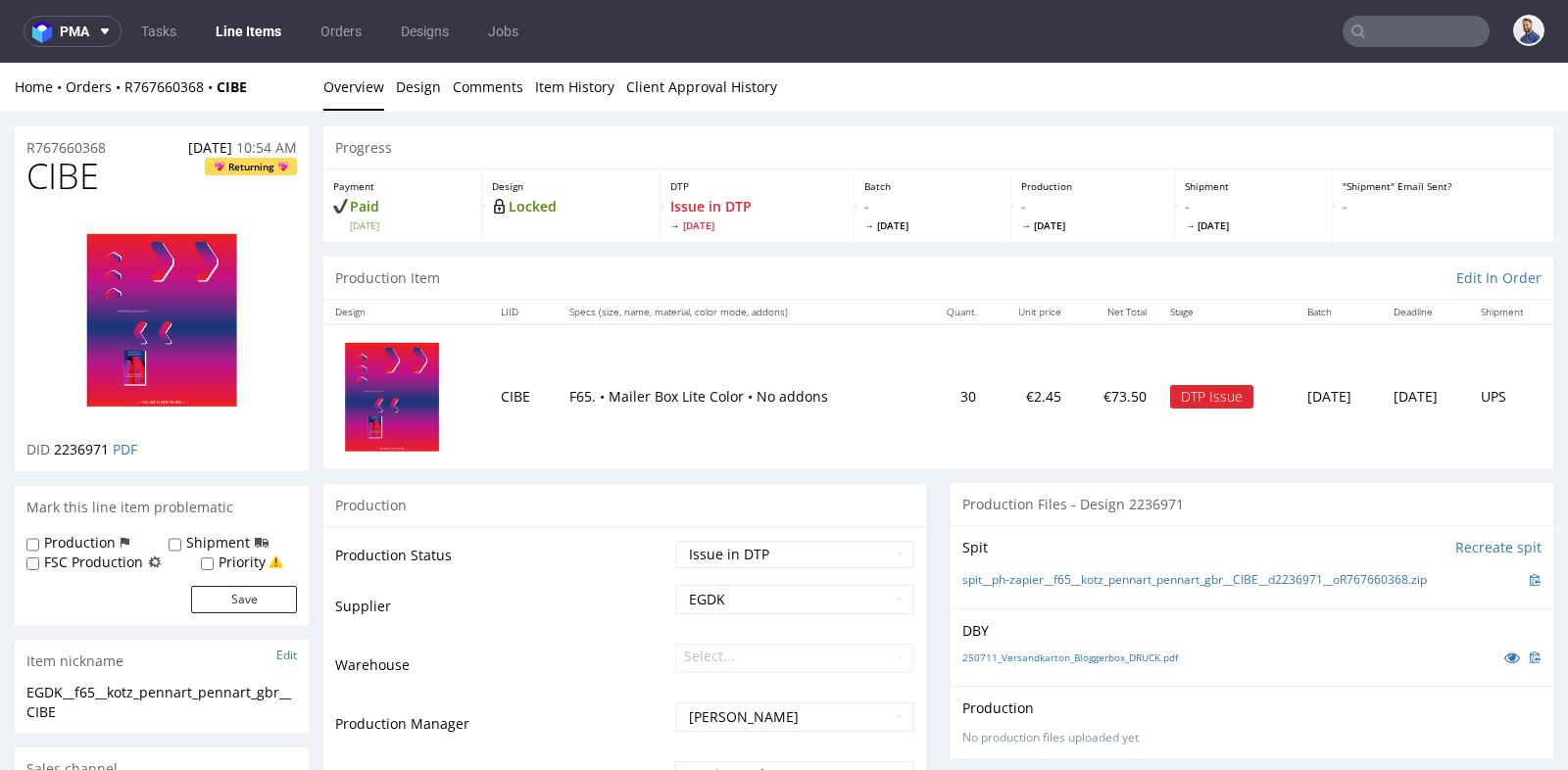 click on "Line Items" at bounding box center (248, 31) 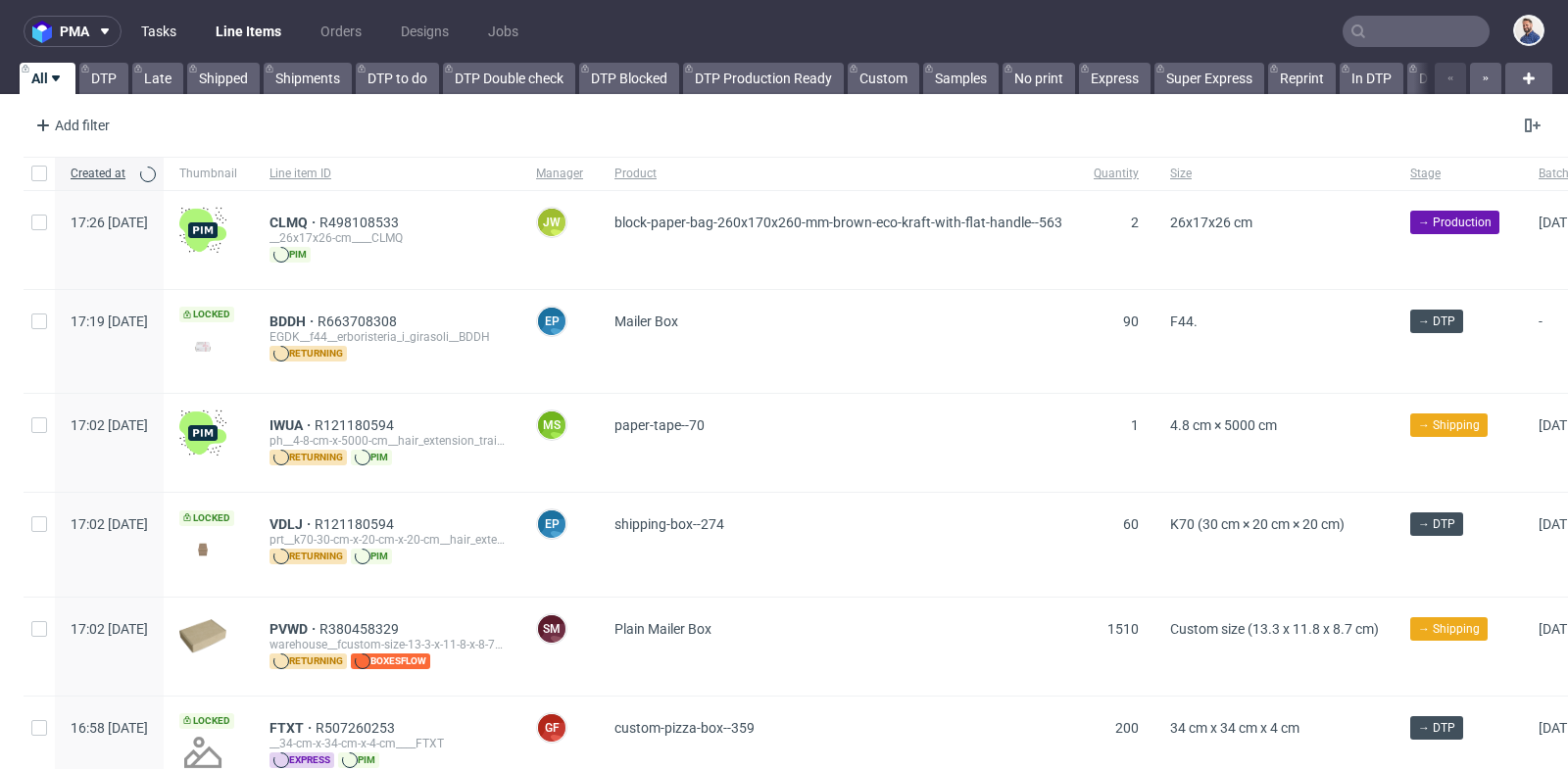 click on "Tasks" at bounding box center (159, 31) 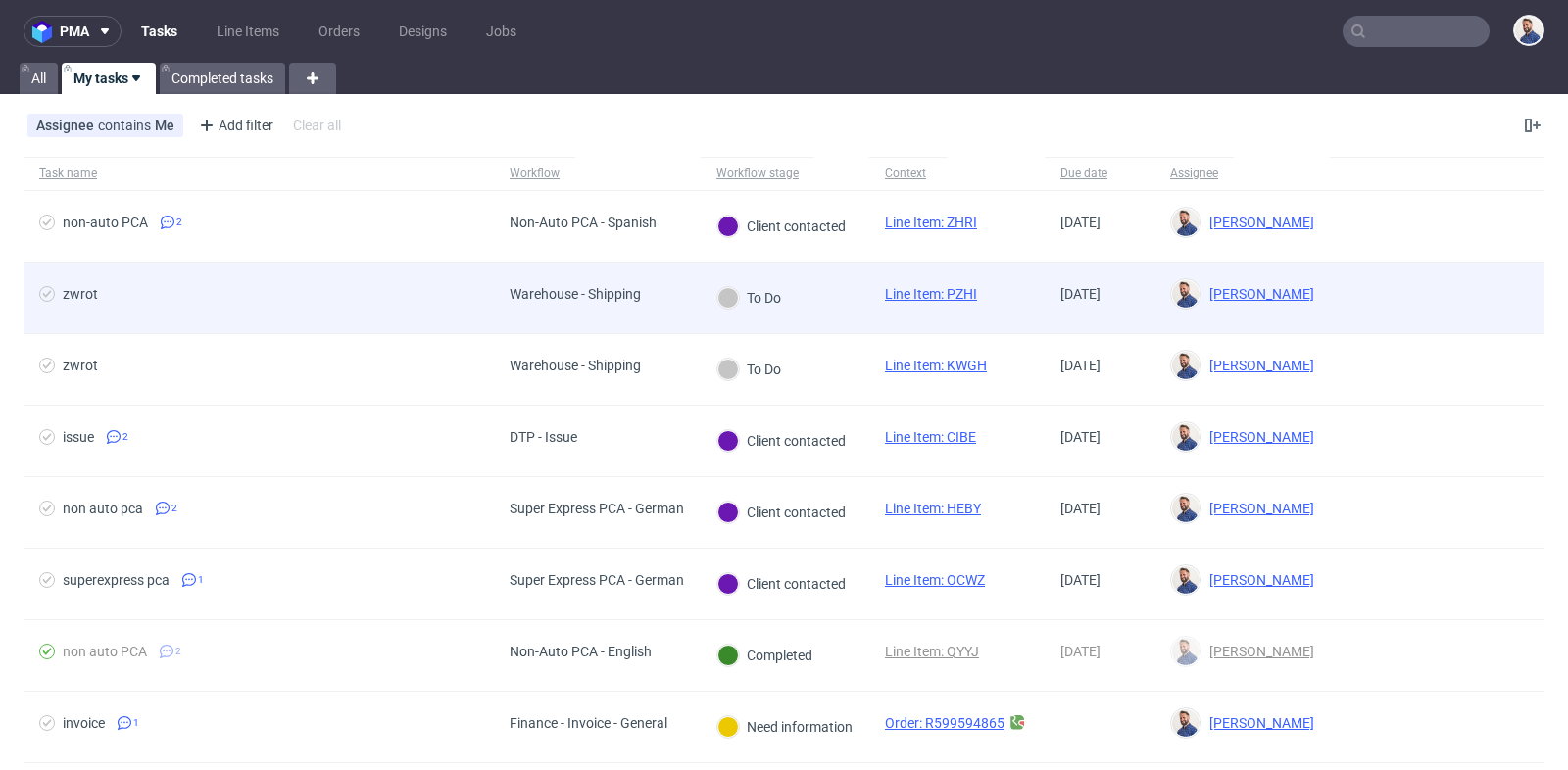 click on "zwrot" at bounding box center [259, 298] 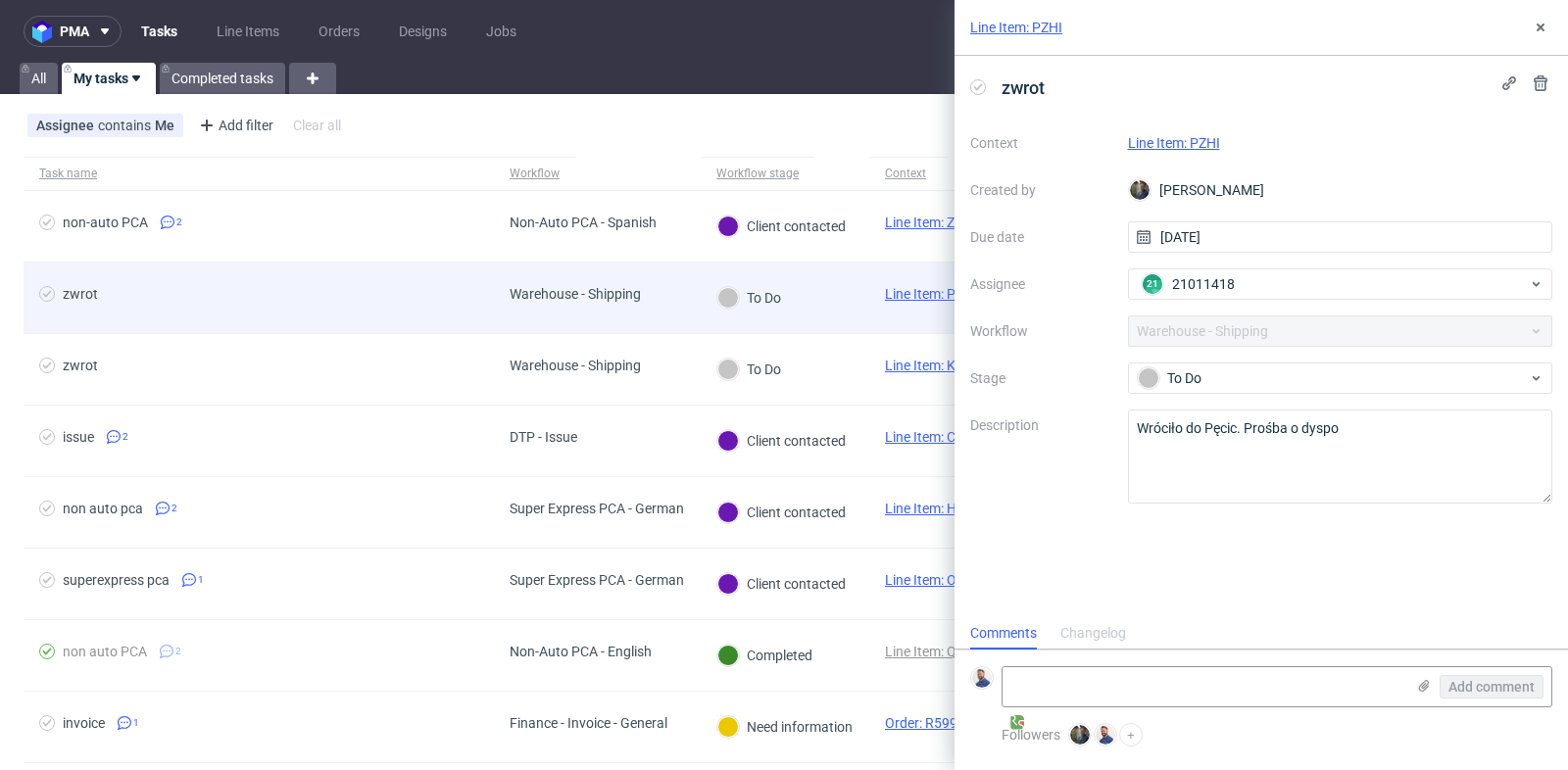 scroll, scrollTop: 15, scrollLeft: 0, axis: vertical 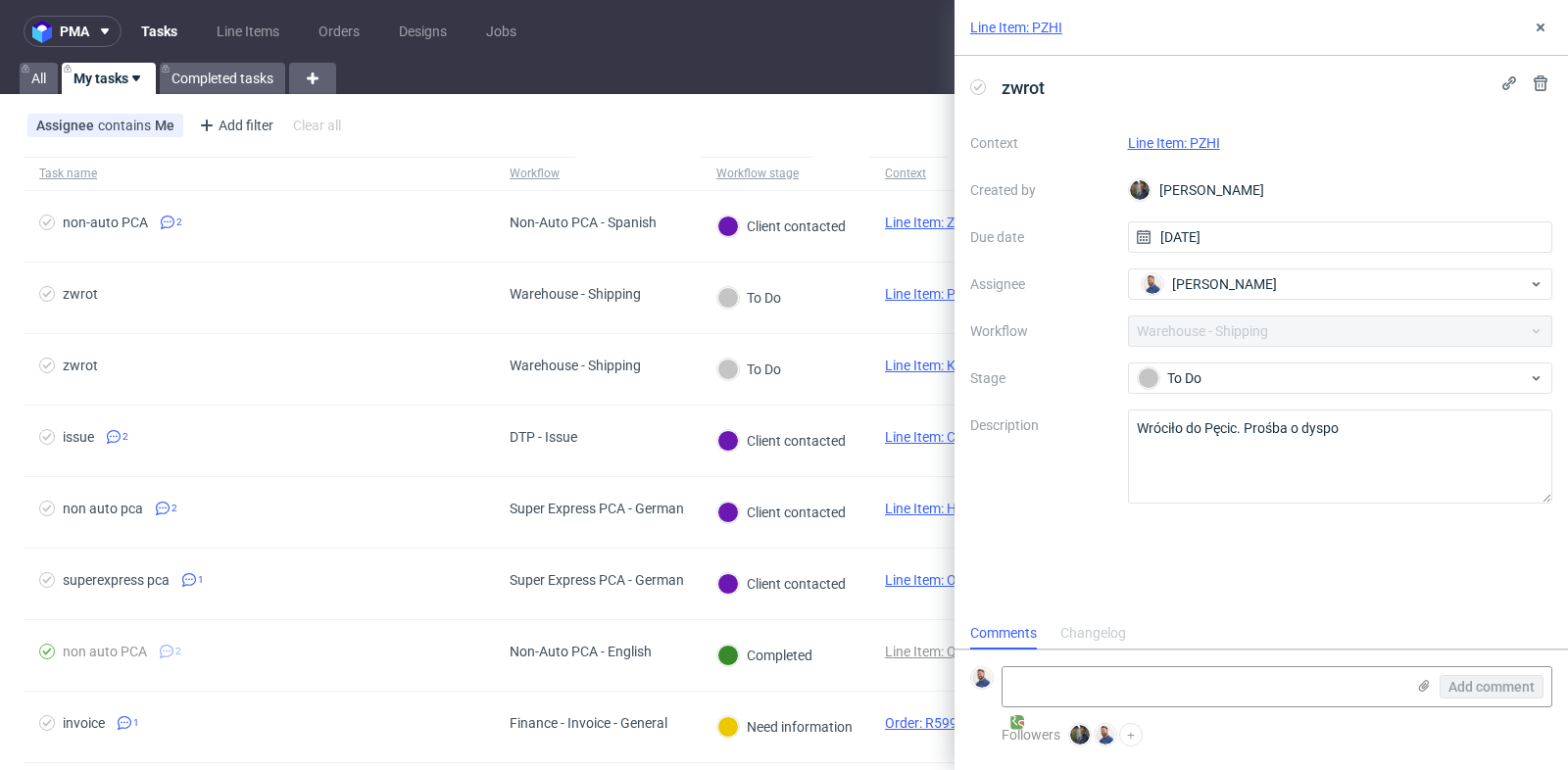 click on "Line Item: PZHI" at bounding box center (1174, 143) 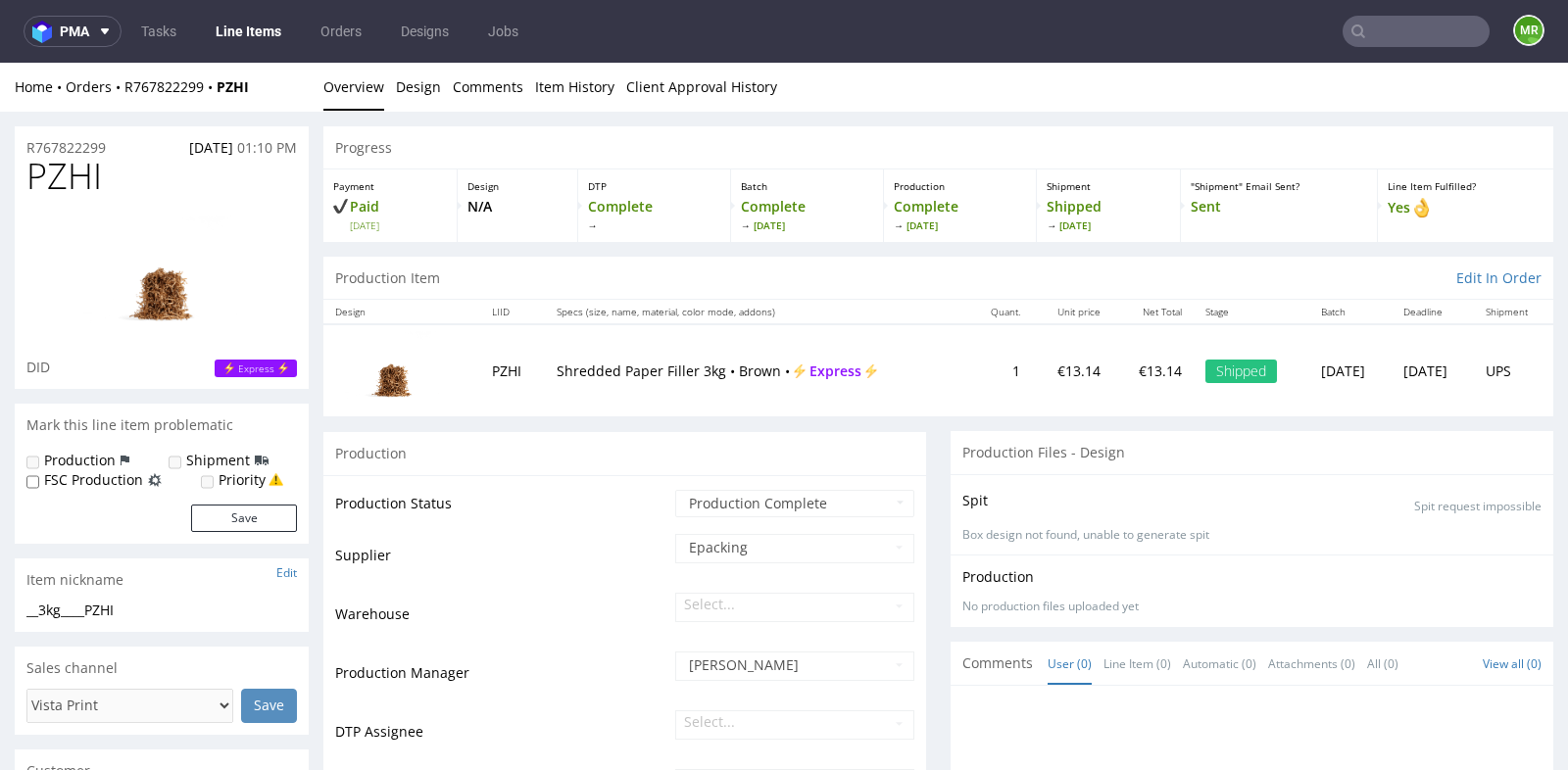 scroll, scrollTop: 0, scrollLeft: 0, axis: both 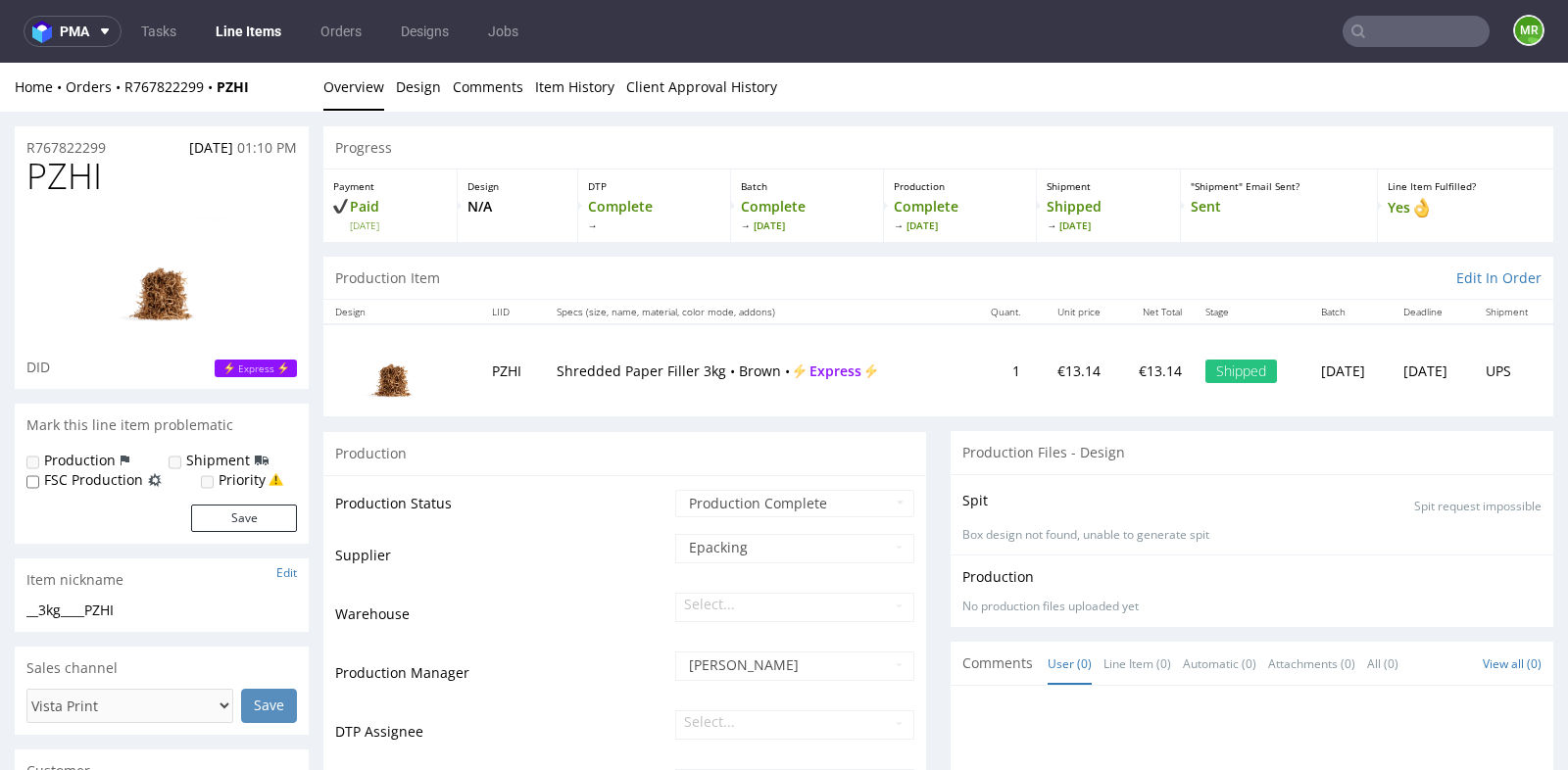 click on "1" at bounding box center [1000, 370] 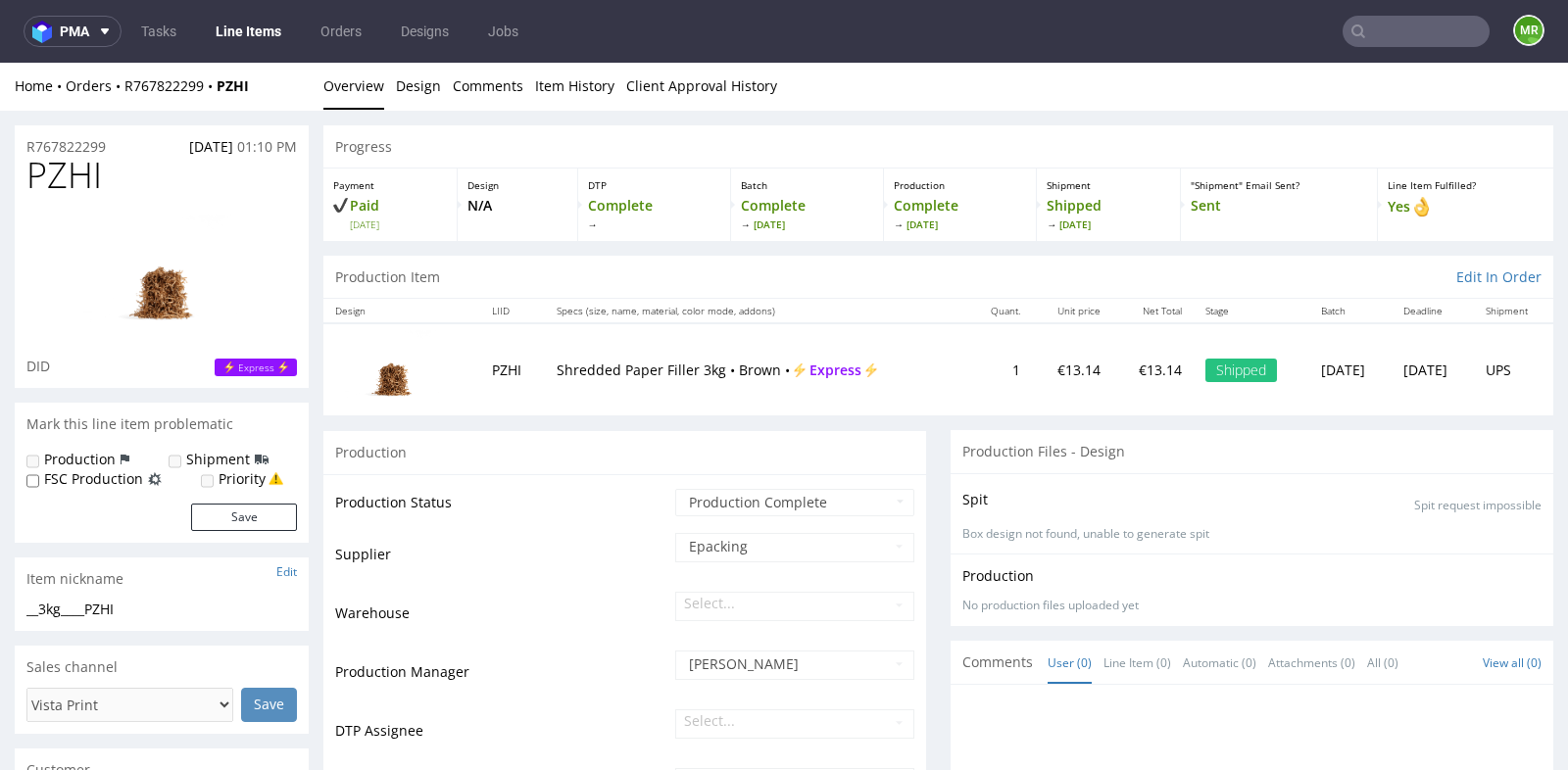 scroll, scrollTop: 0, scrollLeft: 0, axis: both 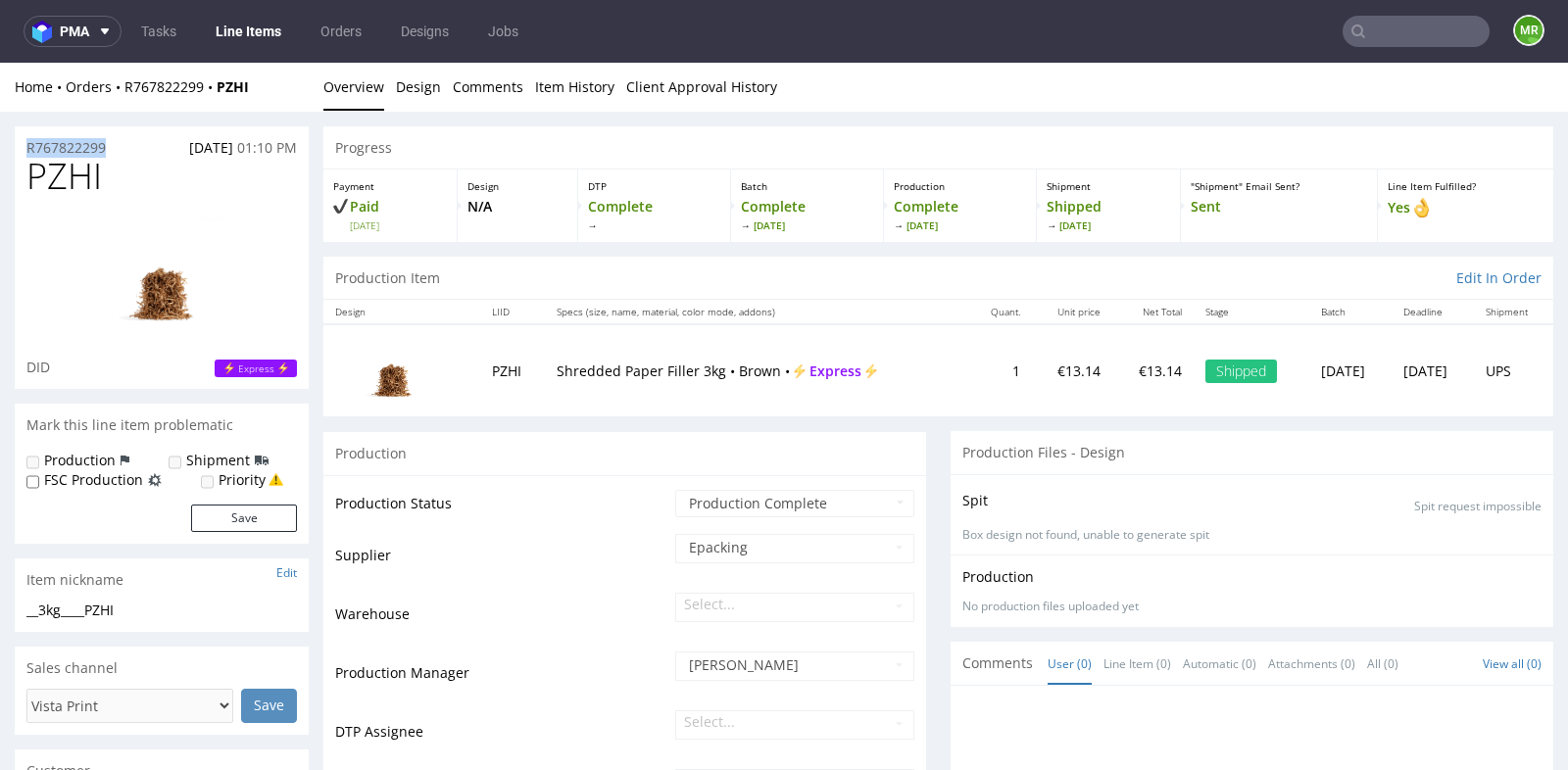 drag, startPoint x: 118, startPoint y: 145, endPoint x: 24, endPoint y: 145, distance: 94 